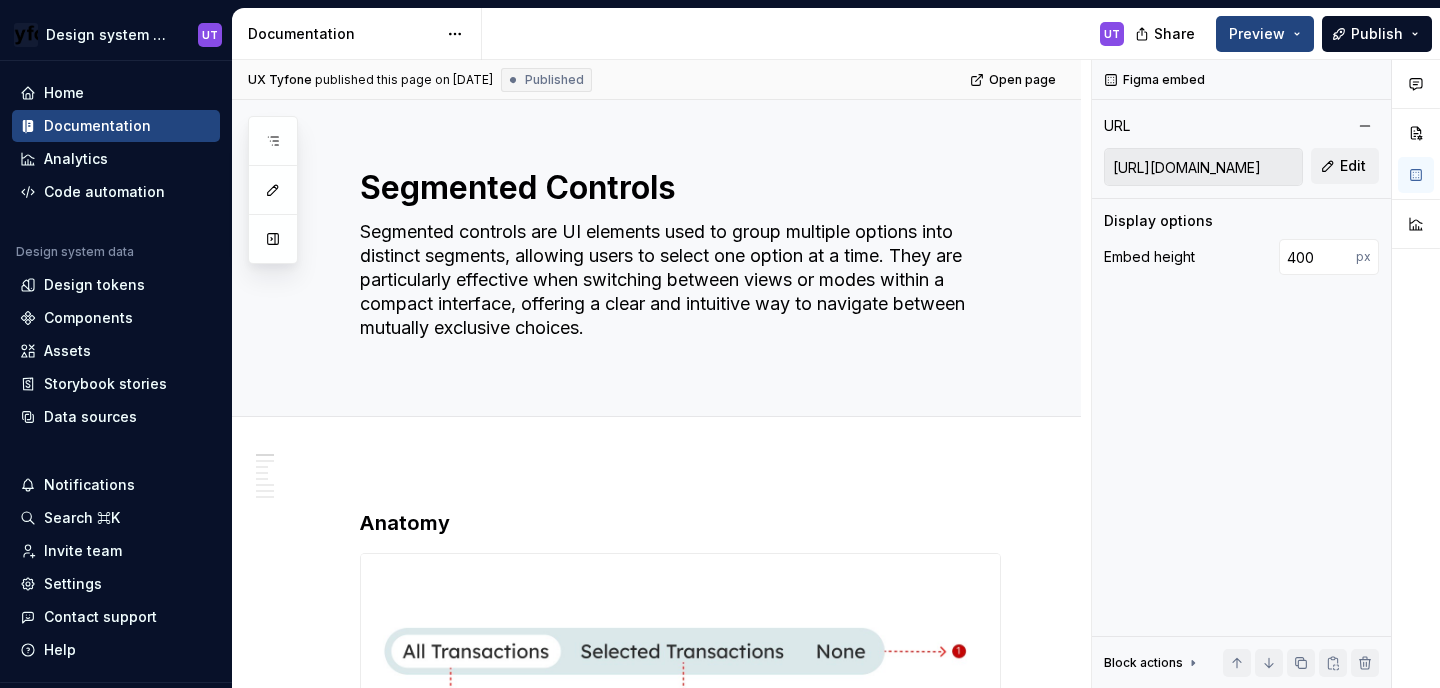 scroll, scrollTop: 0, scrollLeft: 0, axis: both 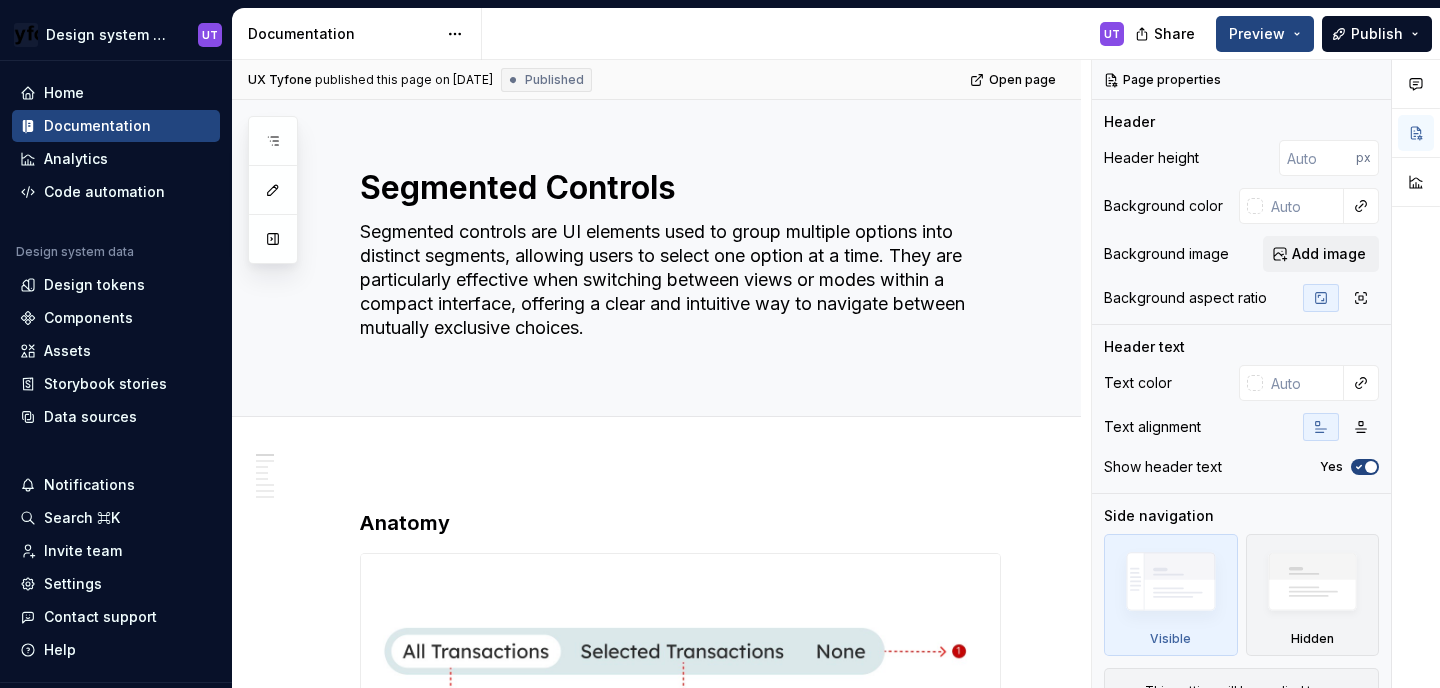 click on "UT" at bounding box center (811, 34) 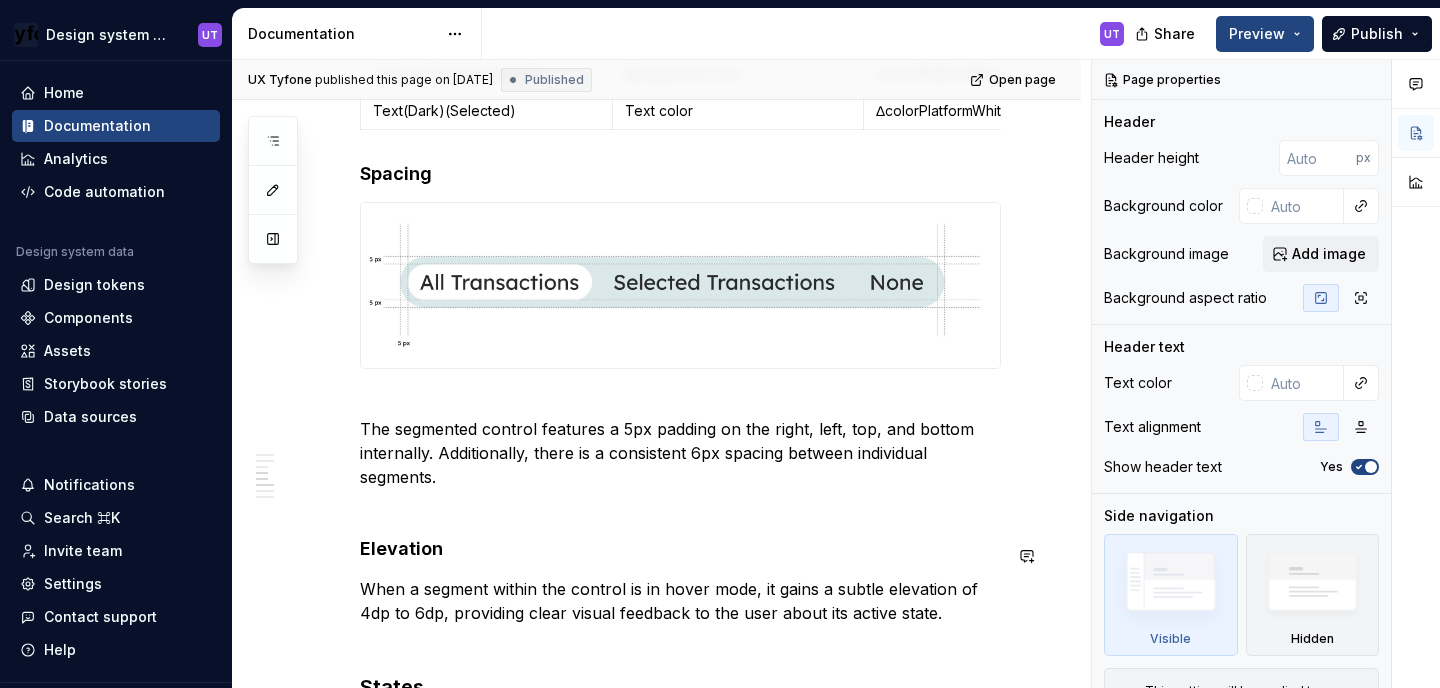 scroll, scrollTop: 1345, scrollLeft: 0, axis: vertical 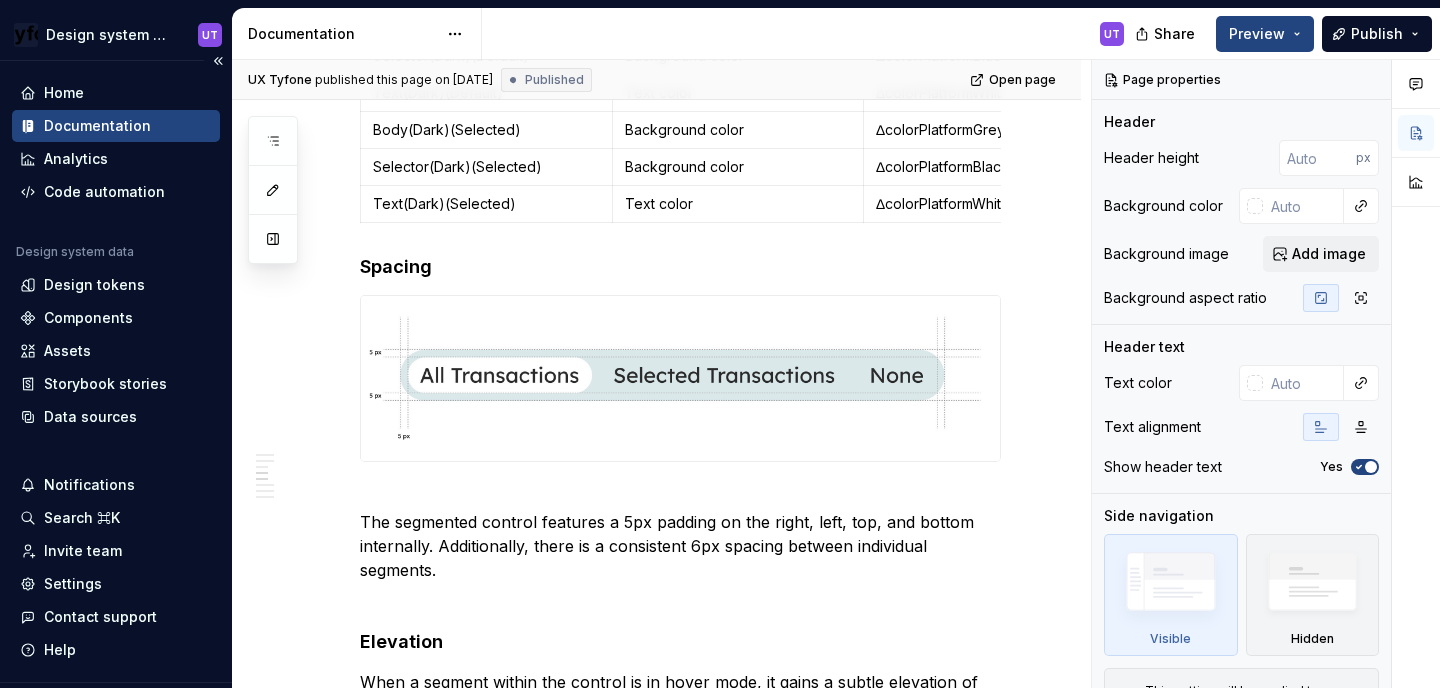 click on "Documentation" at bounding box center [97, 126] 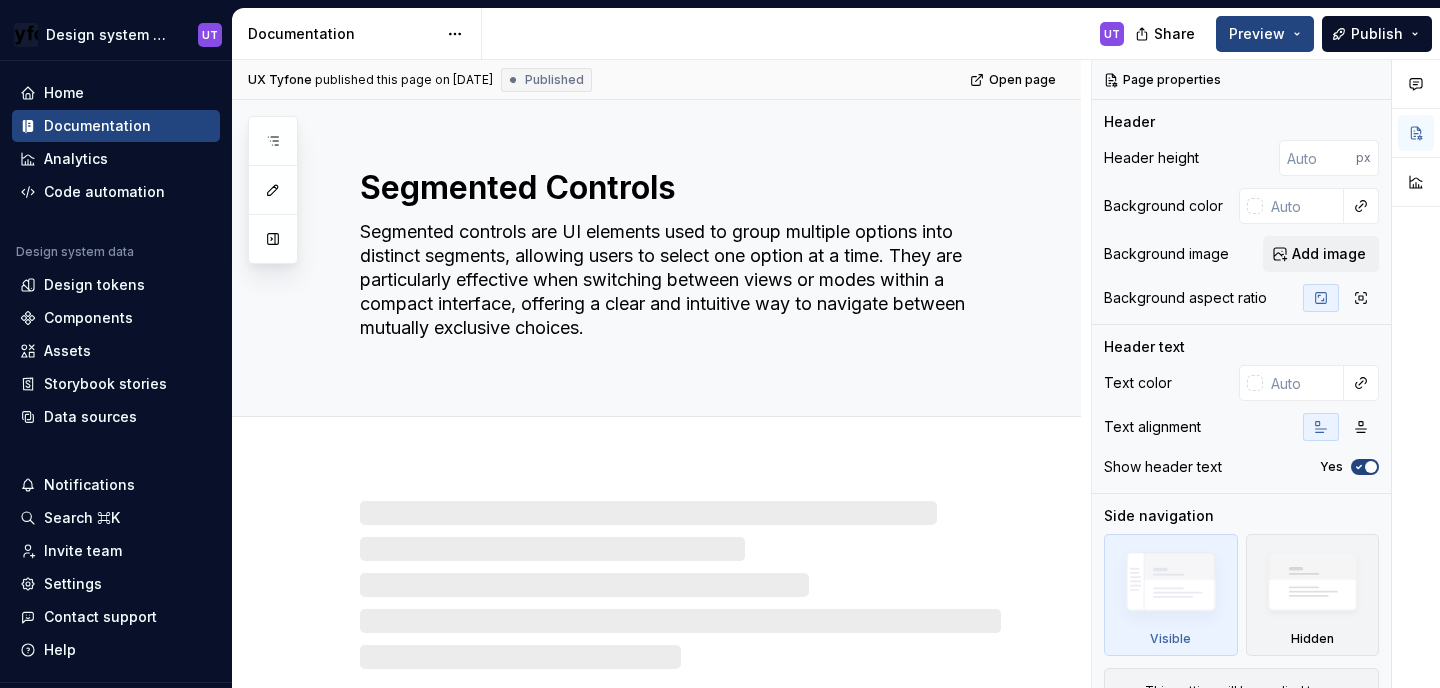 type on "*" 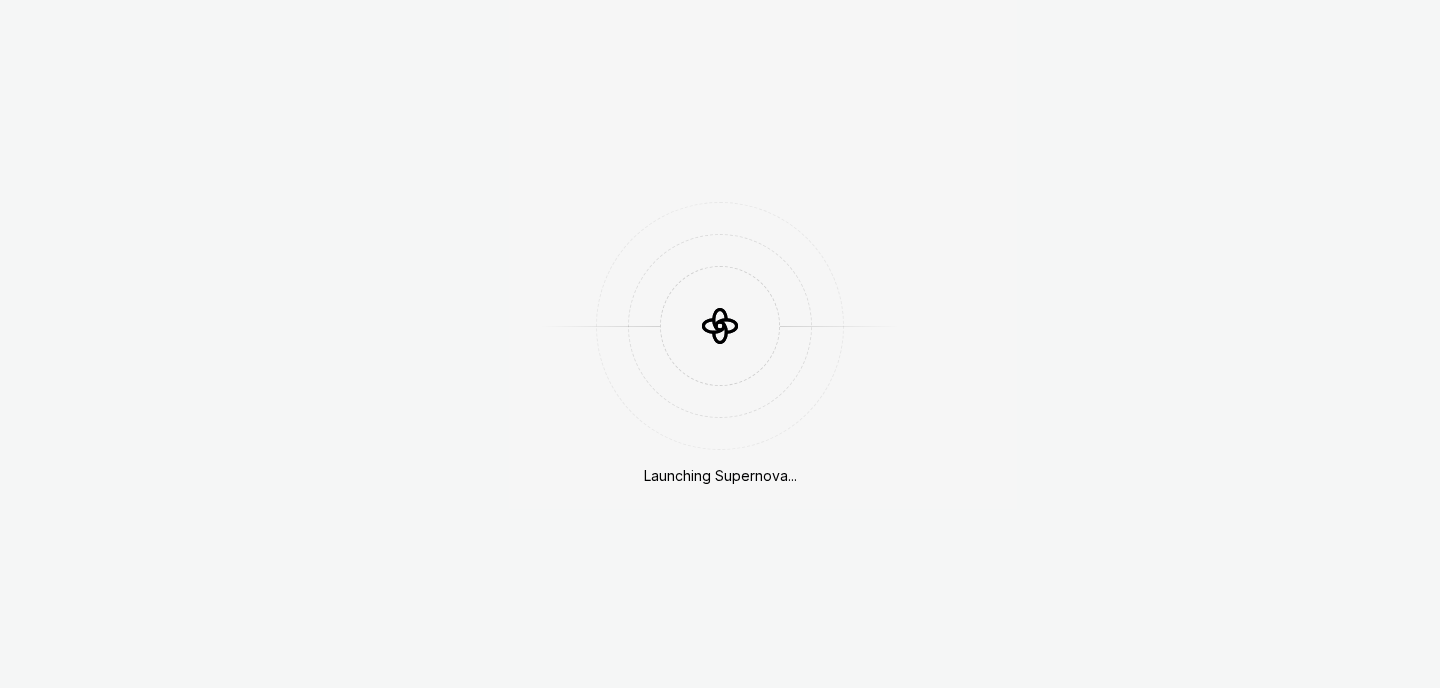 scroll, scrollTop: 0, scrollLeft: 0, axis: both 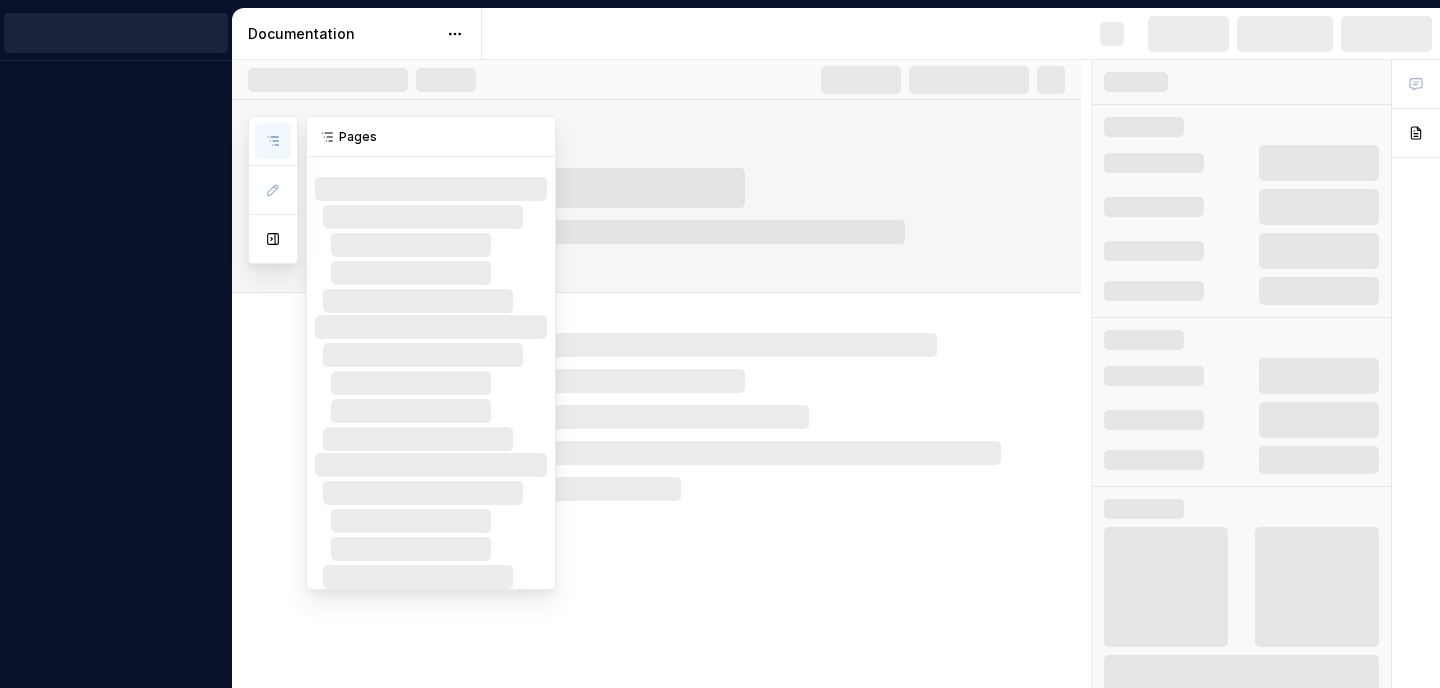 click 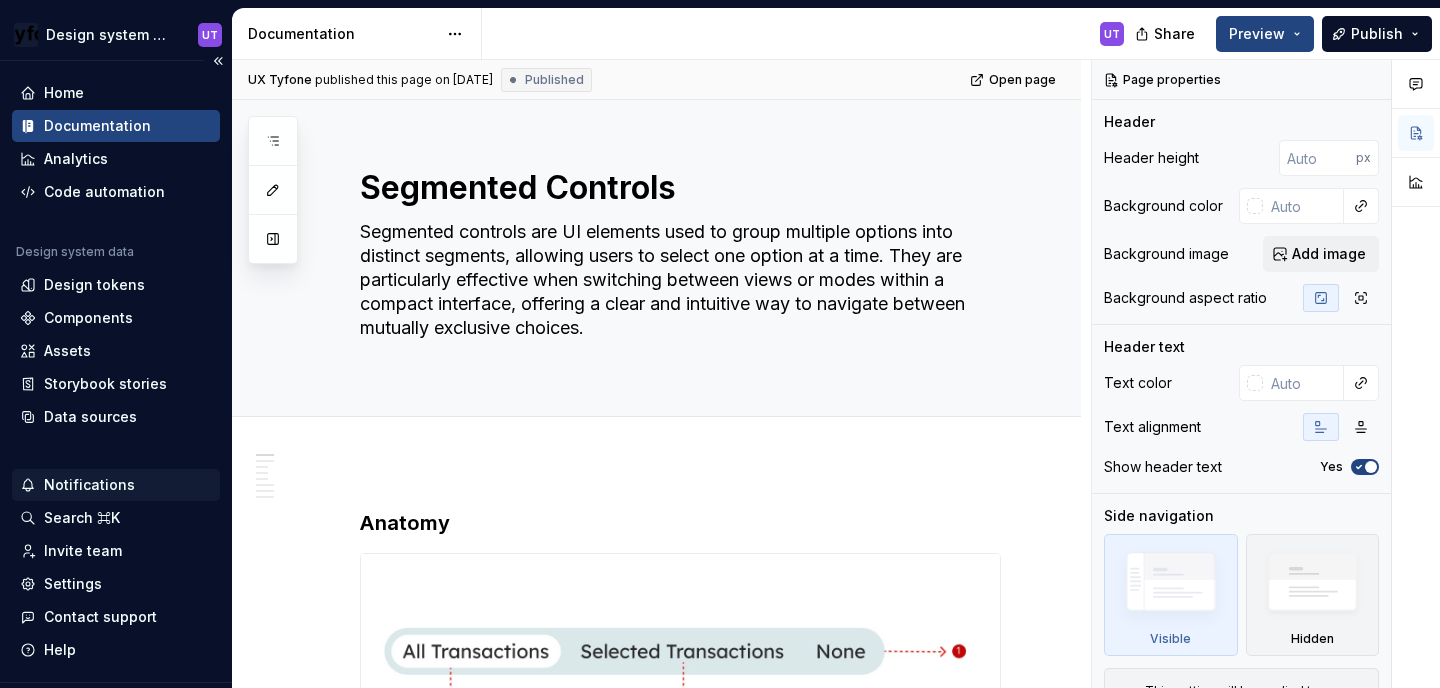 type on "*" 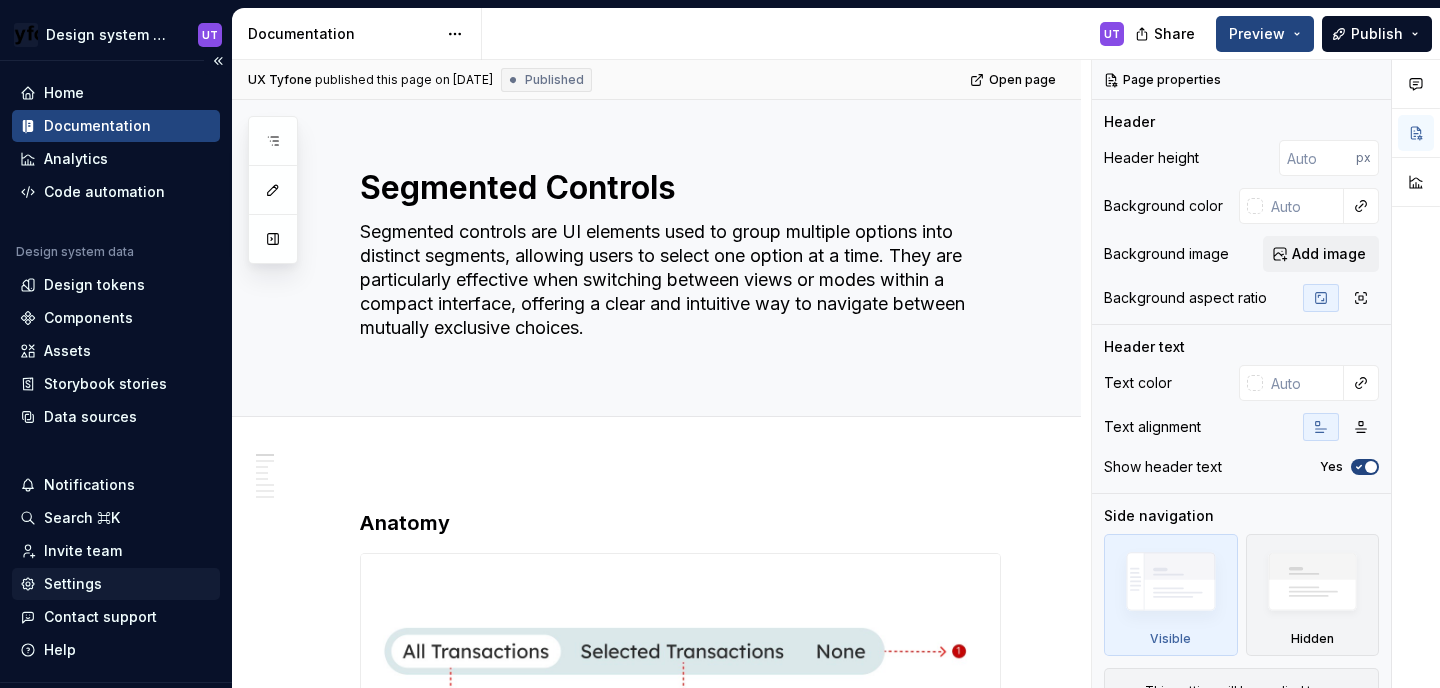 click on "Settings" at bounding box center [73, 584] 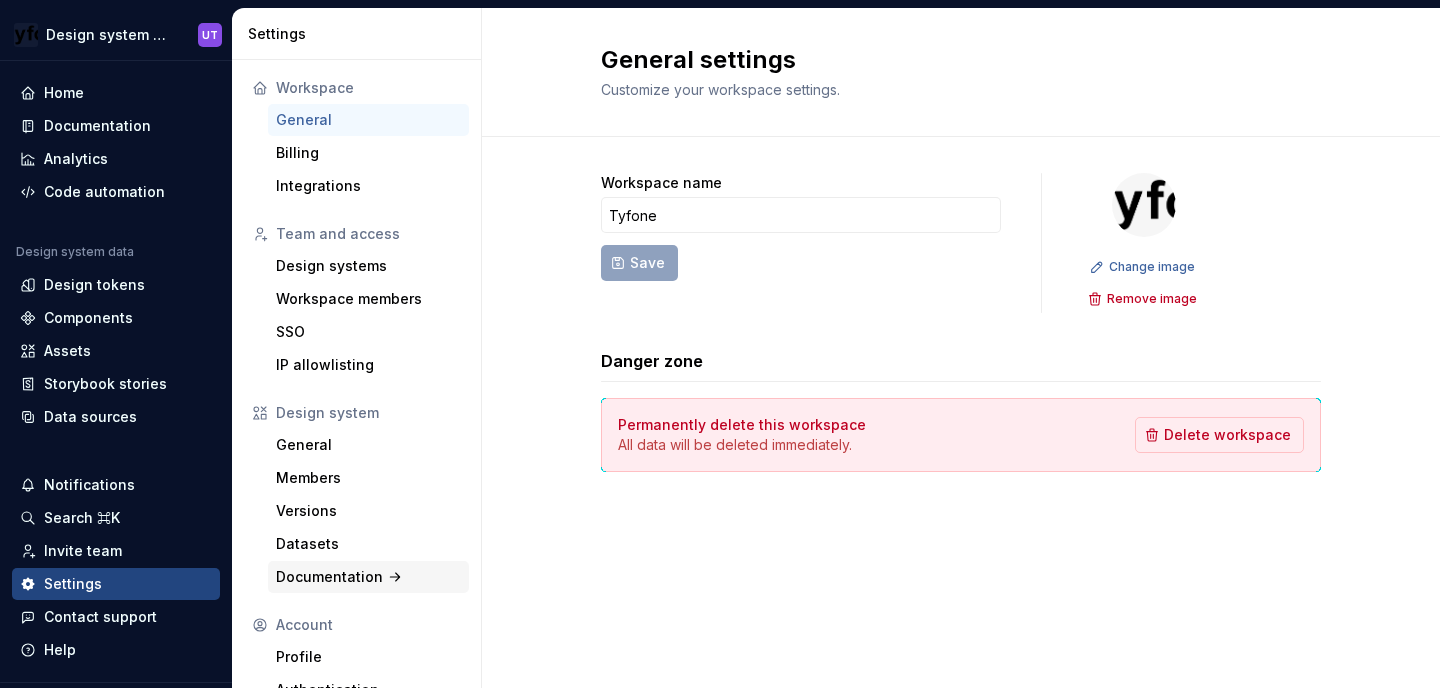 click on "Documentation" at bounding box center [368, 577] 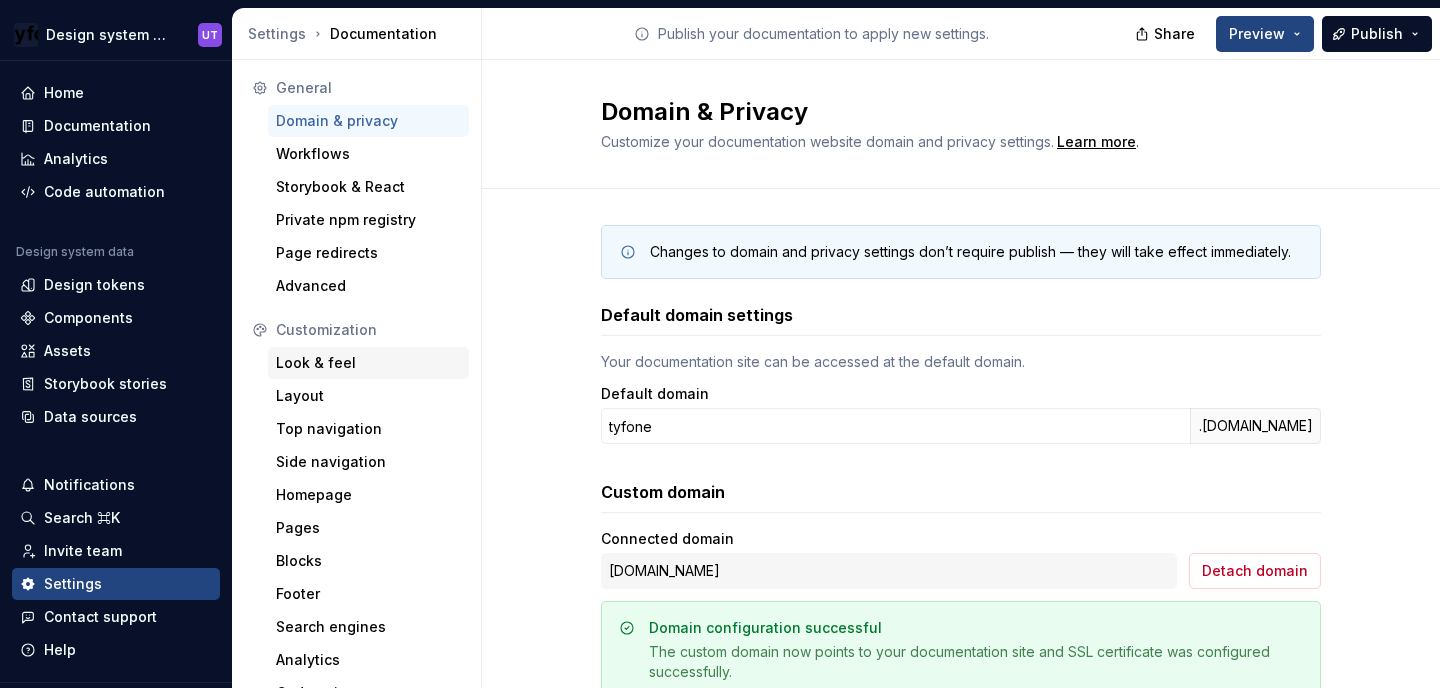 click on "Look & feel" at bounding box center (368, 363) 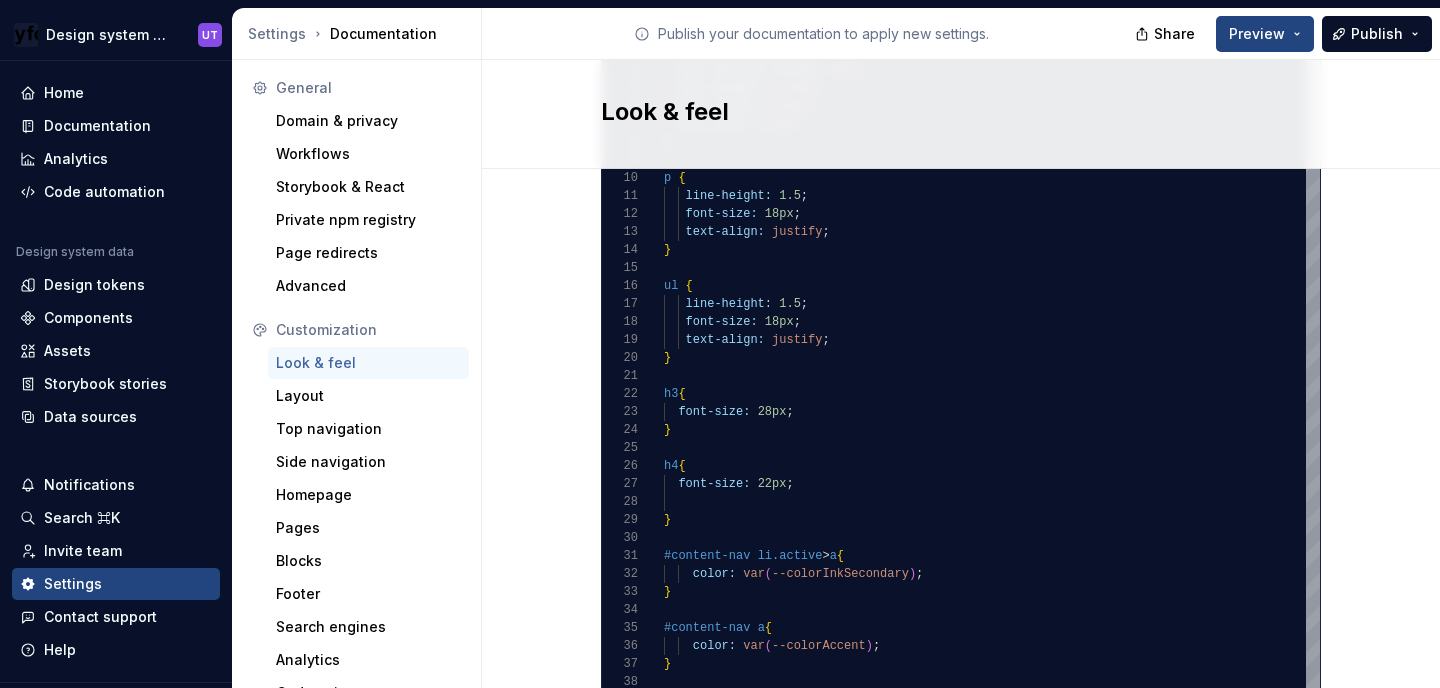 scroll, scrollTop: 1602, scrollLeft: 0, axis: vertical 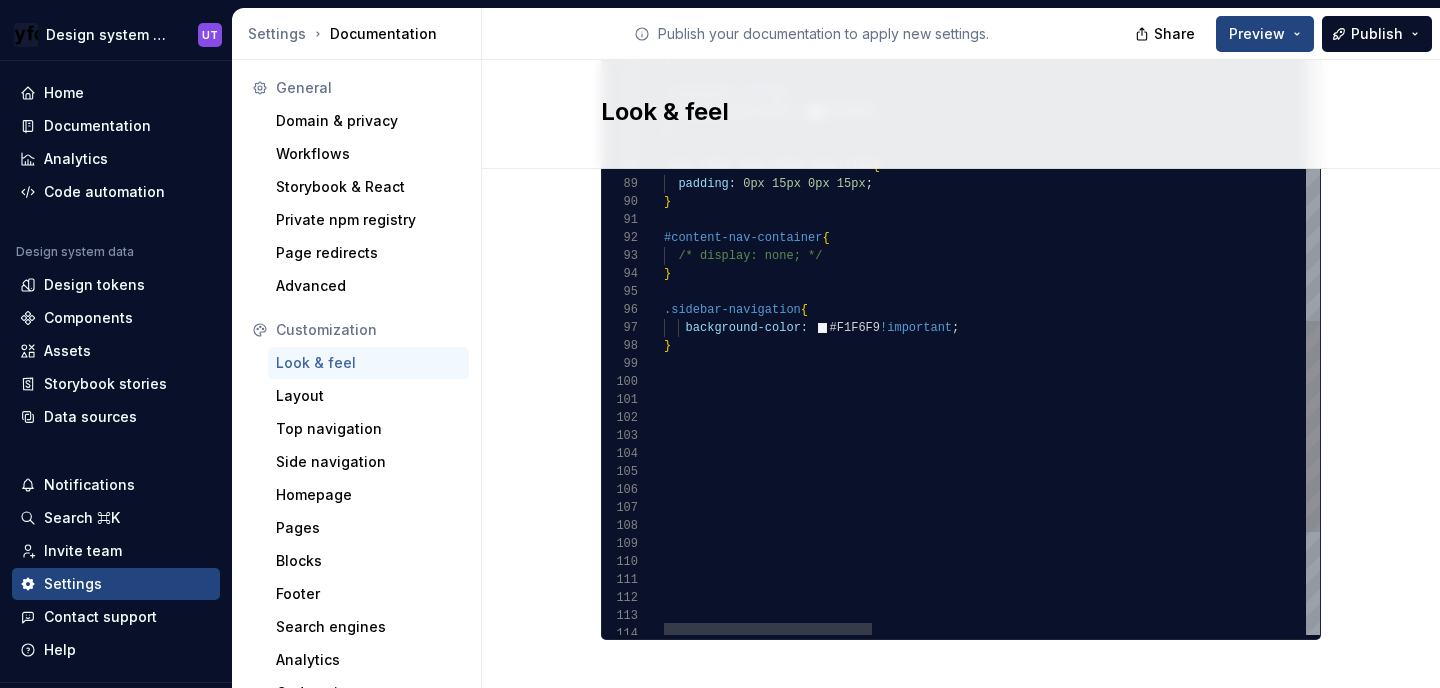 click on "} .sidebar-navigation {     background-color:     #F1F6F9  !important ; }    /* display: none; */ #content-nav-container {    padding:   0px   15px   0px   15px ; } .nav-tabs   .nav-item   .nav-link { } .container-title {    background-color:     #F1F6F9 ;    top: 10px ; } .content-block--shortcuts   .shortcut-item   p.description ,   .content-block--files   .shortcut-item   p.description {    position:   relative ; .content-block   a.shortcut-item   .content { padding:   12px   0   0   10px ;   height:   38px ;   position:   relative ; } .content-block--shortcuts   .shortcut-item   p.title { position:   relative ;   bottom:   2px ;   font-size:   14px ;   } .content-block   a.shortcut-item   .content { background-color:     #F1F6F9 ; } .content-block   a.shortcut-item   .content:hover { background-color:   #EDF3F7 ; }" at bounding box center [1675, -215] 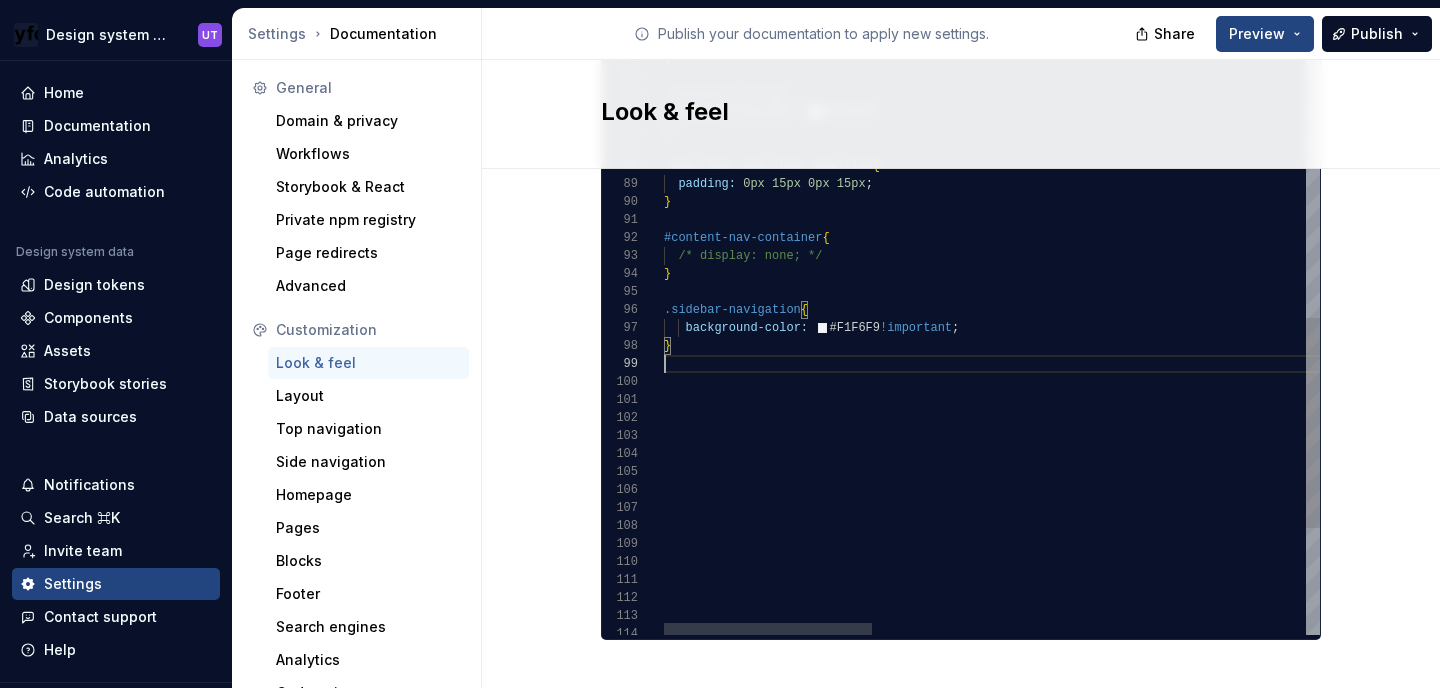 type on "**********" 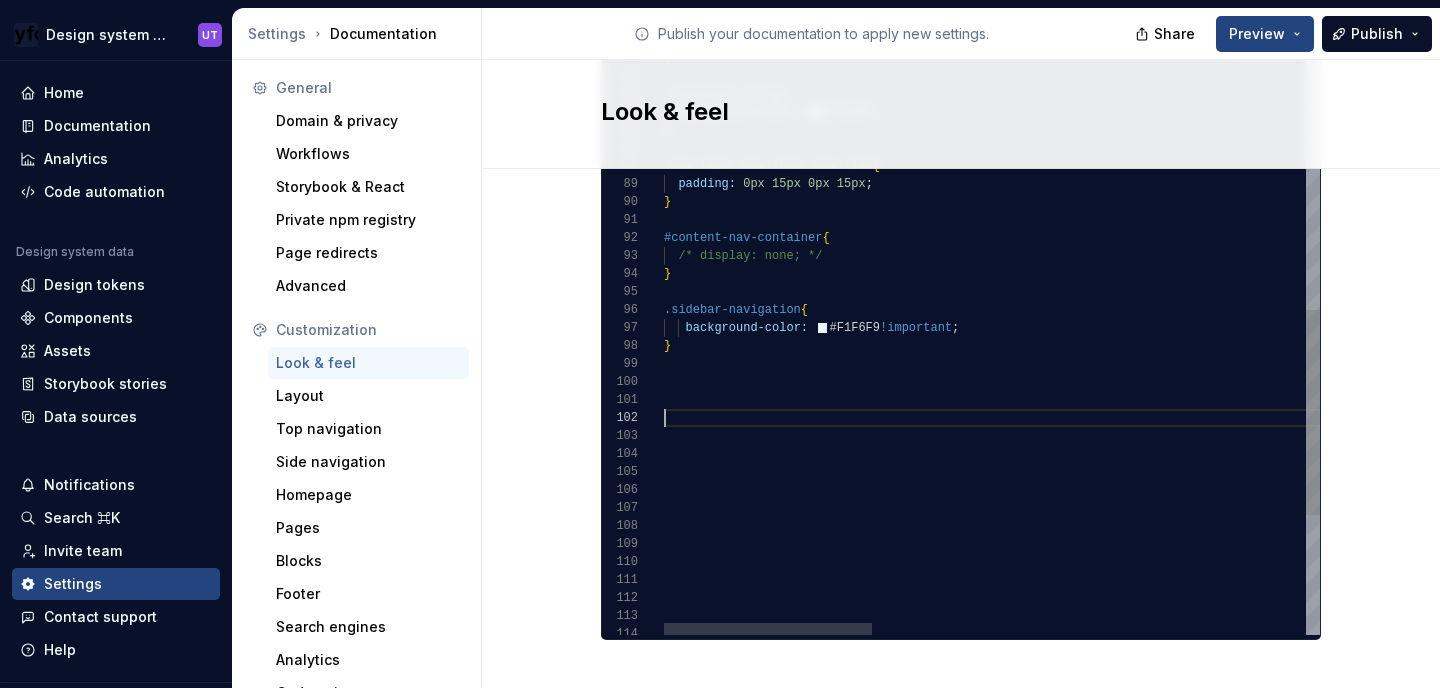 scroll, scrollTop: 36, scrollLeft: 0, axis: vertical 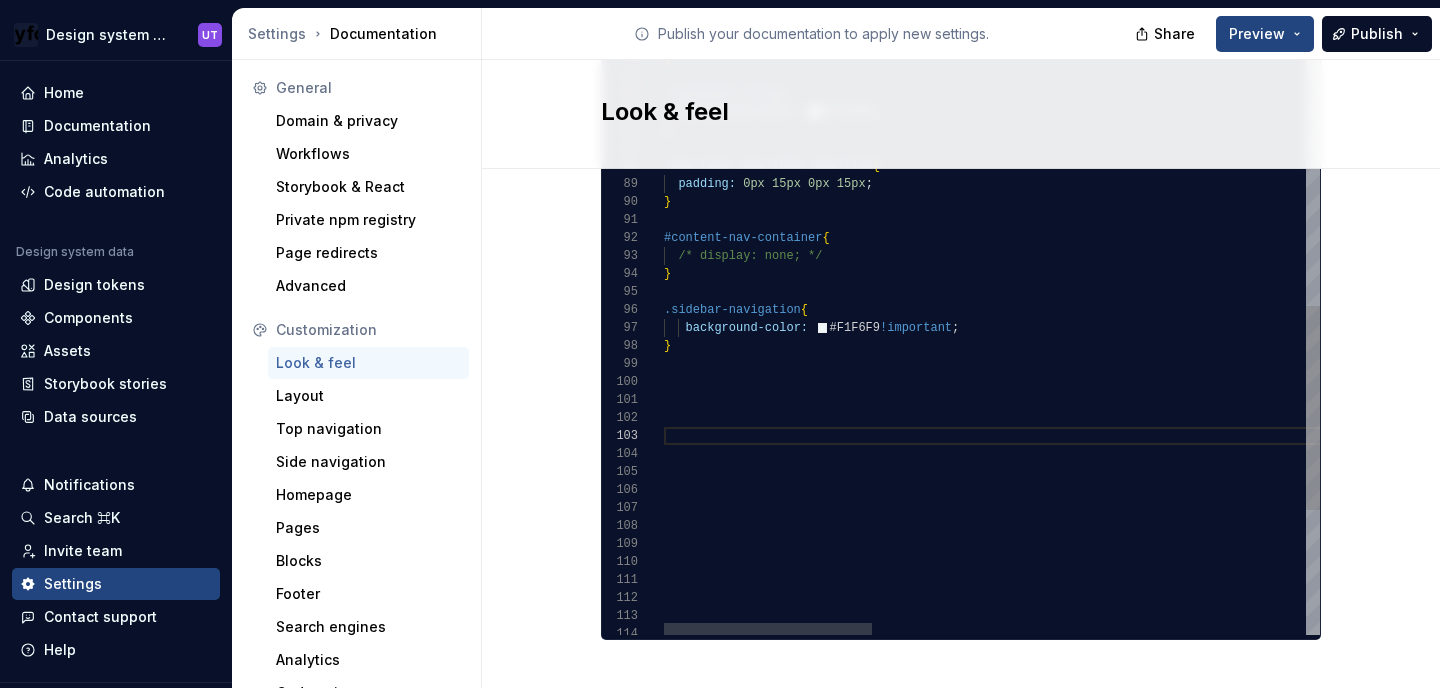 type on "*" 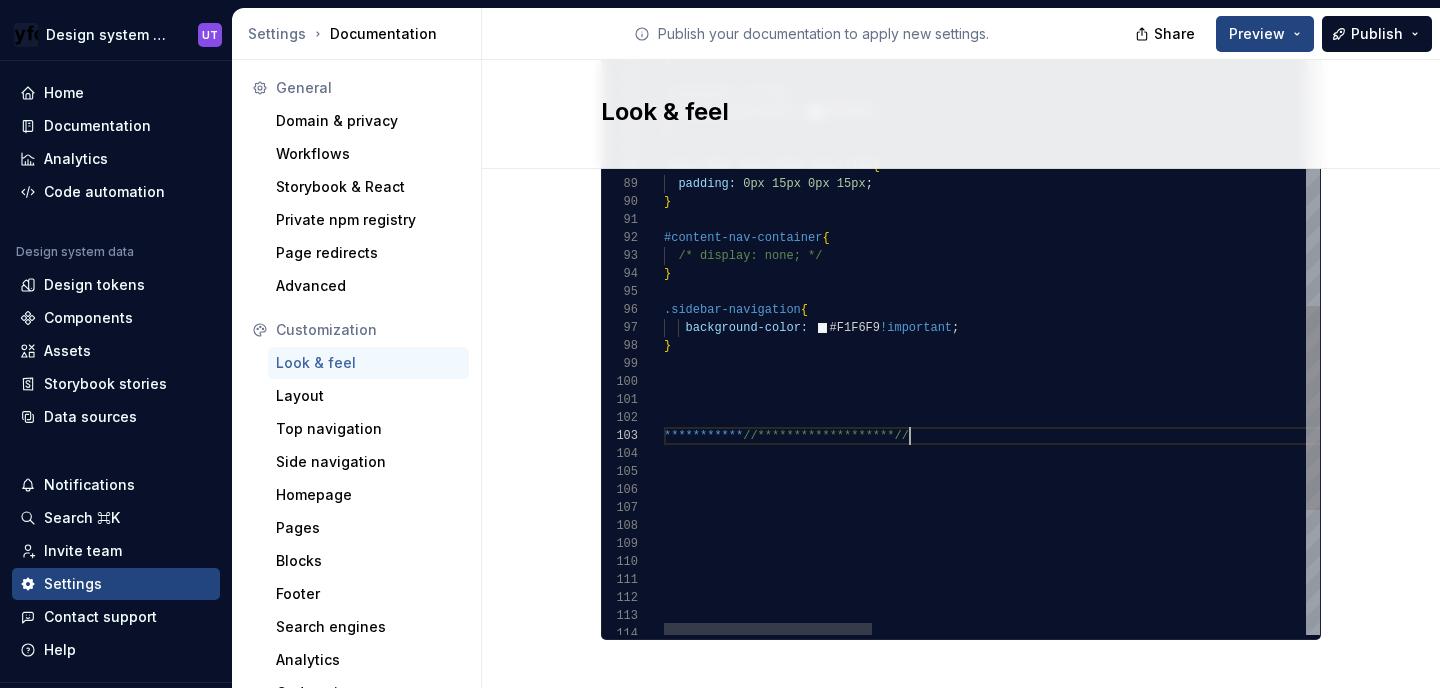 scroll, scrollTop: 36, scrollLeft: 244, axis: both 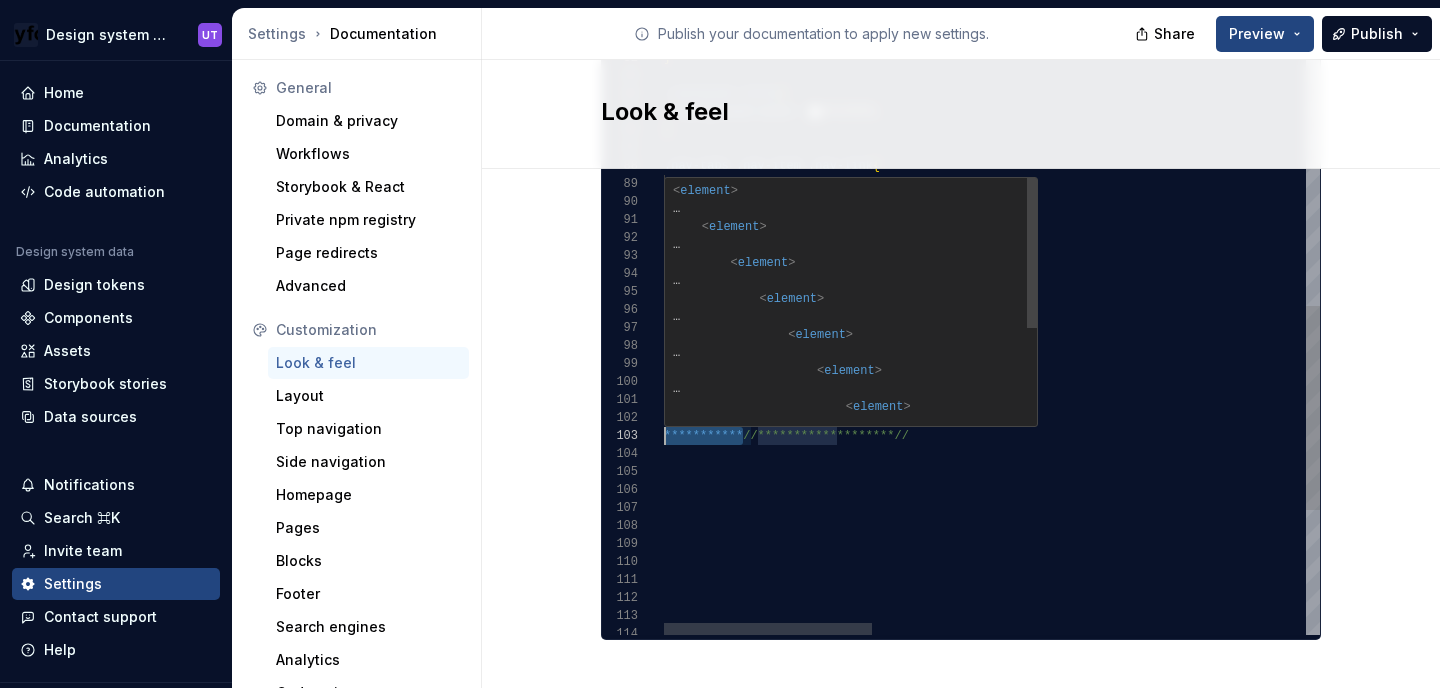 drag, startPoint x: 742, startPoint y: 416, endPoint x: 661, endPoint y: 412, distance: 81.09871 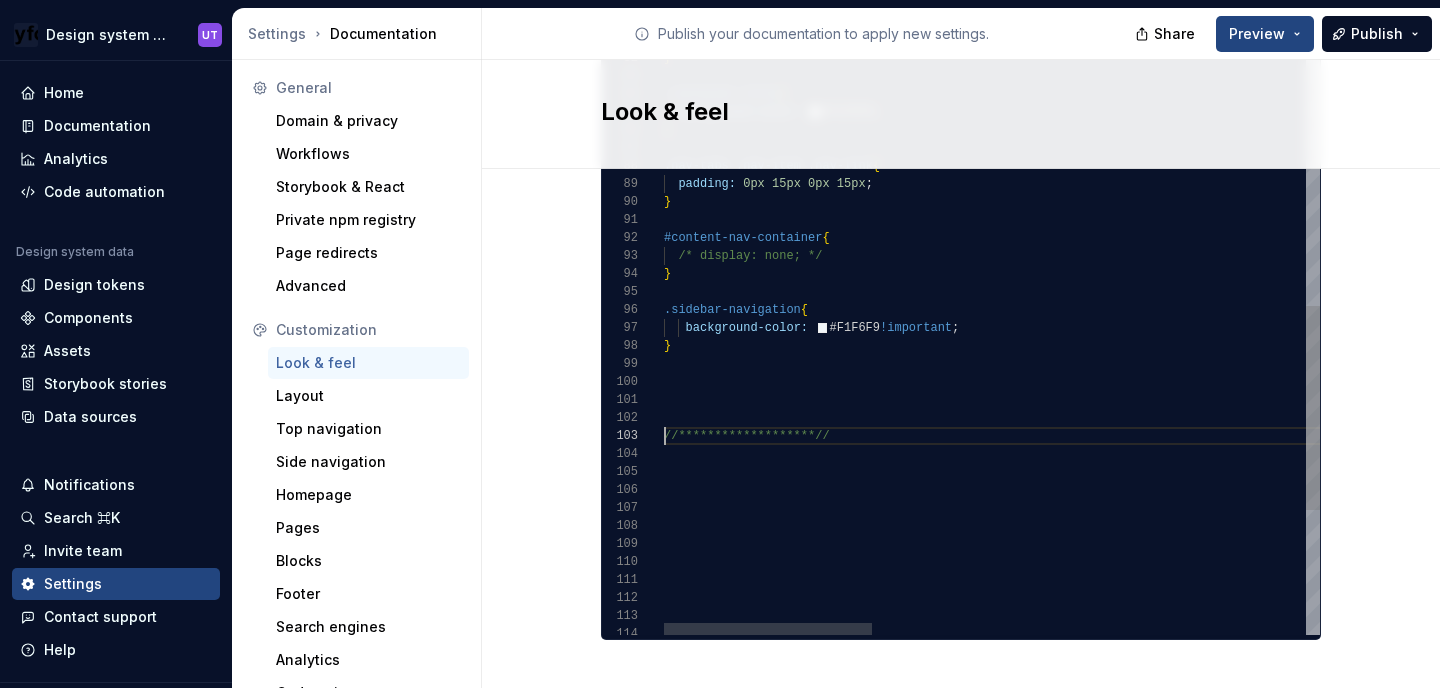 click on "**********" at bounding box center [1675, -170] 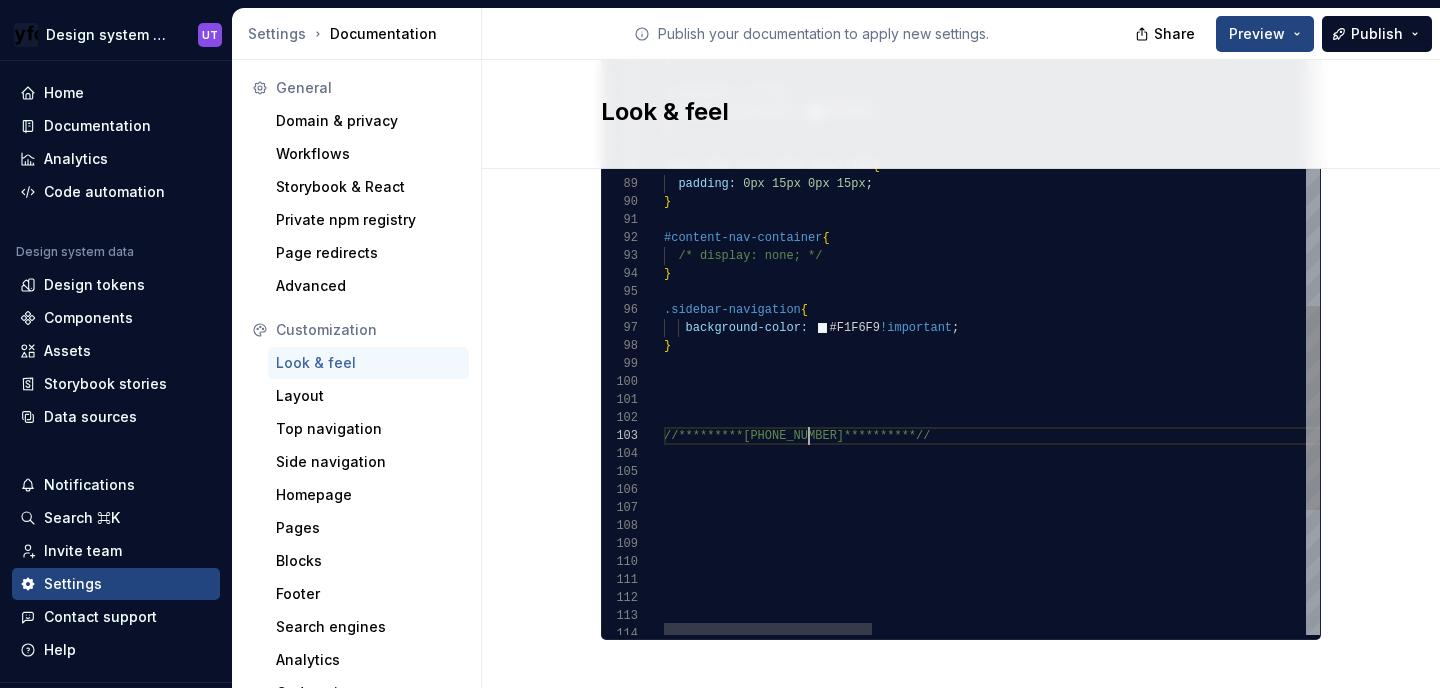scroll, scrollTop: 36, scrollLeft: 152, axis: both 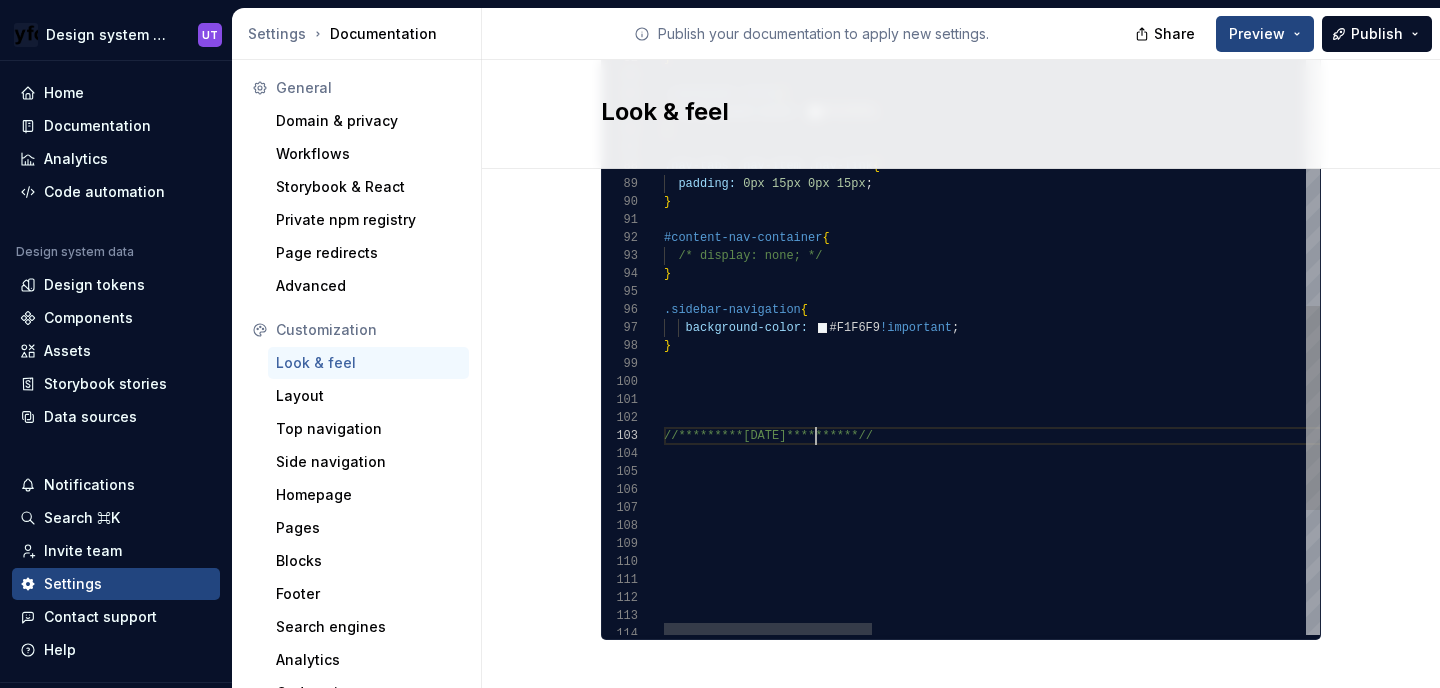 click on "**********" at bounding box center (1675, -170) 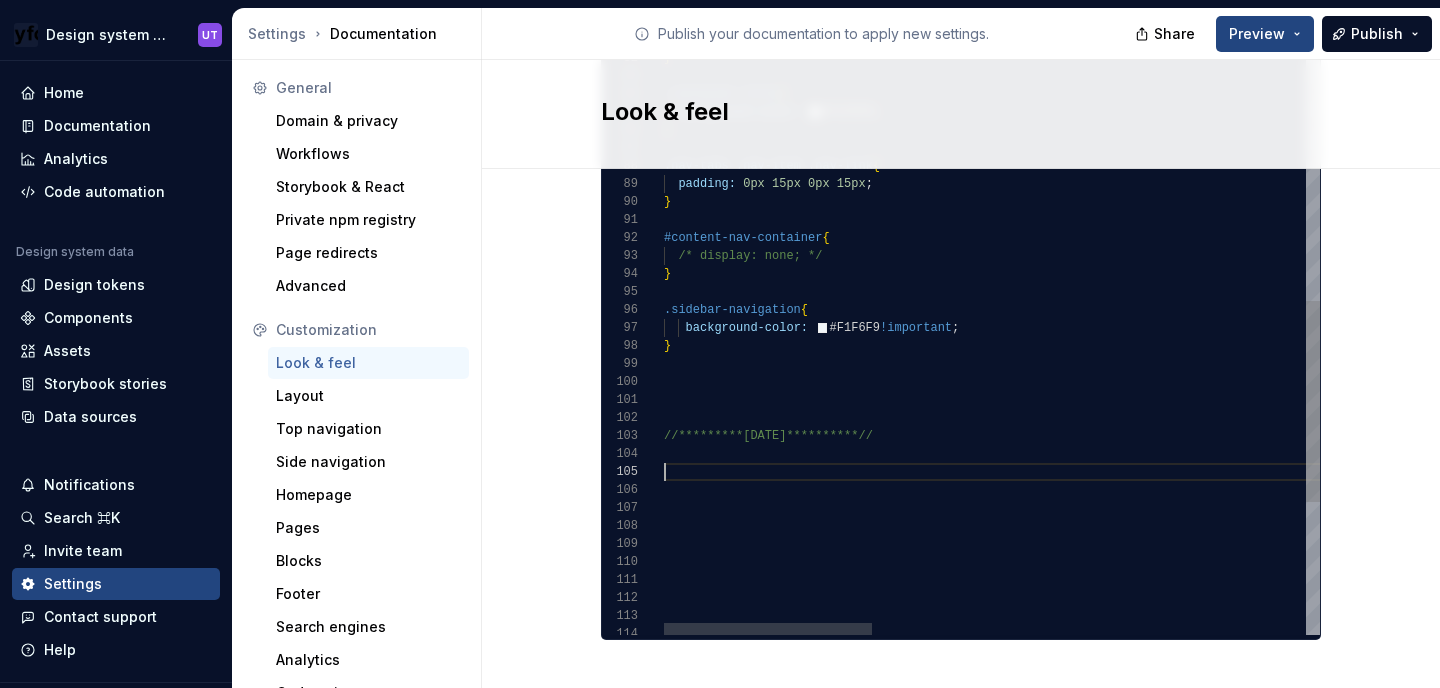 scroll, scrollTop: 72, scrollLeft: 145, axis: both 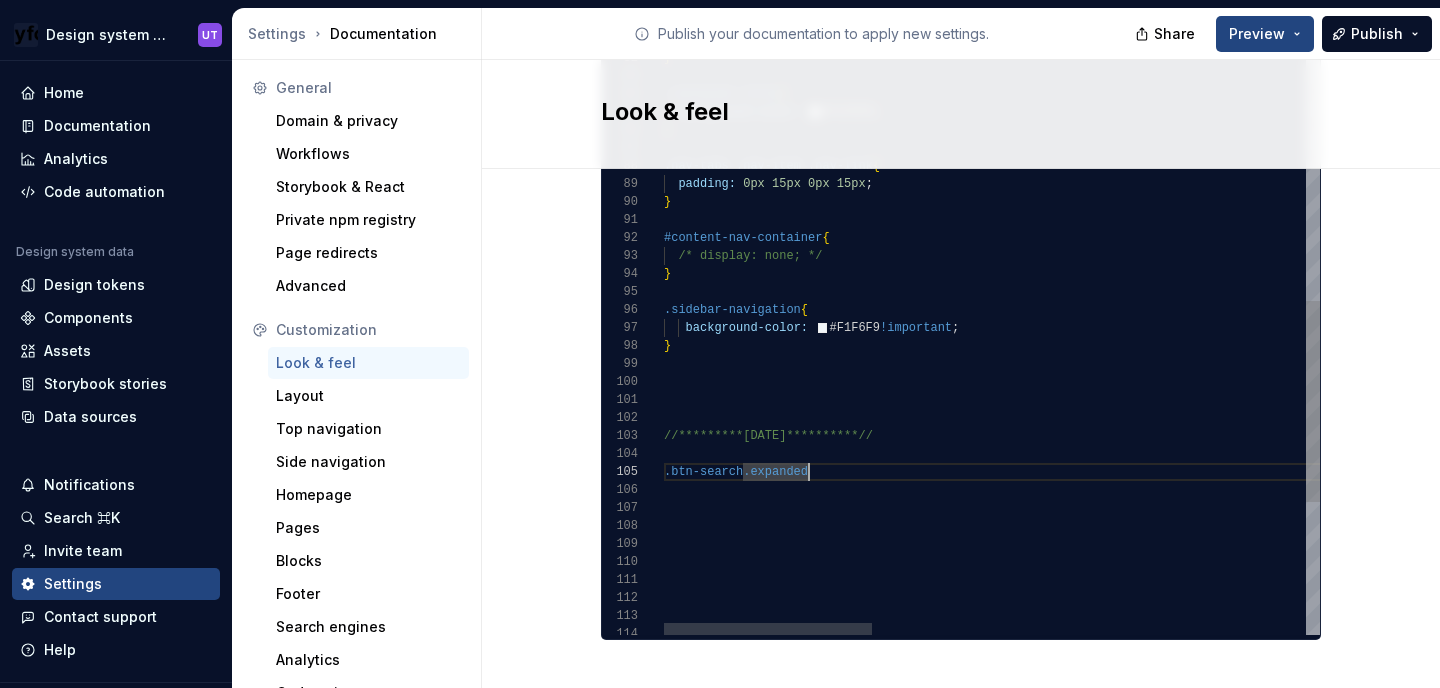 click on "**********" at bounding box center (1675, -152) 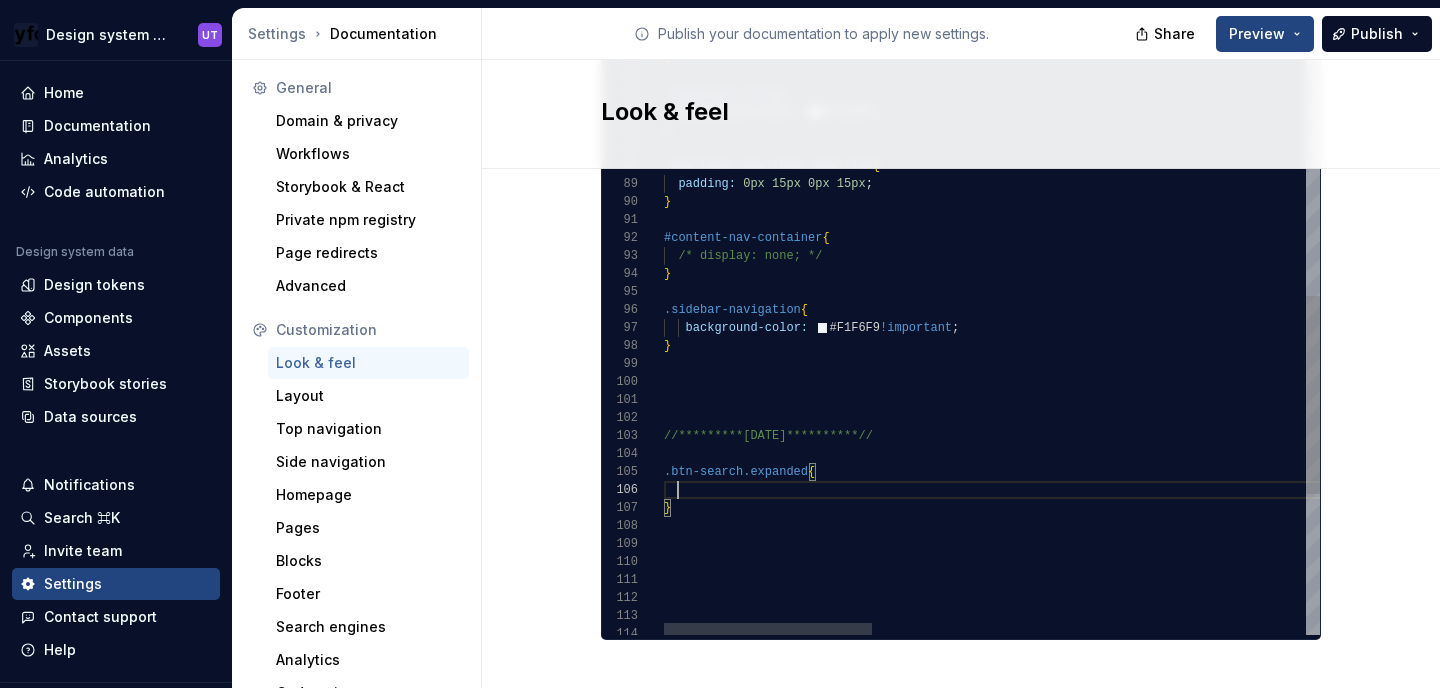 scroll, scrollTop: 90, scrollLeft: 137, axis: both 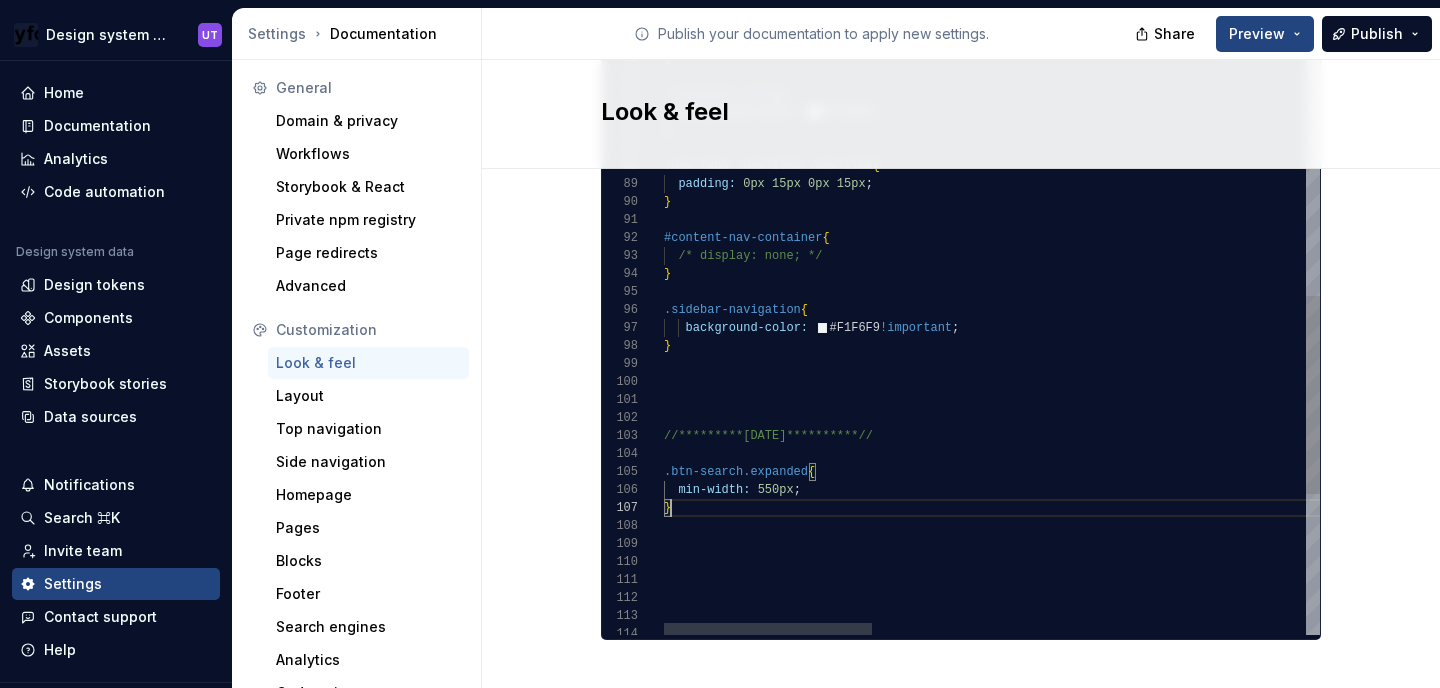 click on "**********" at bounding box center (1675, -134) 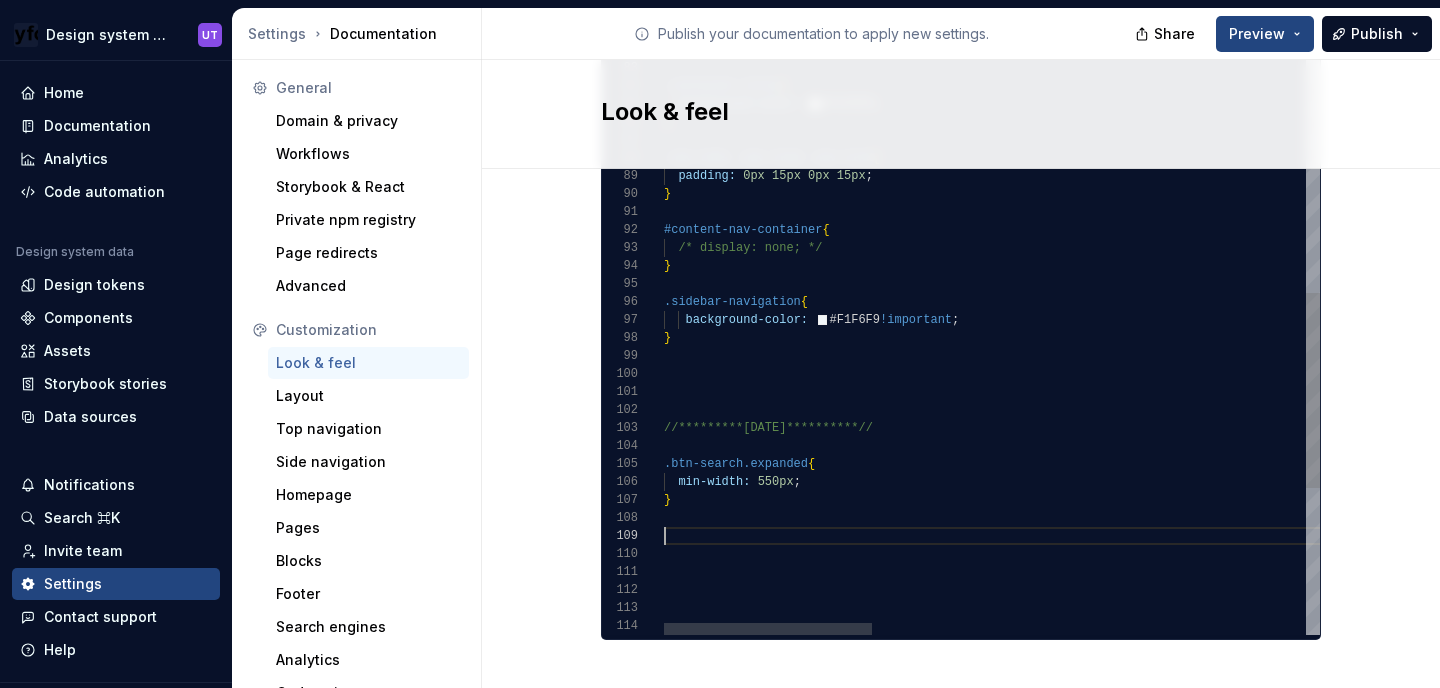 scroll, scrollTop: 144, scrollLeft: 0, axis: vertical 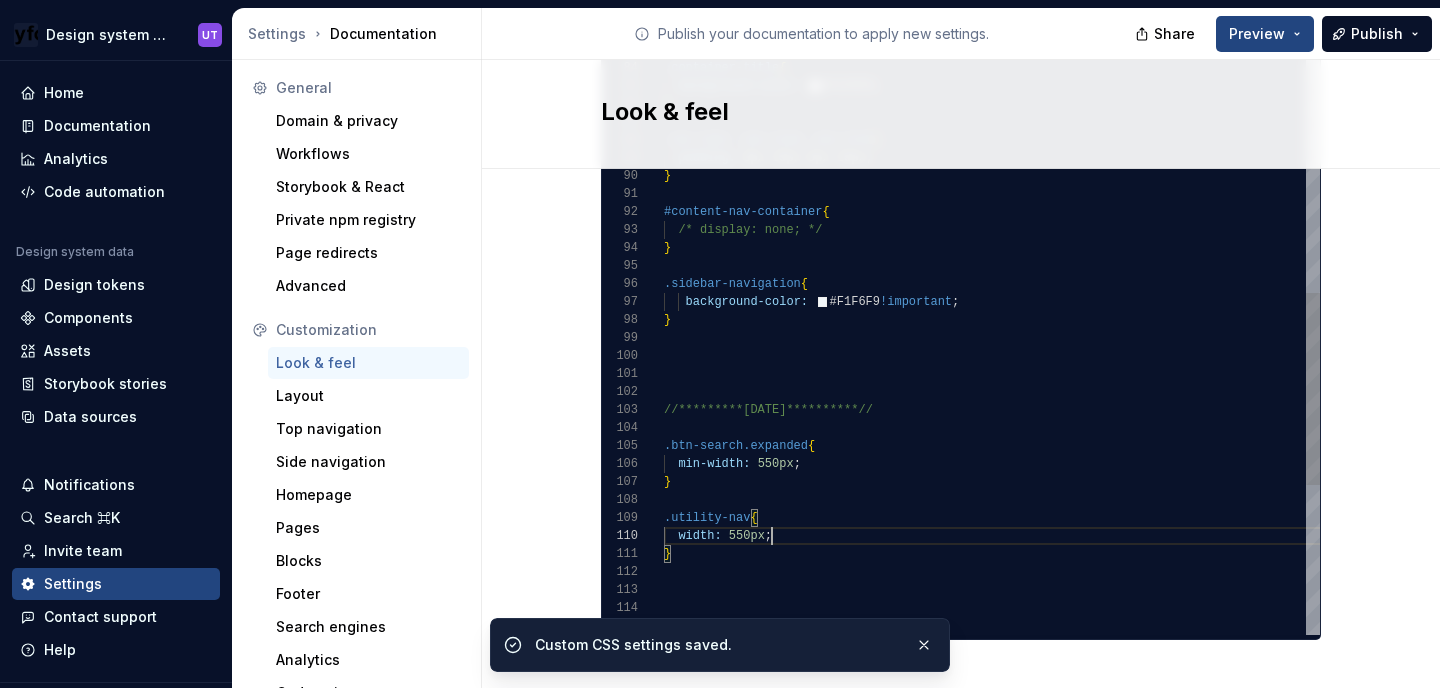 click on "**********" at bounding box center [1675, -124] 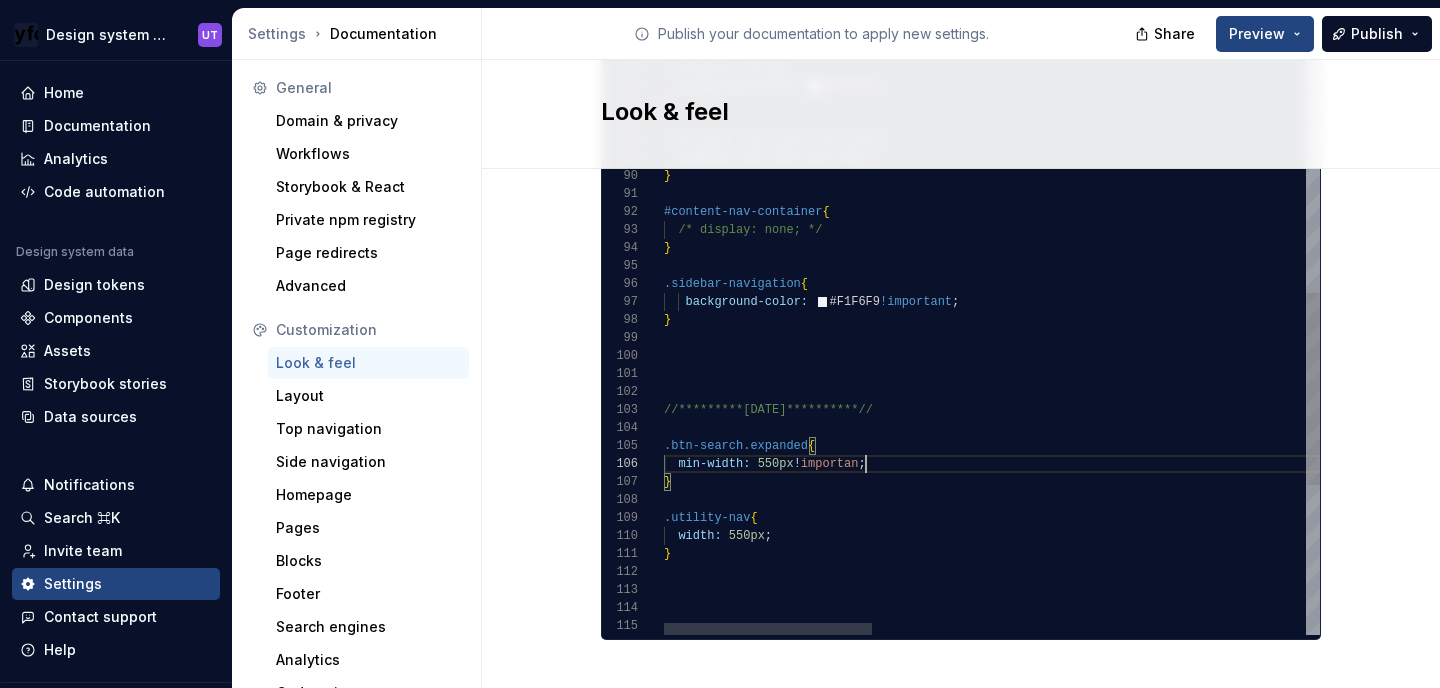 scroll, scrollTop: 90, scrollLeft: 210, axis: both 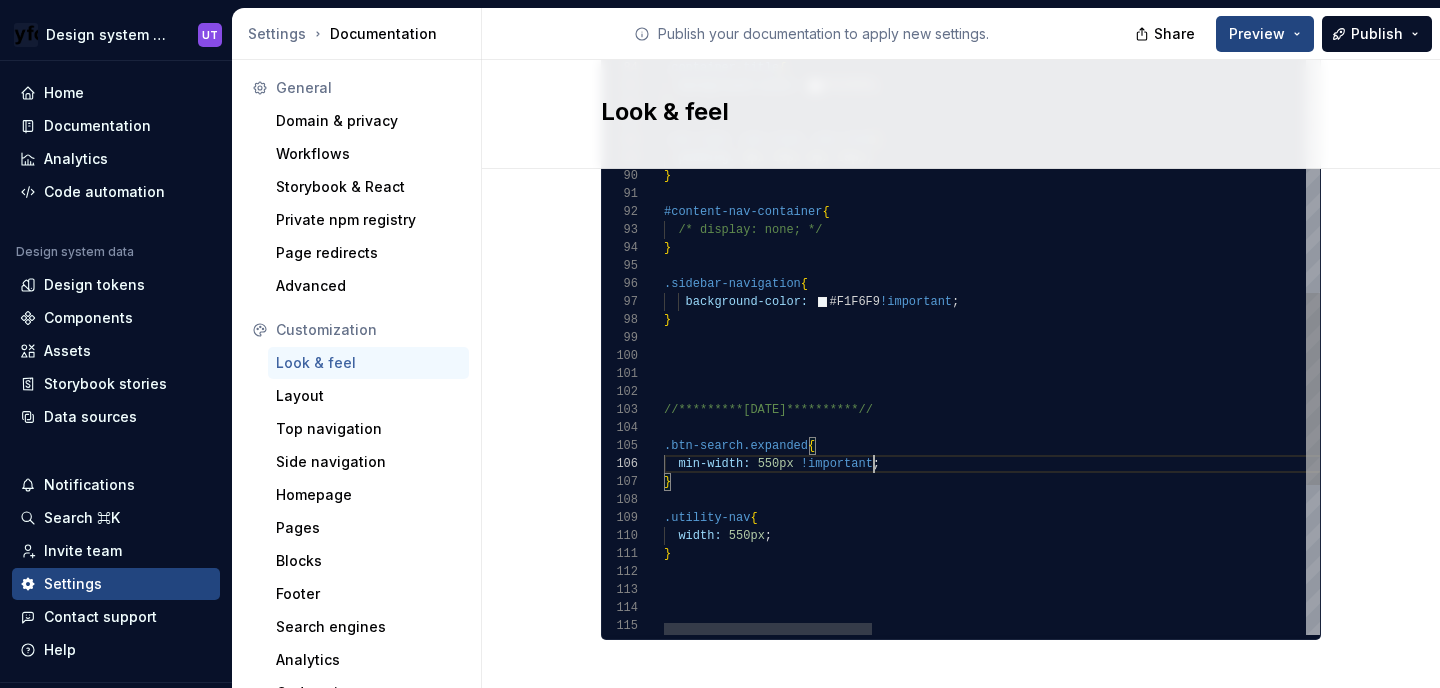click on "**********" at bounding box center [1675, -124] 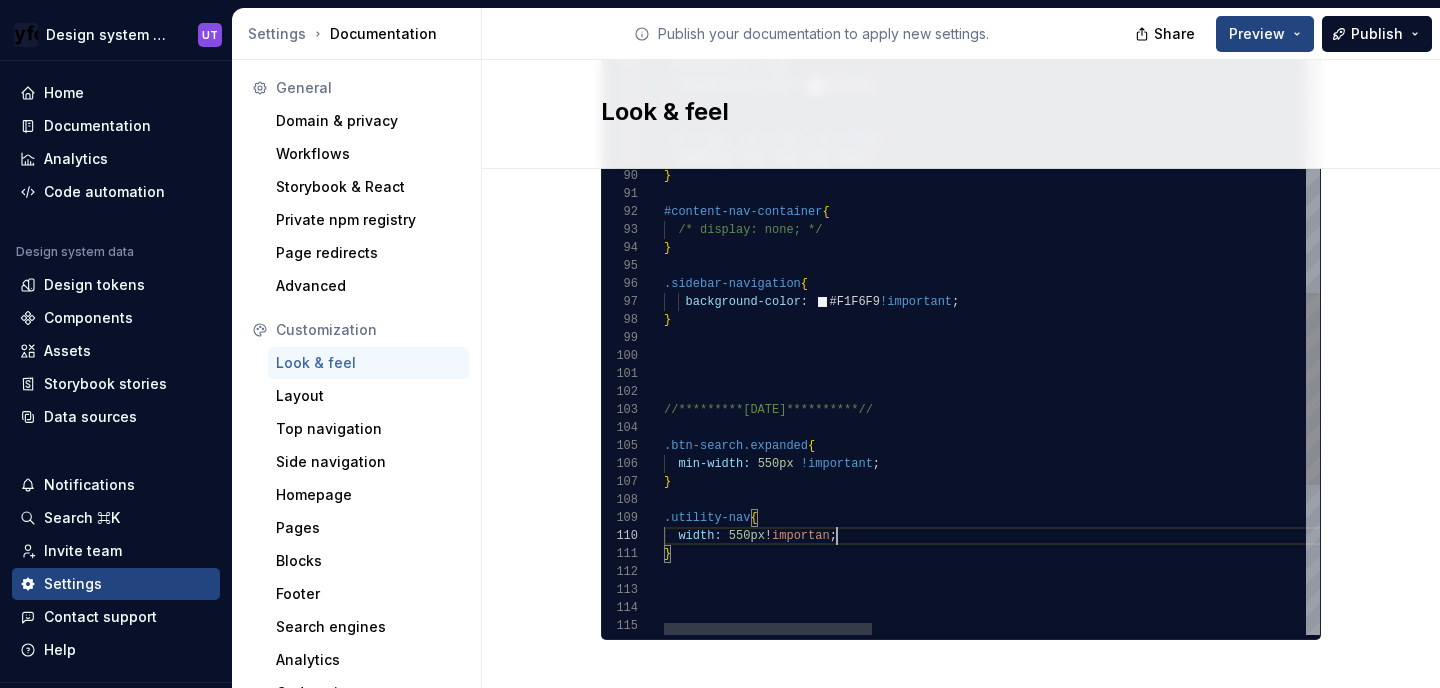 scroll, scrollTop: 162, scrollLeft: 181, axis: both 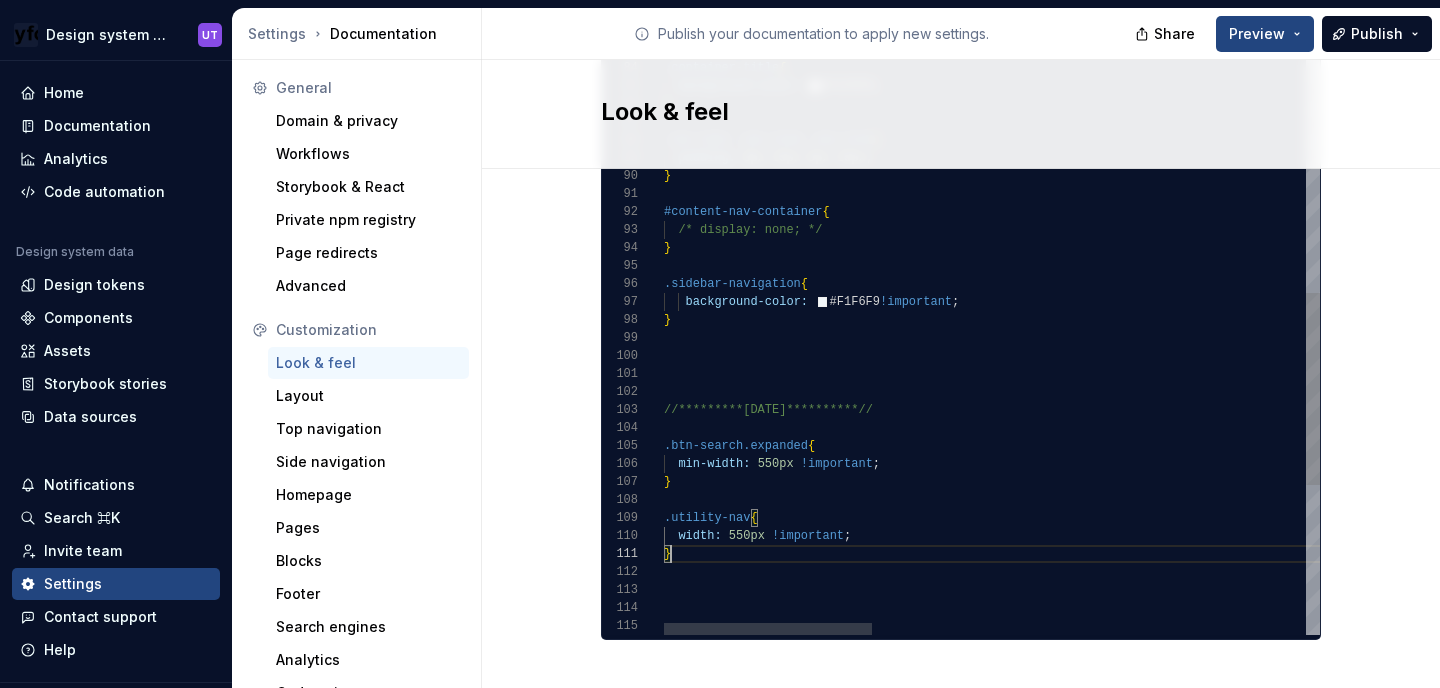 click on "**********" at bounding box center [1675, -124] 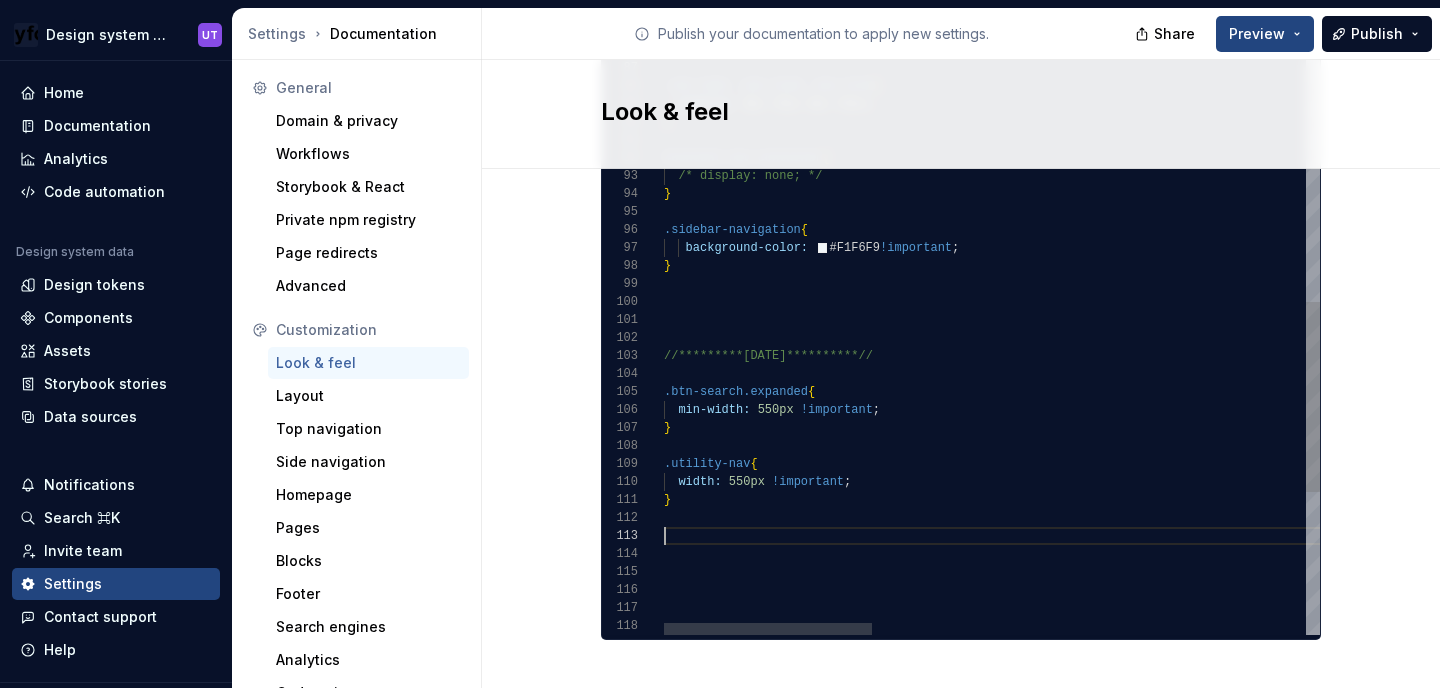 scroll, scrollTop: 36, scrollLeft: 0, axis: vertical 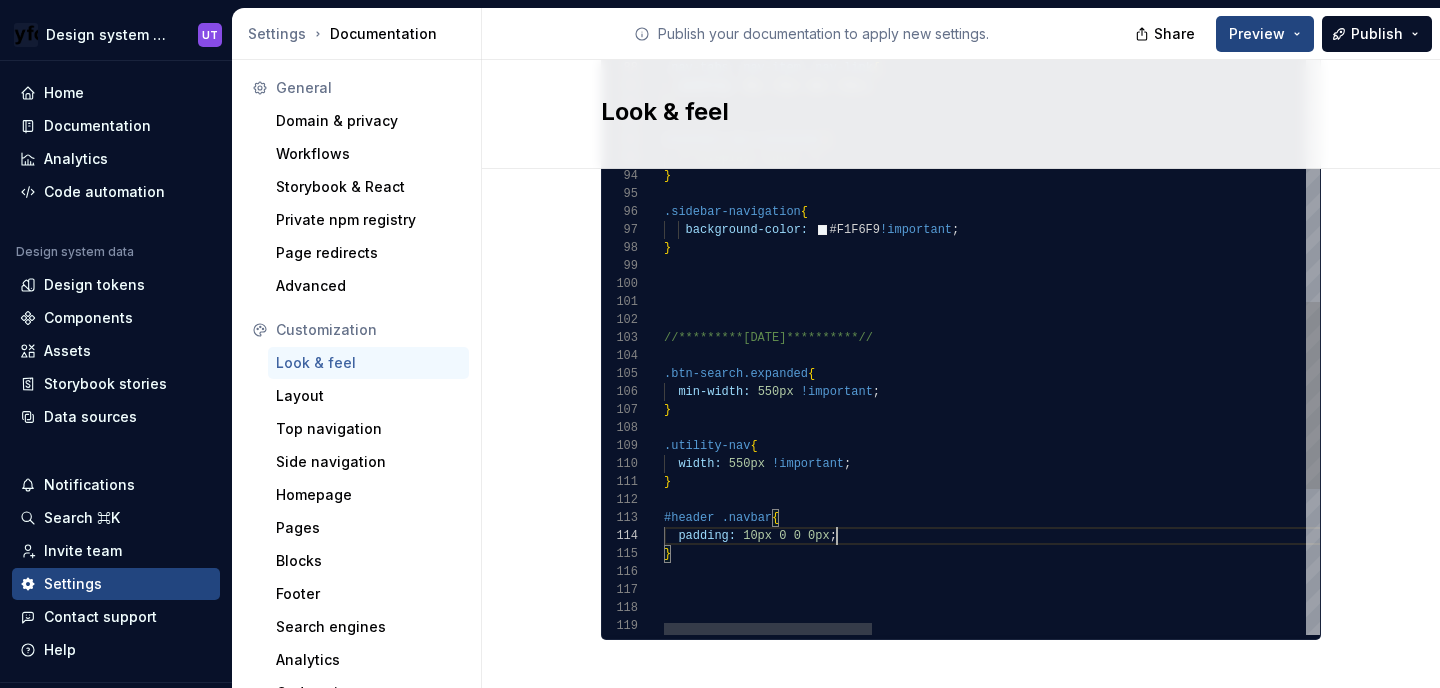 click on "**********" at bounding box center (1675, -160) 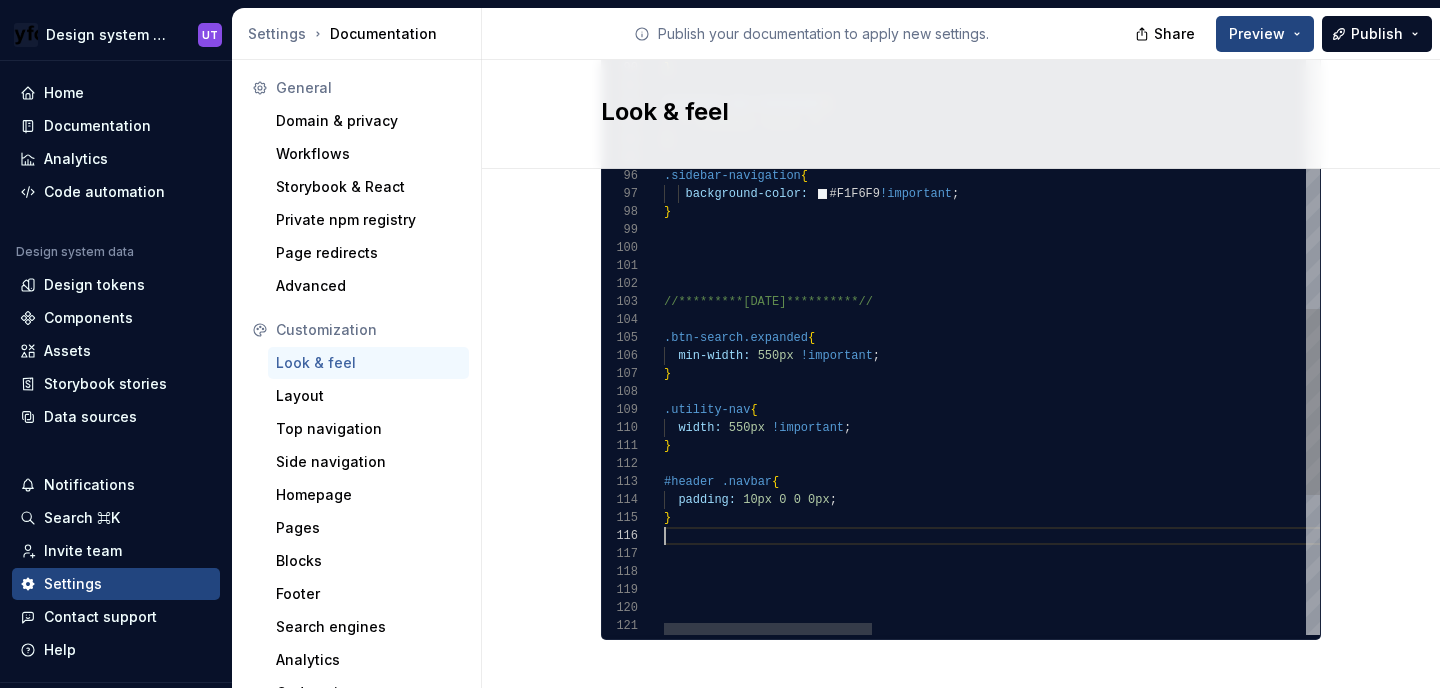 scroll, scrollTop: 108, scrollLeft: 0, axis: vertical 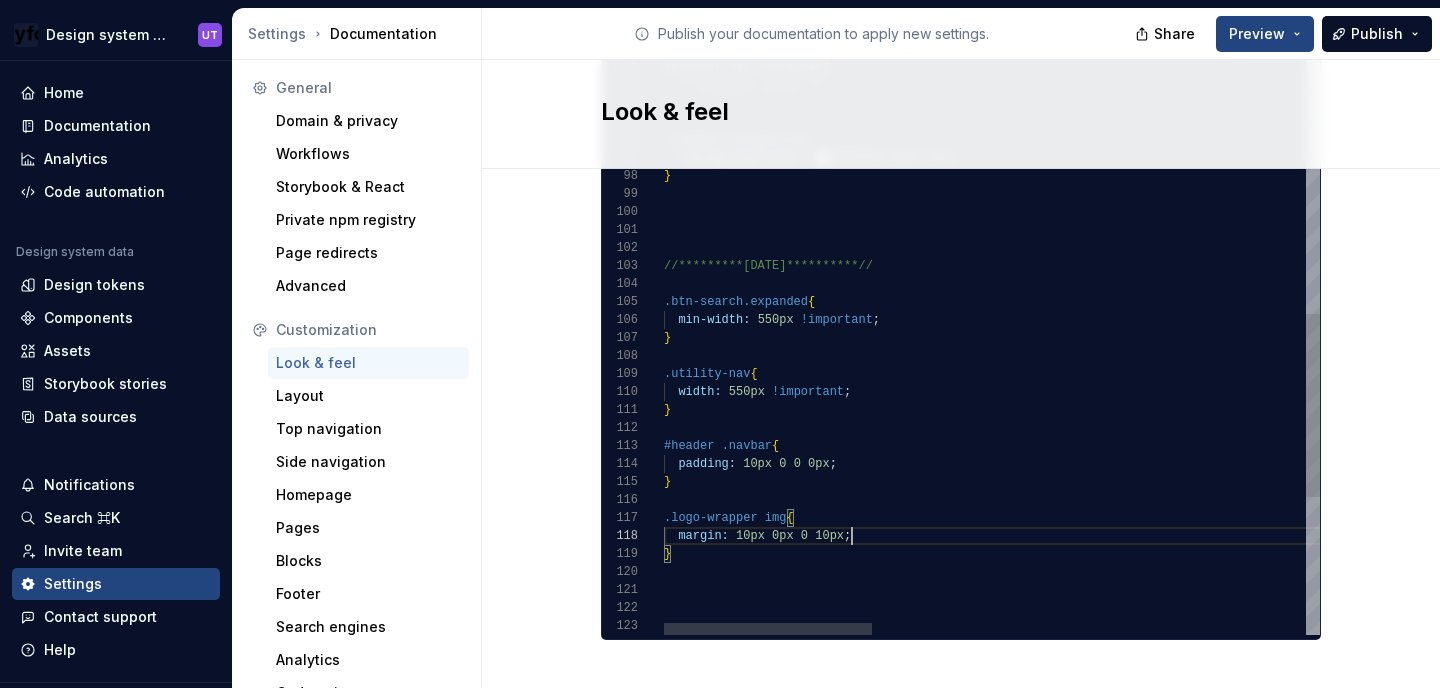 click on "**********" at bounding box center [1675, -205] 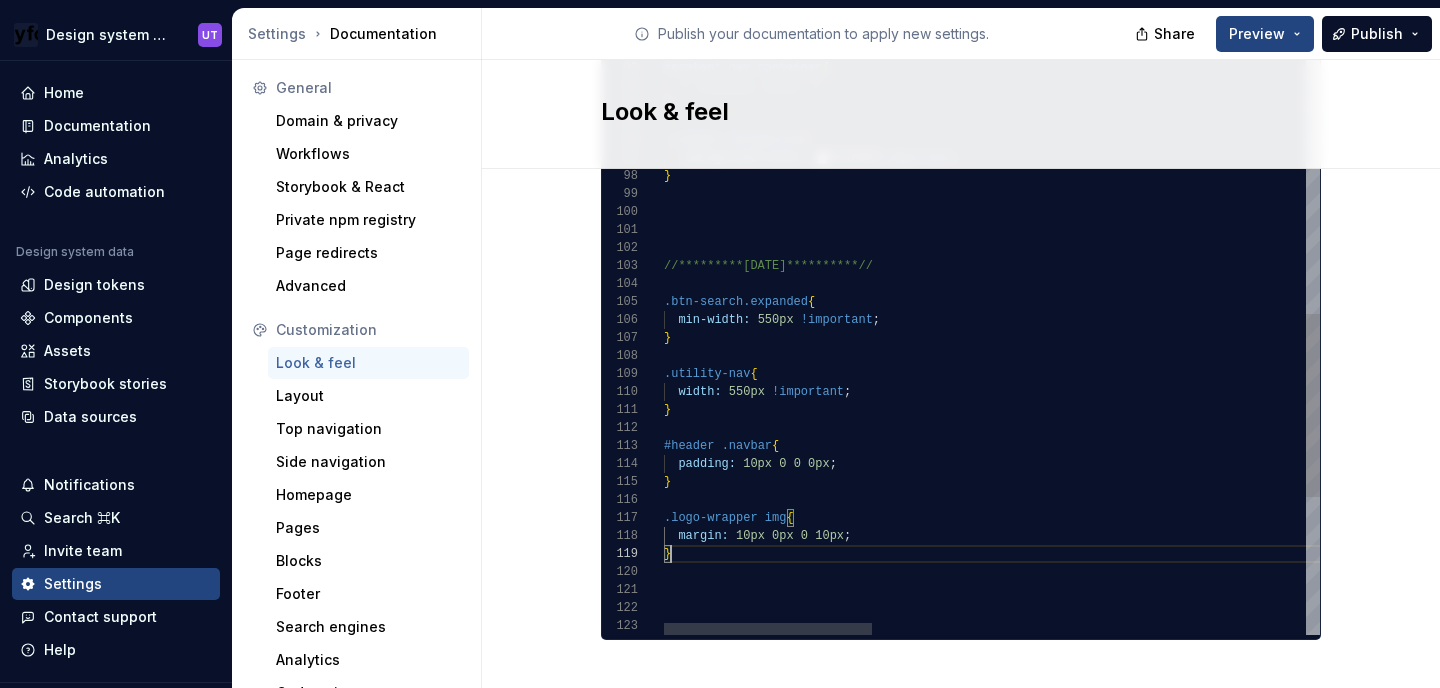 click on "**********" at bounding box center (1675, -205) 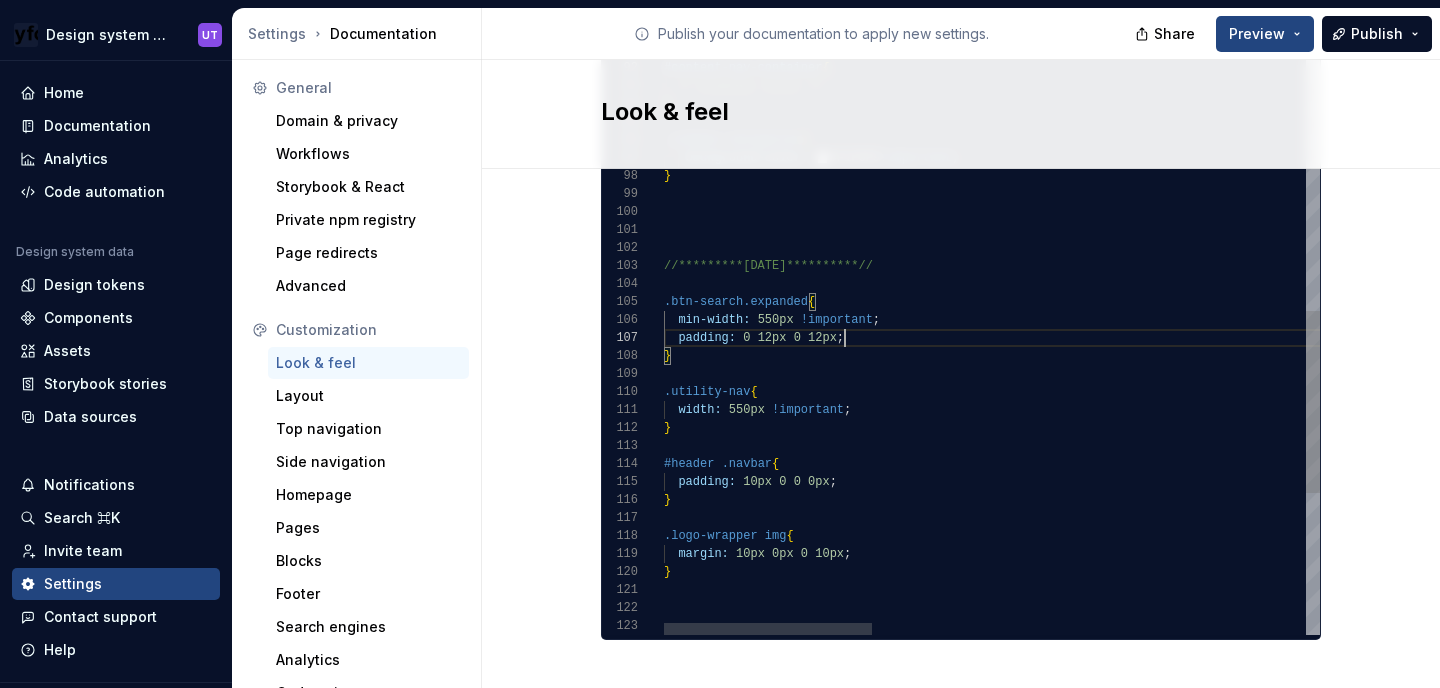 scroll, scrollTop: 108, scrollLeft: 181, axis: both 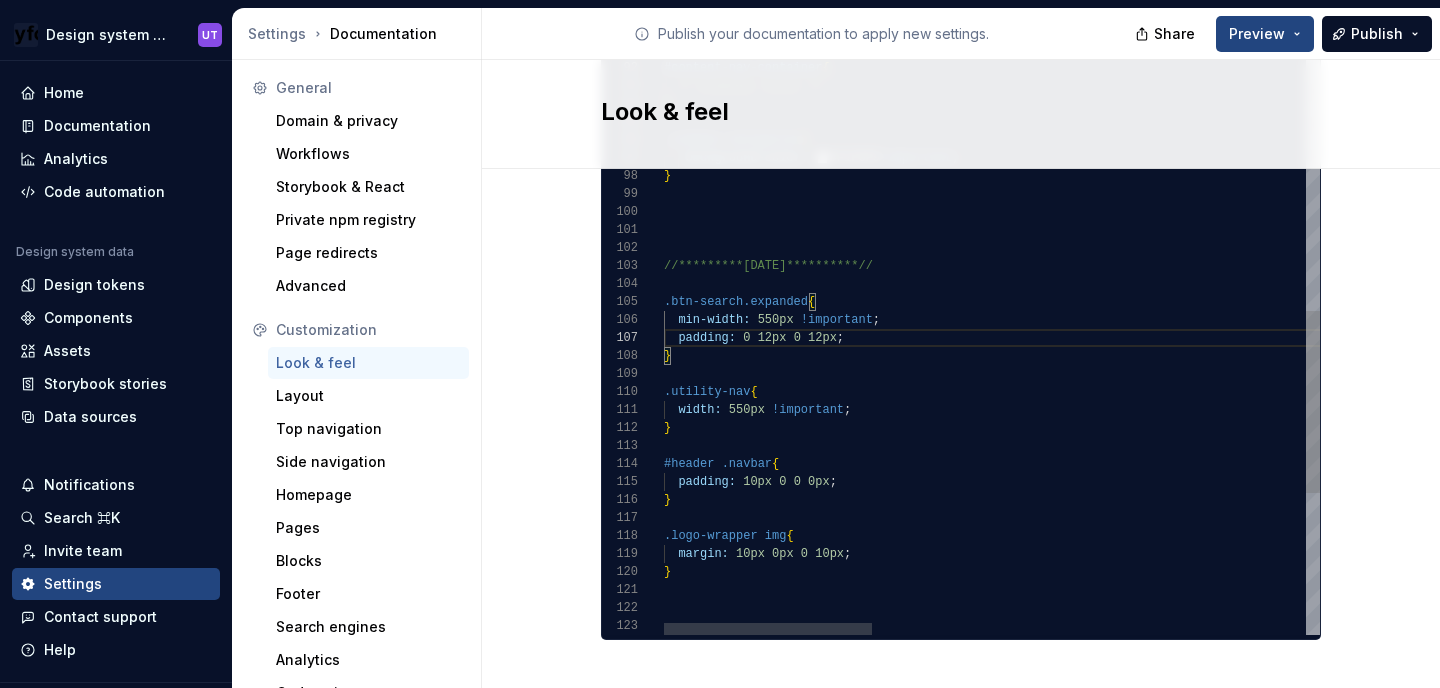 type on "**********" 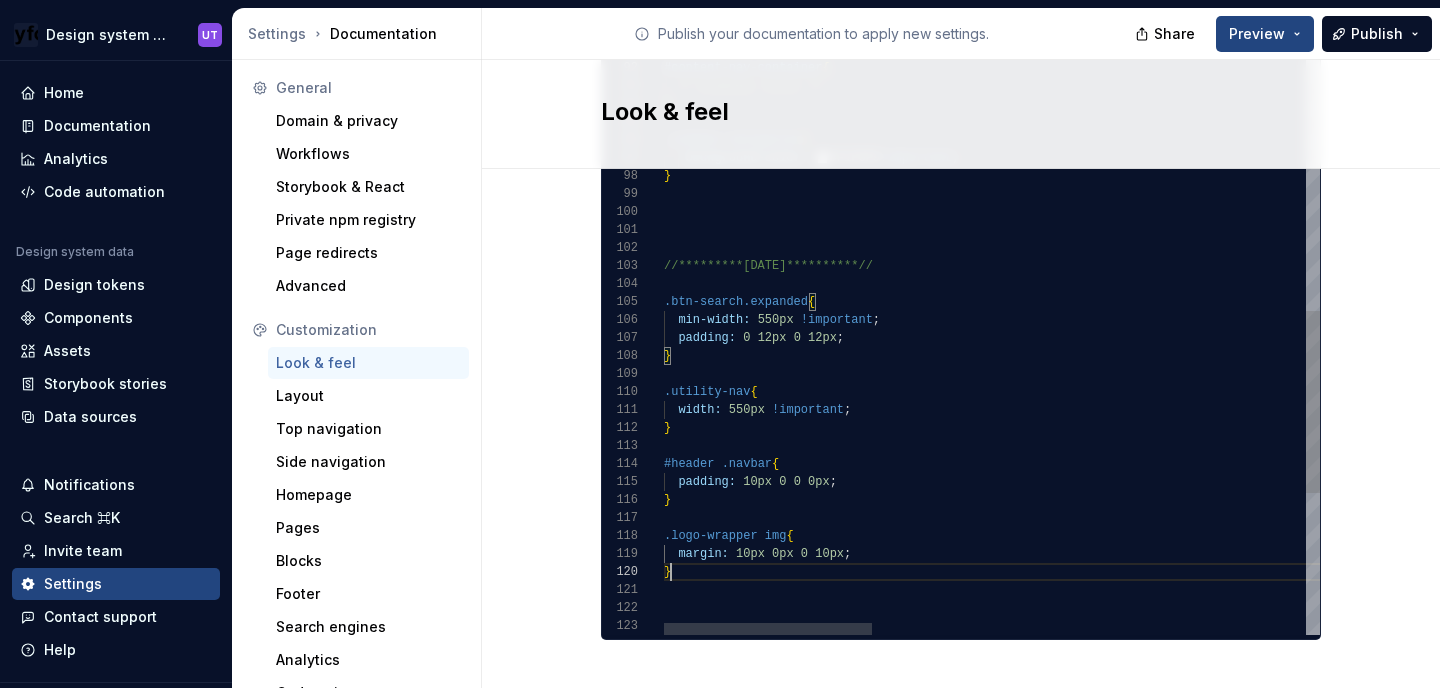 click on "**********" at bounding box center (1675, -196) 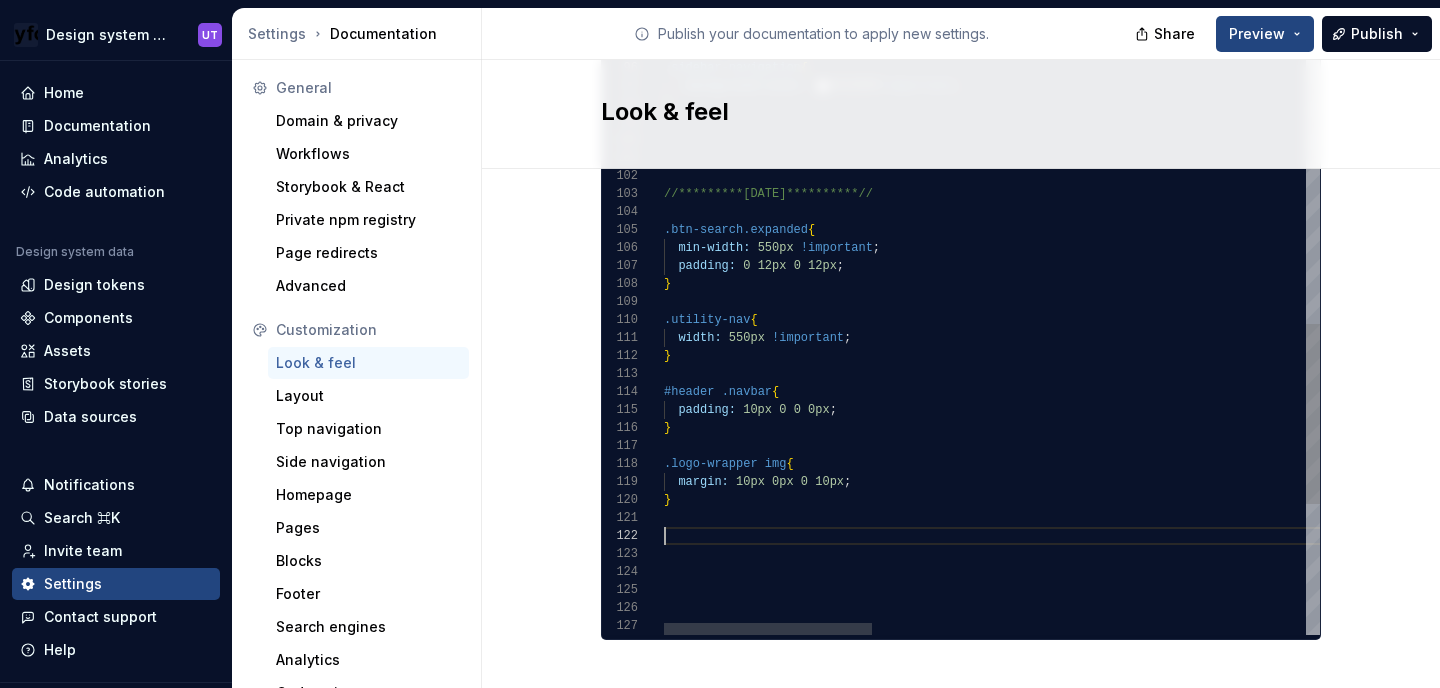 scroll, scrollTop: 18, scrollLeft: 0, axis: vertical 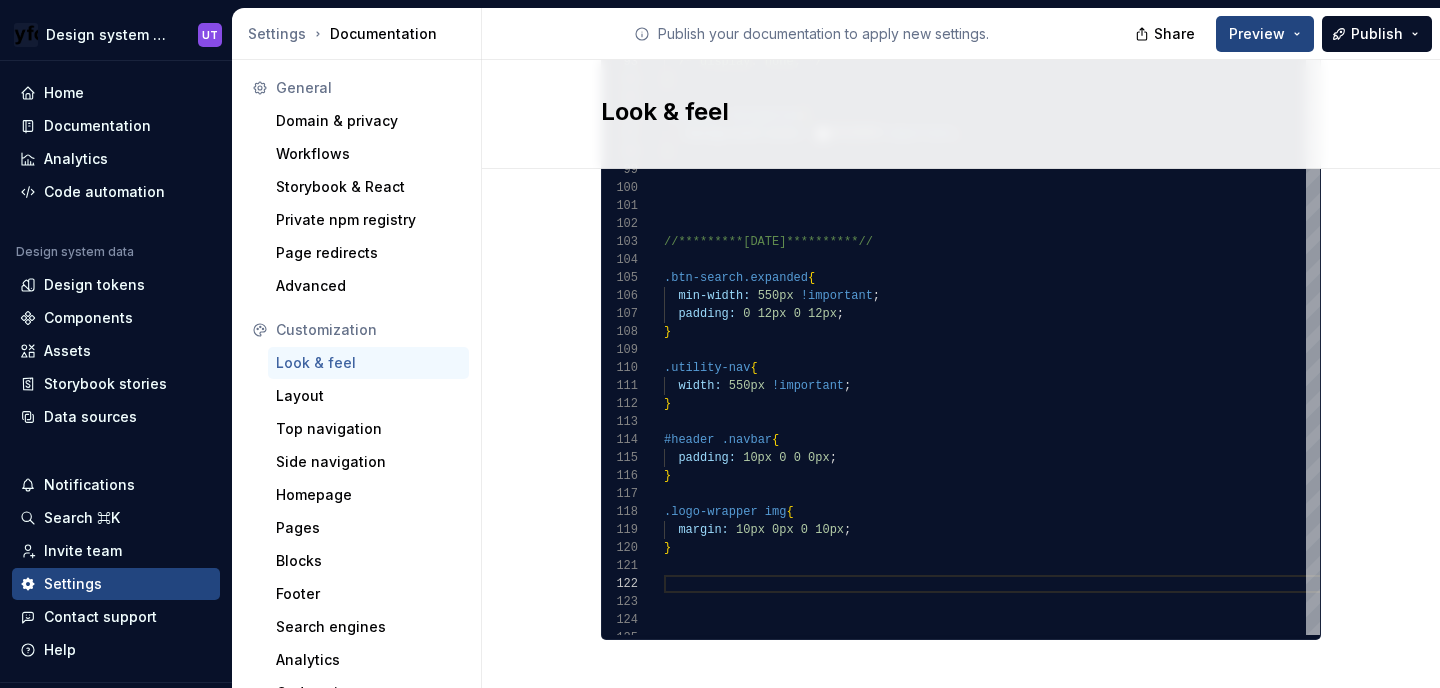 click on "Site logo A company logo that will be displayed on all pages on your documentation site. We recommend using a 200 x 30px .svg or .png file.         Remove image Site logo height The height of your site logo in the top navigation bar, measured in pixels. 26 Site favicon The favicon that will be used for your documentation site. We recommend using a 32 x 32px .png file. Using legacy .ico is not recommended. Remove image Accent color This is your main accent color, used for all links, selected states, and active items. Default color: #0f62fe. #2e3192ff Alternative accent color Used in hover states for links, selected items, and active states. Usually darker or lighter than the main accent color. Default color: #[DATE]. #4d5f80ff Surface accent color Used for backgrounds of active and selected items. This color should meet AA+ contrast criteria against the main accent color. Default color: #ecf4ff. Icon stroke width The stroke width for all icons, measured in pixels. Default width: 2px. 2 Font family Lexend 1 2 <" at bounding box center [961, -359] 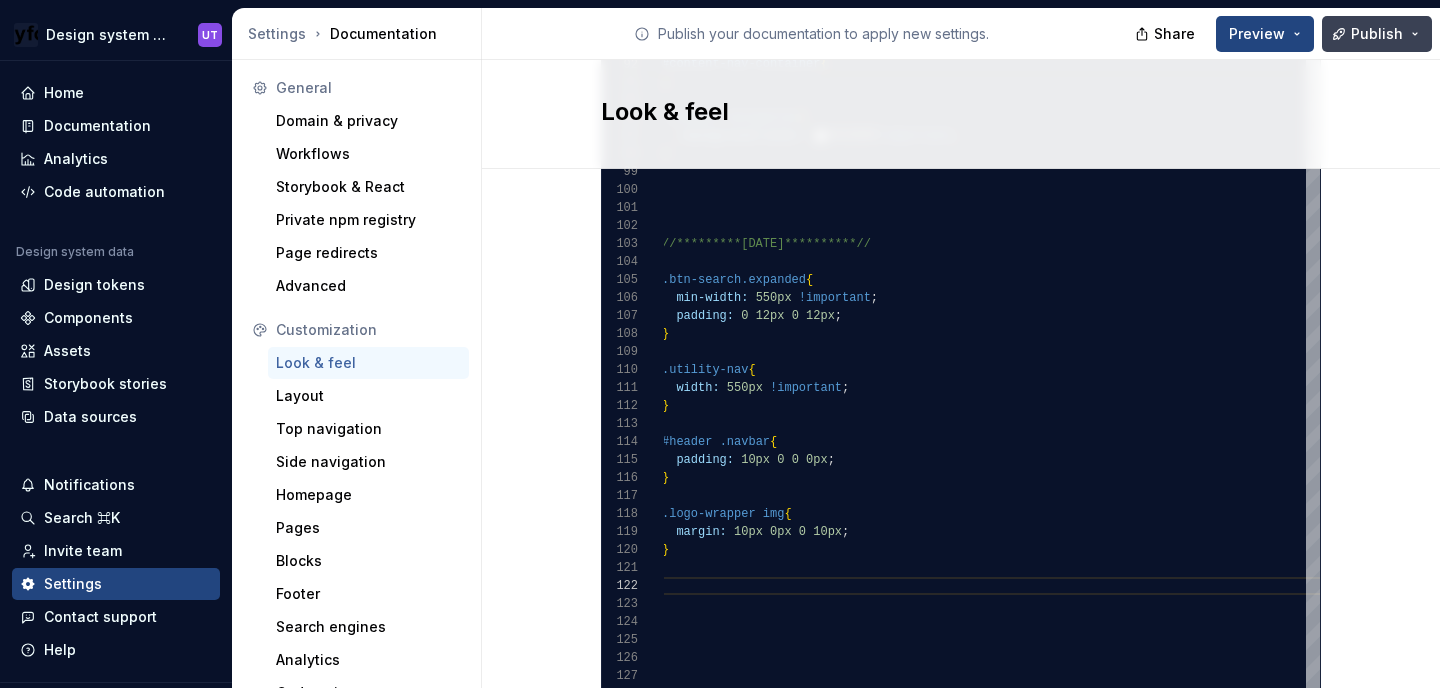 click on "Publish" at bounding box center (1377, 34) 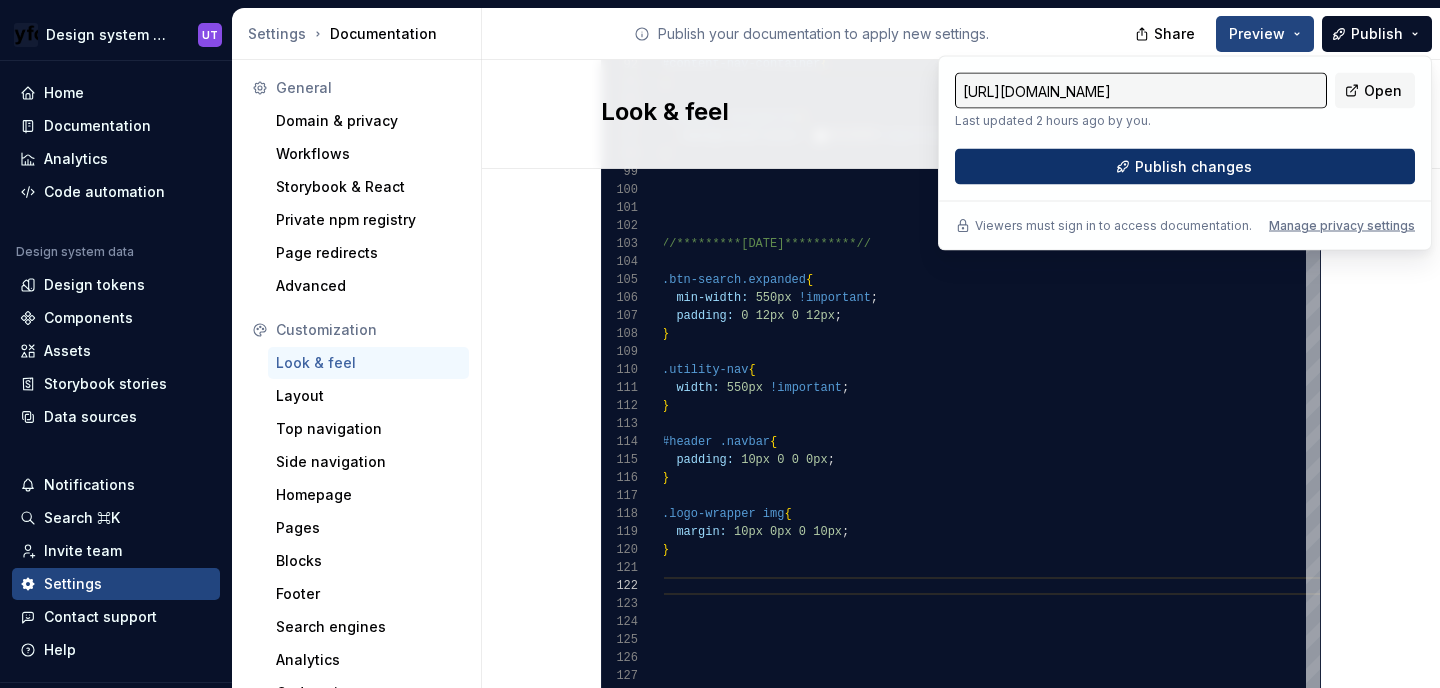 click on "Publish changes" at bounding box center [1193, 167] 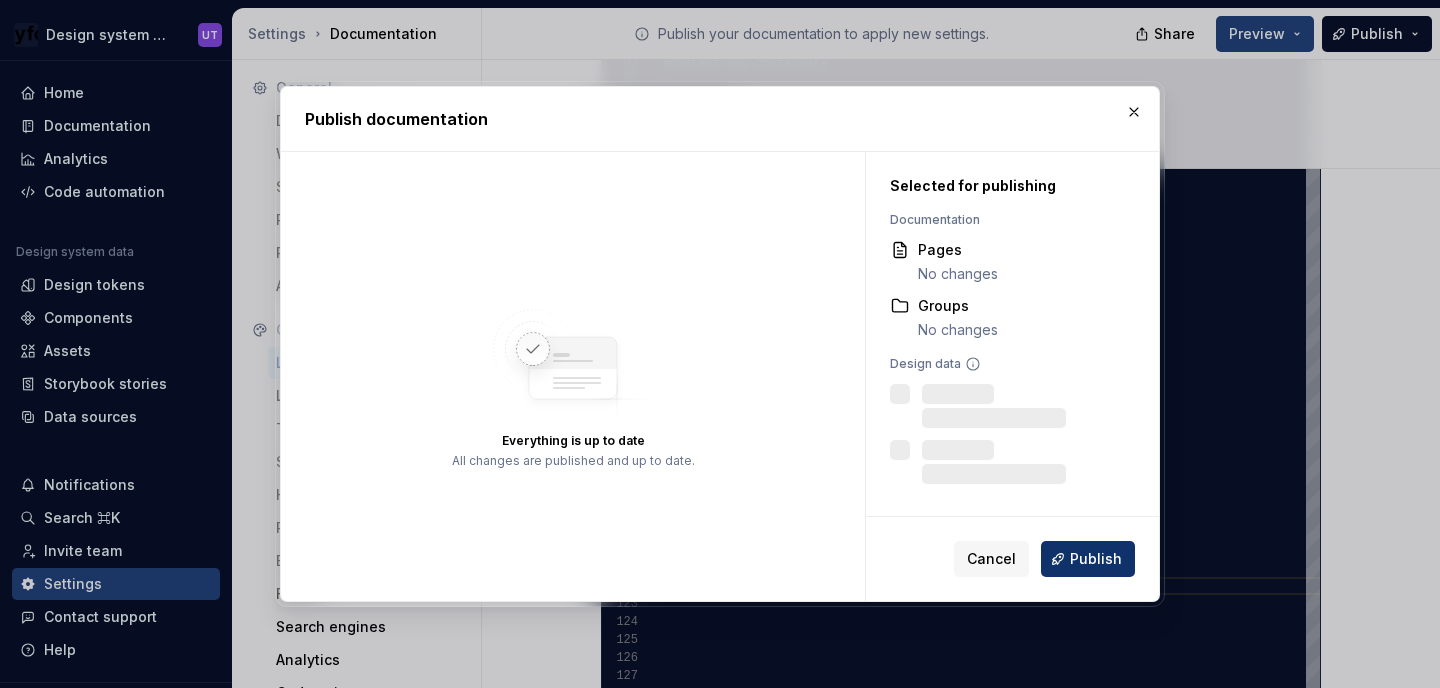 click on "Publish" at bounding box center [1088, 559] 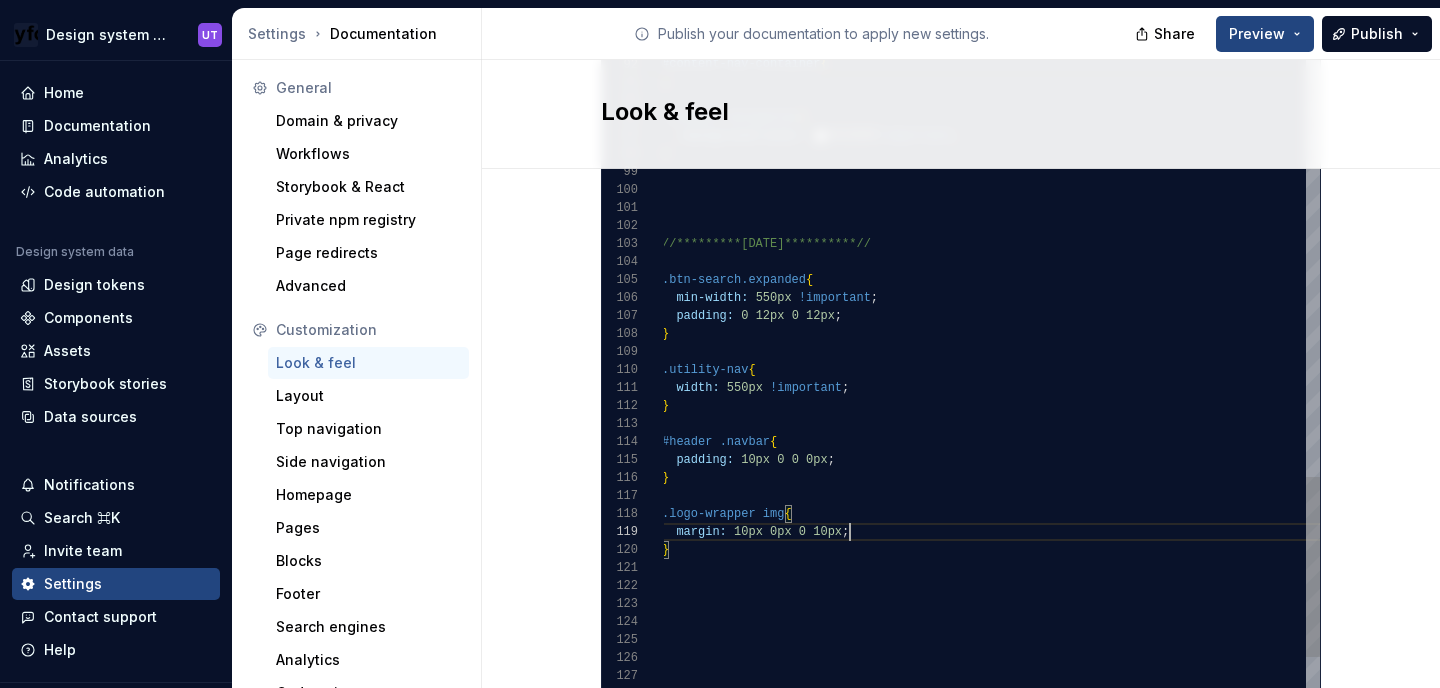 click on "**********" at bounding box center (1673, -200) 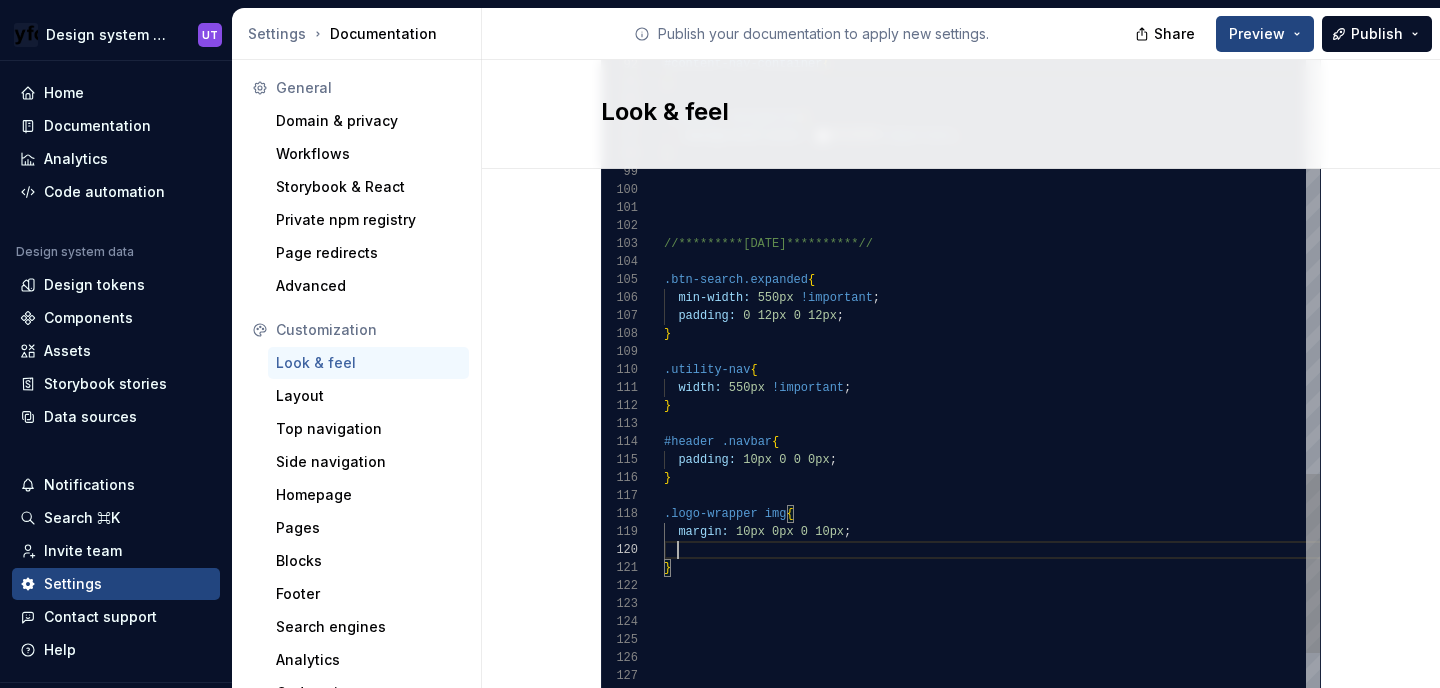 scroll, scrollTop: 162, scrollLeft: 101, axis: both 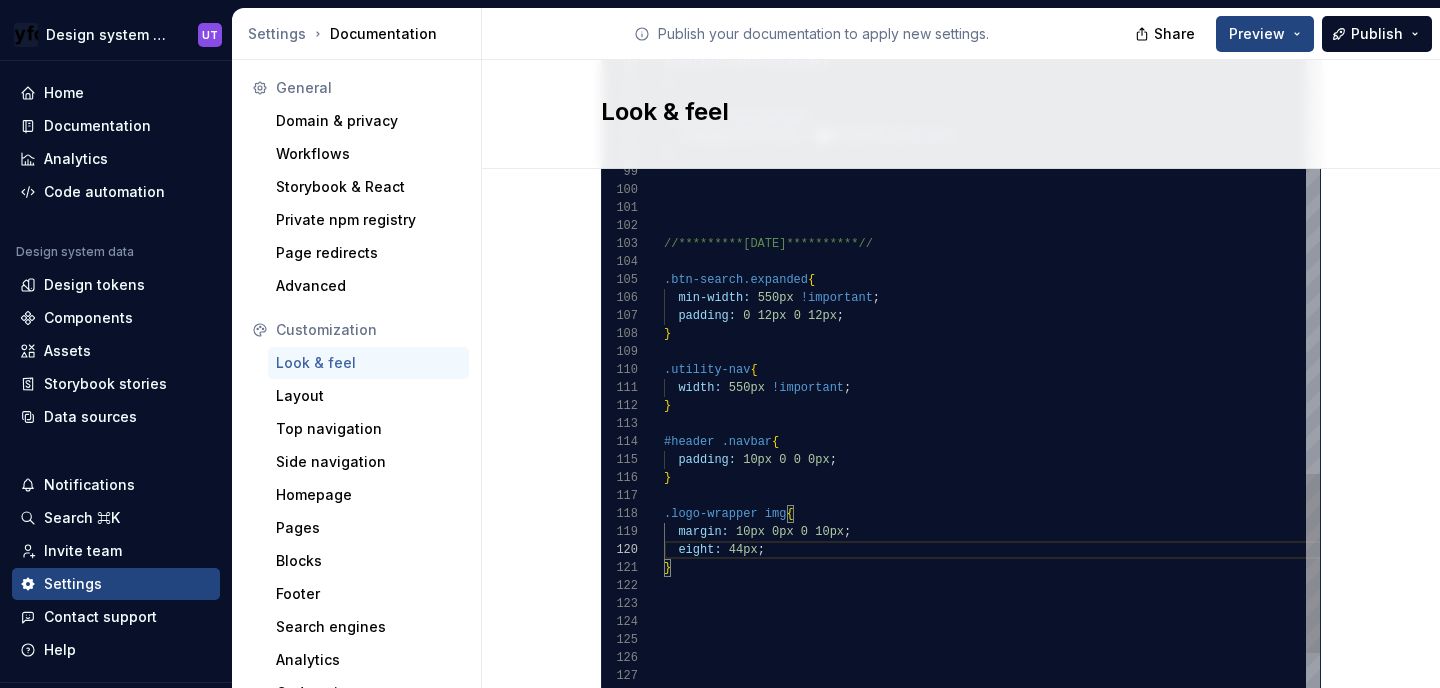 click on "**********" at bounding box center (1675, -191) 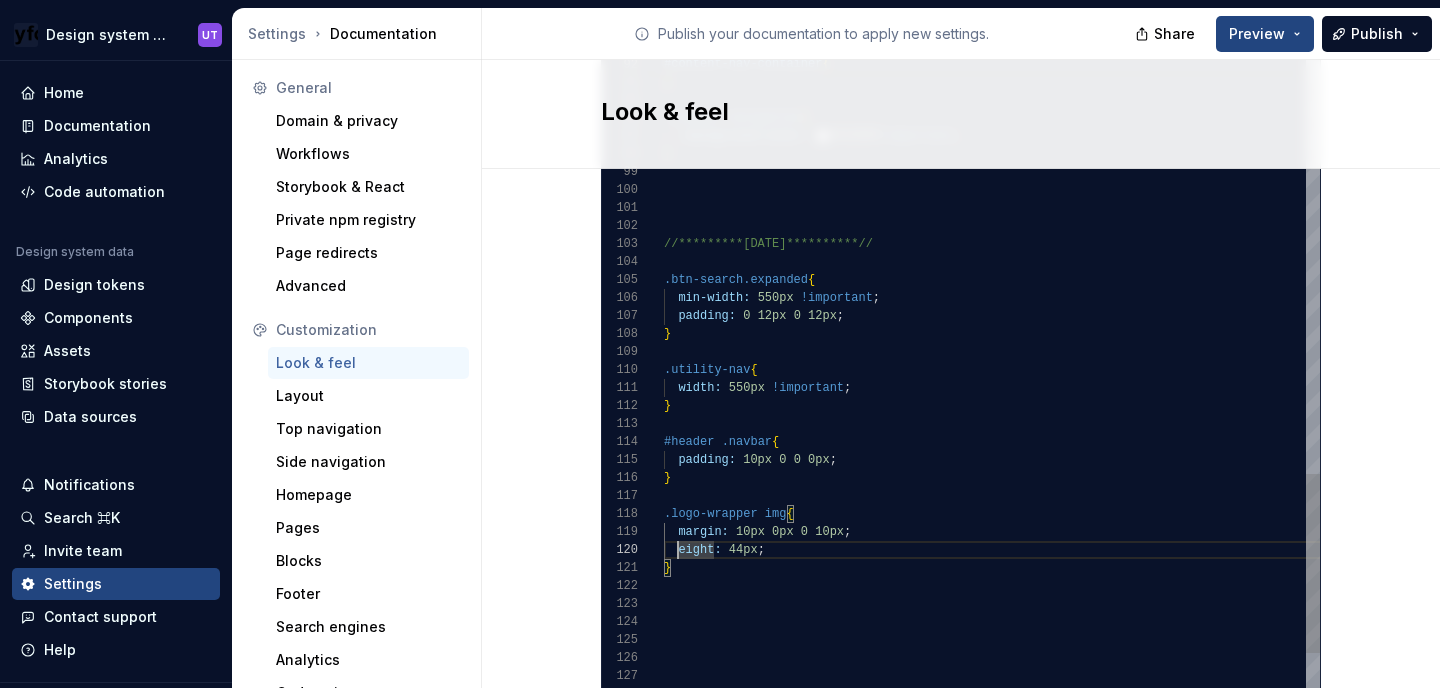 scroll, scrollTop: 162, scrollLeft: 22, axis: both 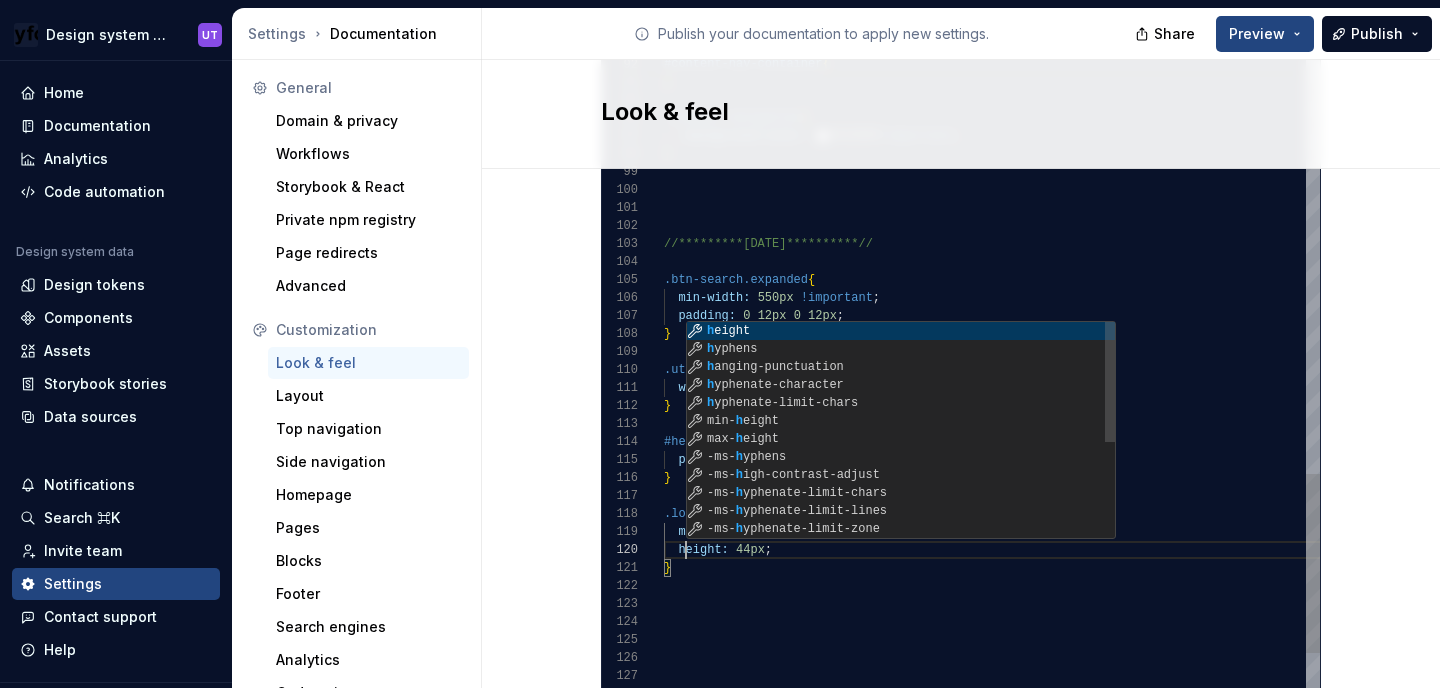 click on "**********" at bounding box center (1675, -191) 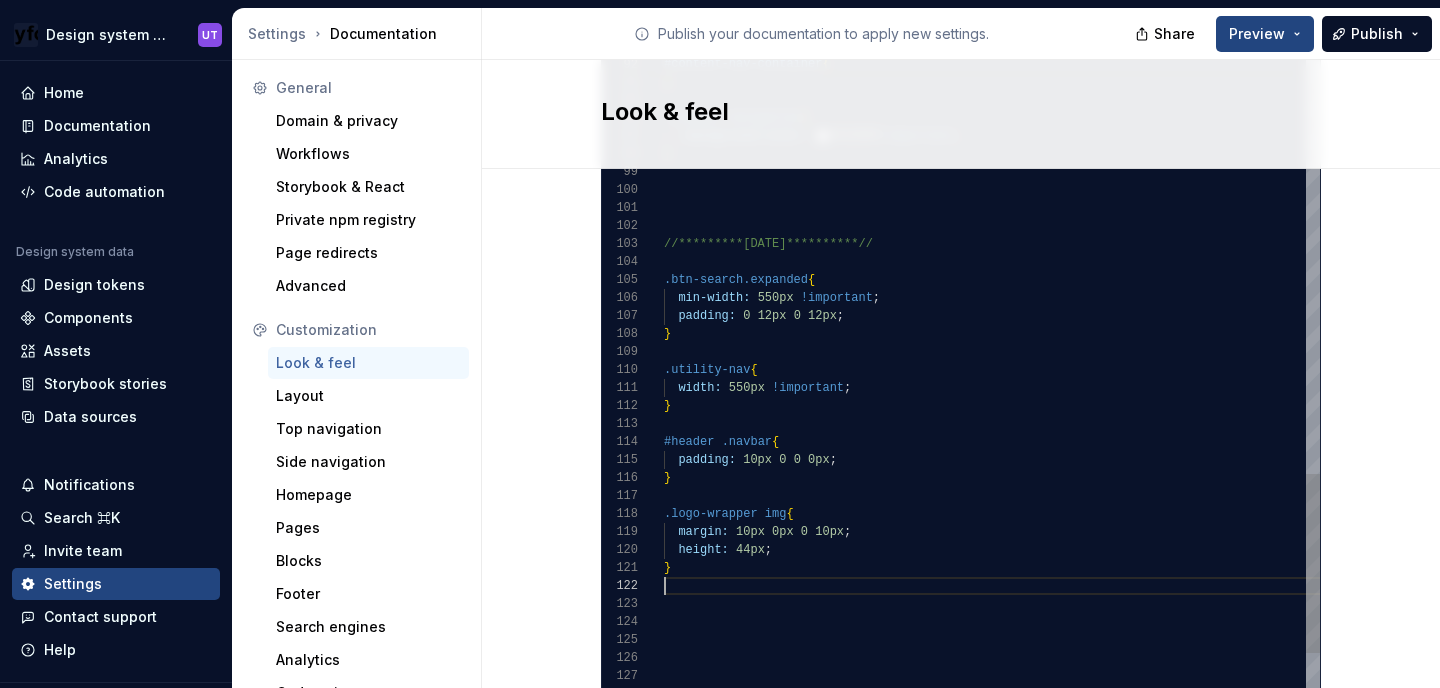 scroll, scrollTop: 18, scrollLeft: 0, axis: vertical 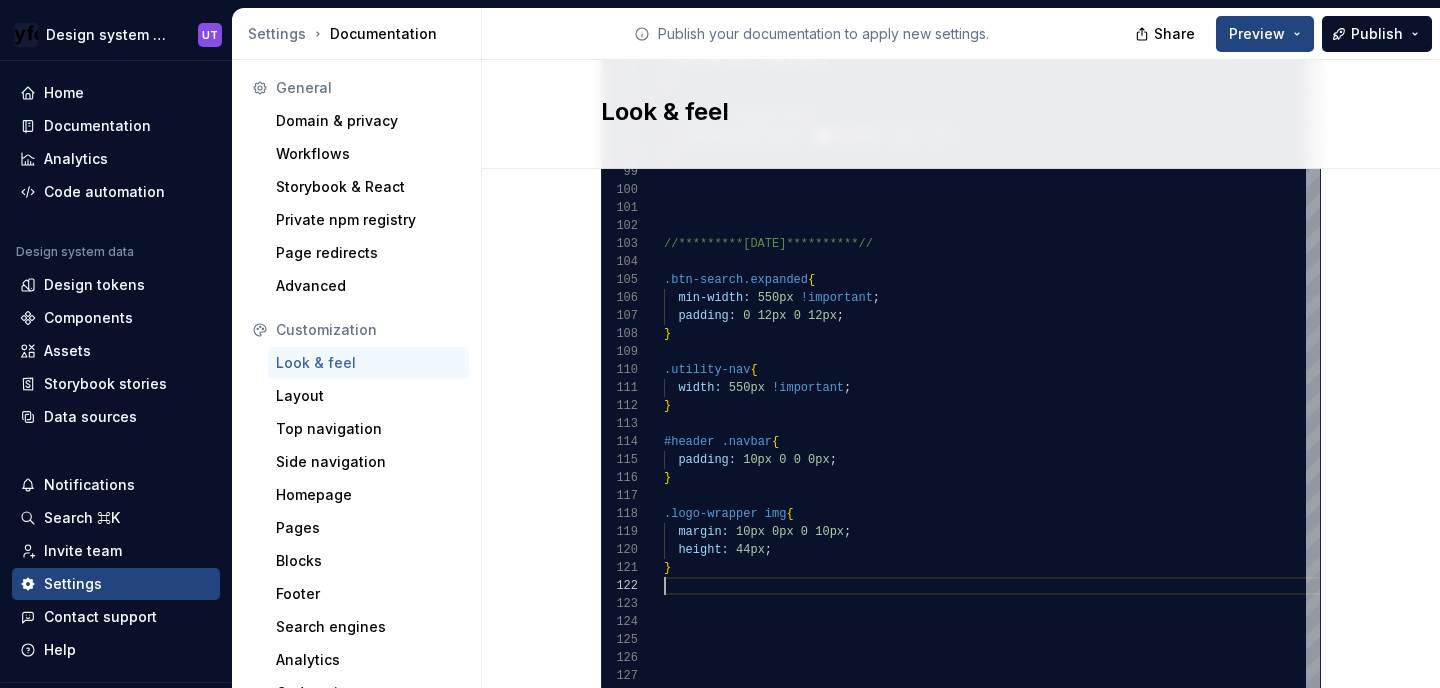 click on "Site logo A company logo that will be displayed on all pages on your documentation site. We recommend using a 200 x 30px .svg or .png file.         Remove image Site logo height The height of your site logo in the top navigation bar, measured in pixels. 26 Site favicon The favicon that will be used for your documentation site. We recommend using a 32 x 32px .png file. Using legacy .ico is not recommended. Remove image Accent color This is your main accent color, used for all links, selected states, and active items. Default color: #0f62fe. #2e3192ff Alternative accent color Used in hover states for links, selected items, and active states. Usually darker or lighter than the main accent color. Default color: #[DATE]. #4d5f80ff Surface accent color Used for backgrounds of active and selected items. This color should meet AA+ contrast criteria against the main accent color. Default color: #ecf4ff. Icon stroke width The stroke width for all icons, measured in pixels. Default width: 2px. 2 Font family Lexend 1 2 <" at bounding box center (961, -227) 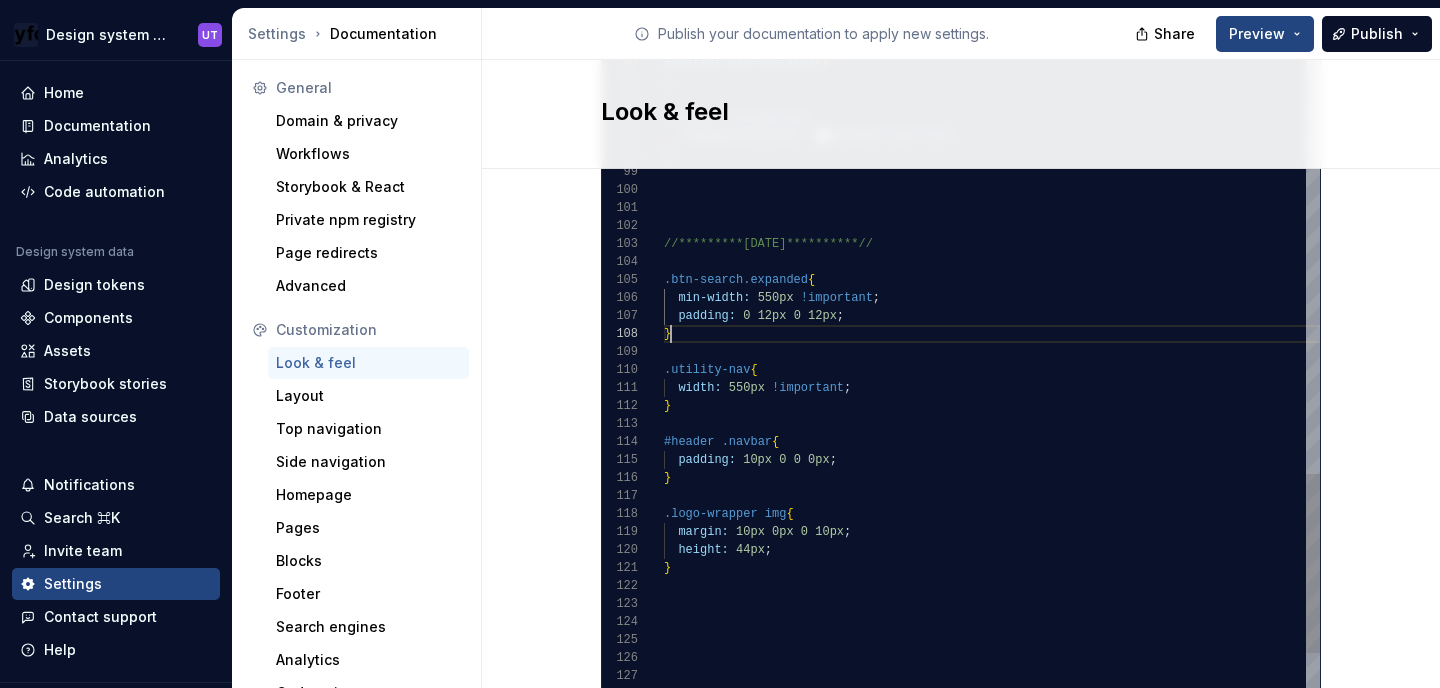 scroll, scrollTop: 126, scrollLeft: 7, axis: both 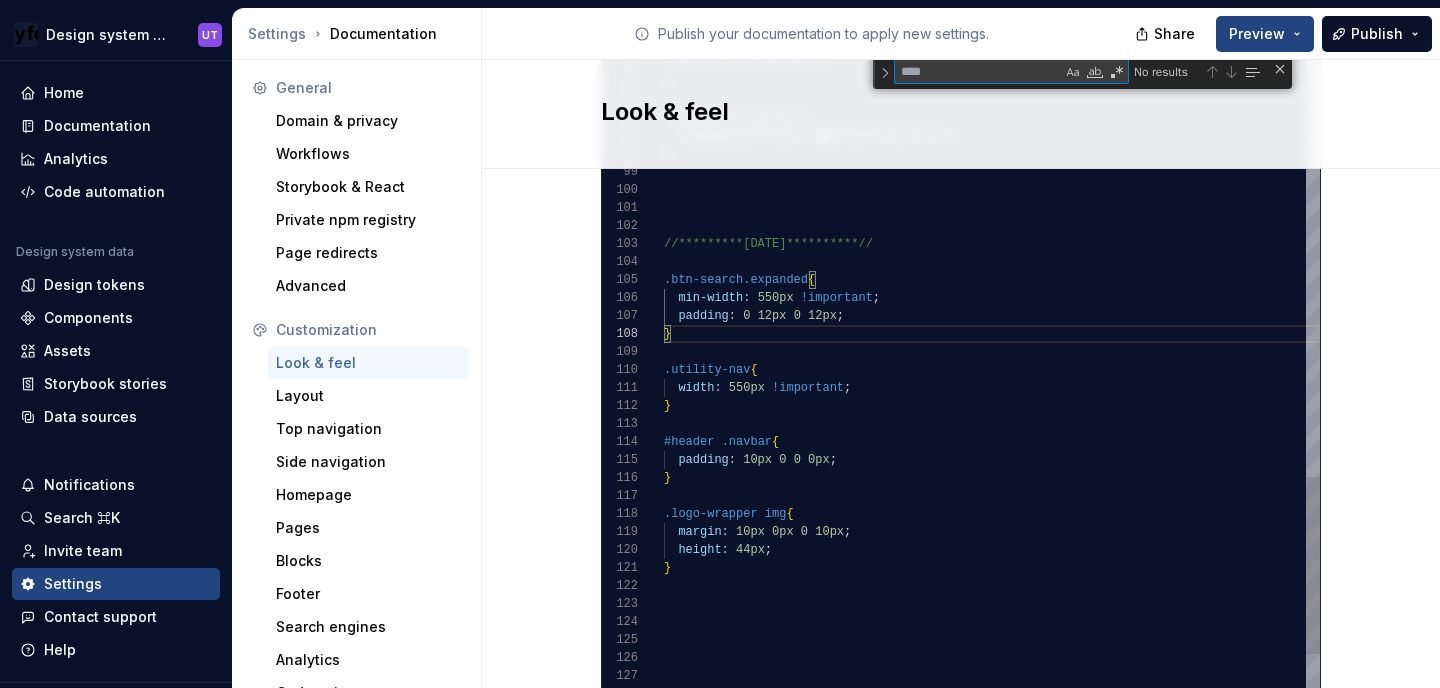 type on "**********" 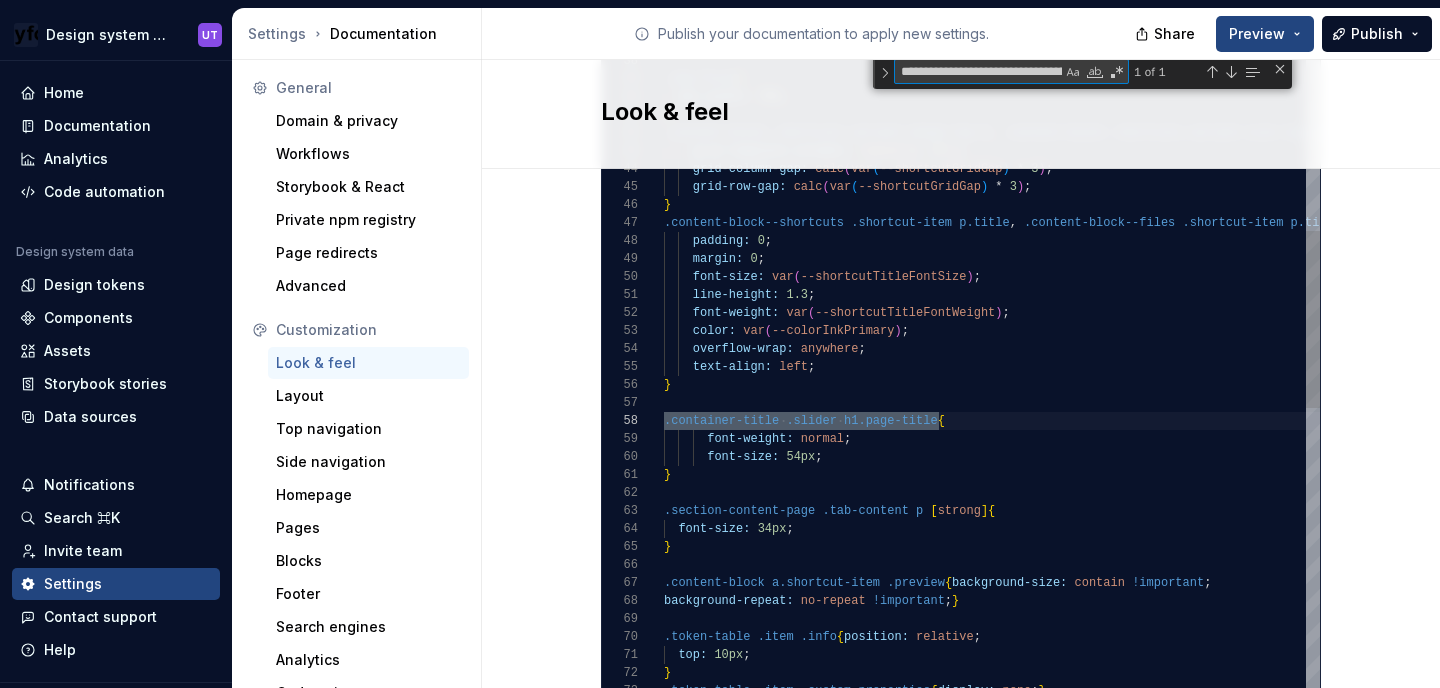 scroll, scrollTop: 0, scrollLeft: 47, axis: horizontal 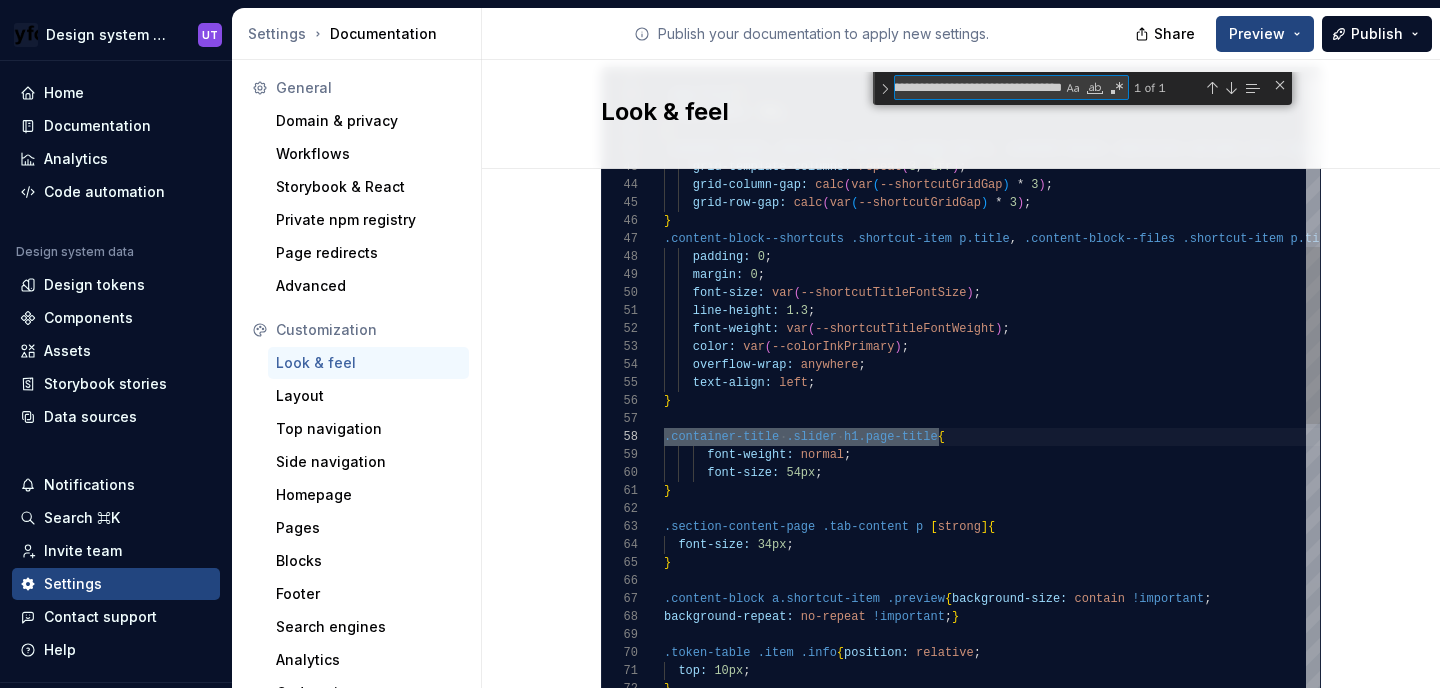 type on "**********" 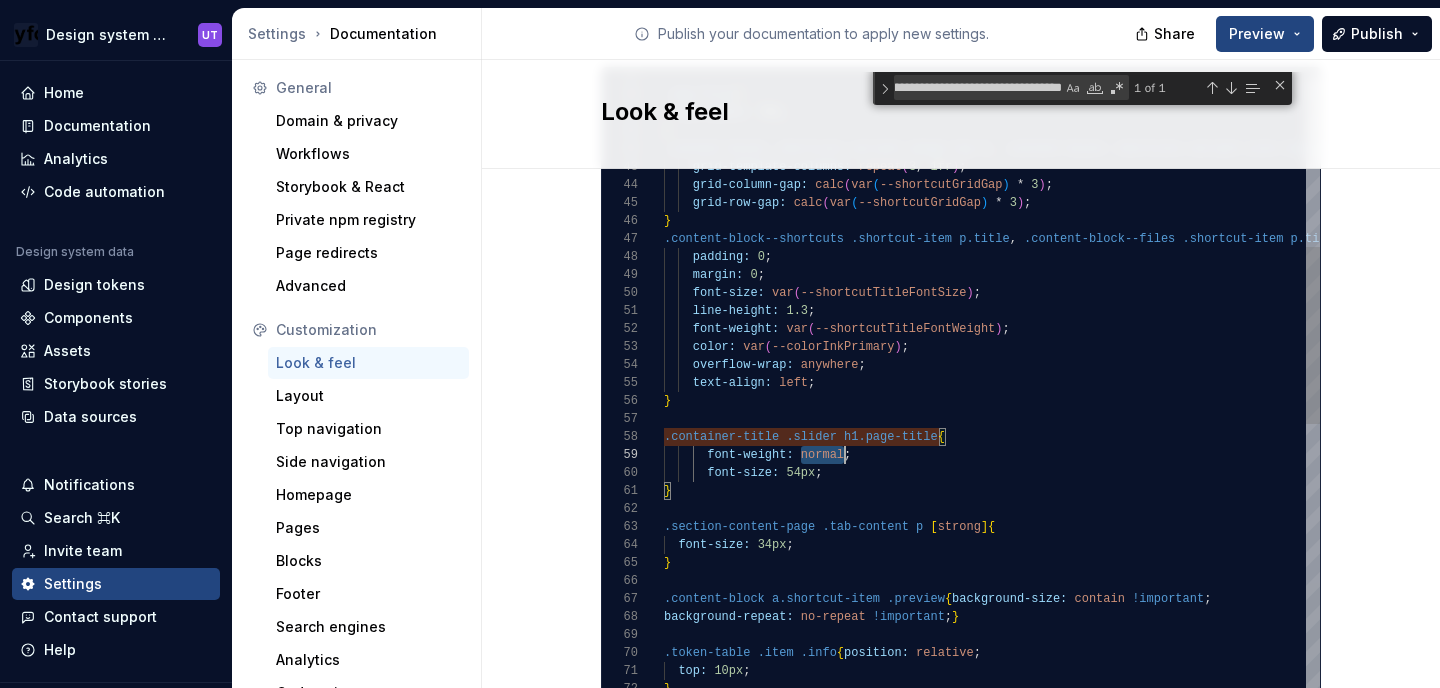 click on ".img-fluid {    max-width:   70% ; } .content-block--shortcuts.variant-image-top-3 ,   .content-block--shortcuts.variant-icon-top-3 ,   .content-block--shortcuts.variant-icon-leading-3 ,   .content-block--files.variant-image-top-3 ,   .content-block--files.variant-icon-top-3 ,   .content-block--files.variant-icon-leading-3   {      grid-template-columns:   repeat ( 3 ,   1fr ) ;      grid-column-gap:   calc ( var ( --shortcutGridGap )   *   3 ) ;      grid-row-gap:   calc ( var ( --shortcutGridGap )   *   3 ) ; } .content-block--shortcuts   .shortcut-item   p.title ,   .content-block--files   .shortcut-item   p.title   {      padding:   0 ;      margin:   0 ;      font-size:   var ( --shortcutTitleFontSize ) ;      line-height:   1.3 ;      font-weight:   var ( --shortcutTitleFontWeight ) ;      color:   var ( --colorInkPrimary ) ;      overflow-wrap:   anywhere ;      text-align:   left ; } .container-title   .slider   h1.page-title" at bounding box center [1675, 795] 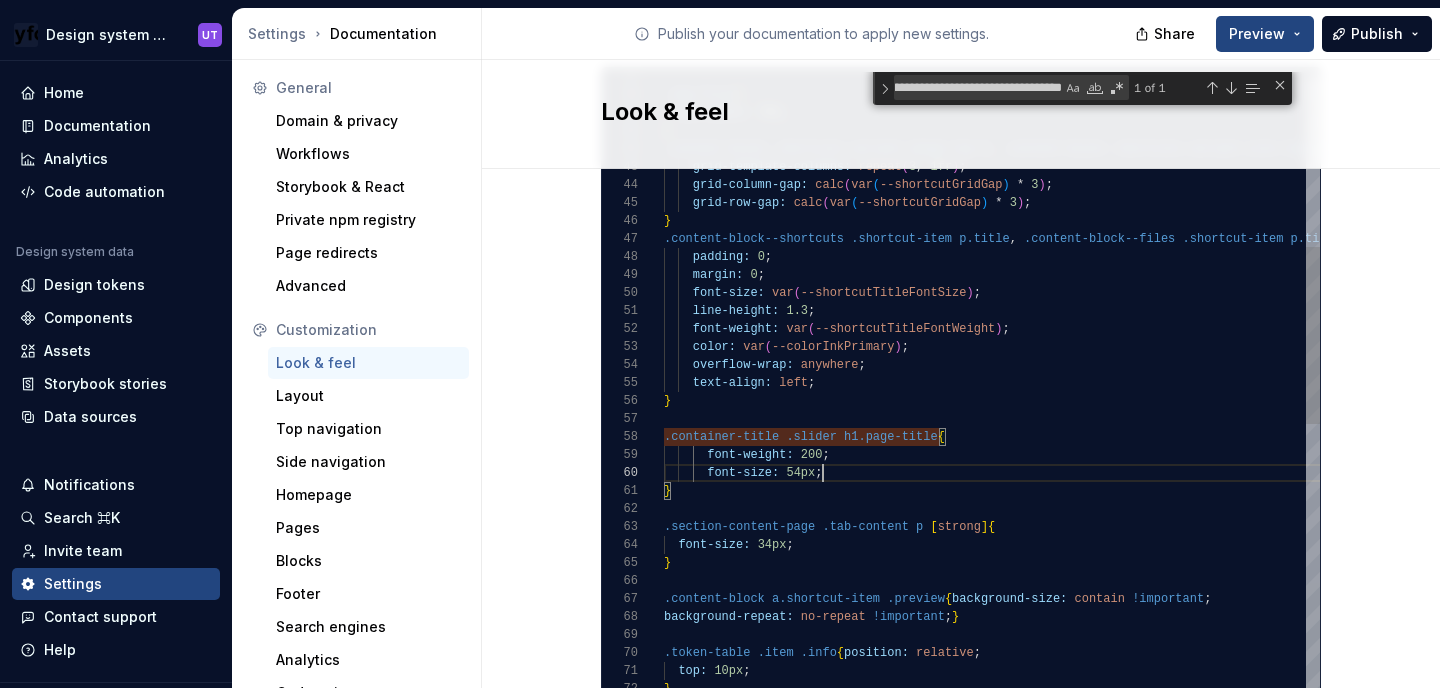 click on ".img-fluid {    max-width:   70% ; } .content-block--shortcuts.variant-image-top-3 ,   .content-block--shortcuts.variant-icon-top-3 ,   .content-block--shortcuts.variant-icon-leading-3 ,   .content-block--files.variant-image-top-3 ,   .content-block--files.variant-icon-top-3 ,   .content-block--files.variant-icon-leading-3   {      grid-template-columns:   repeat ( 3 ,   1fr ) ;      grid-column-gap:   calc ( var ( --shortcutGridGap )   *   3 ) ;      grid-row-gap:   calc ( var ( --shortcutGridGap )   *   3 ) ; } .content-block--shortcuts   .shortcut-item   p.title ,   .content-block--files   .shortcut-item   p.title   {      padding:   0 ;      margin:   0 ;      font-size:   var ( --shortcutTitleFontSize ) ;      line-height:   1.3 ;      font-weight:   var ( --shortcutTitleFontWeight ) ;      color:   var ( --colorInkPrimary ) ;      overflow-wrap:   anywhere ;      text-align:   left ; } .container-title   .slider   h1.page-title" at bounding box center (1675, 795) 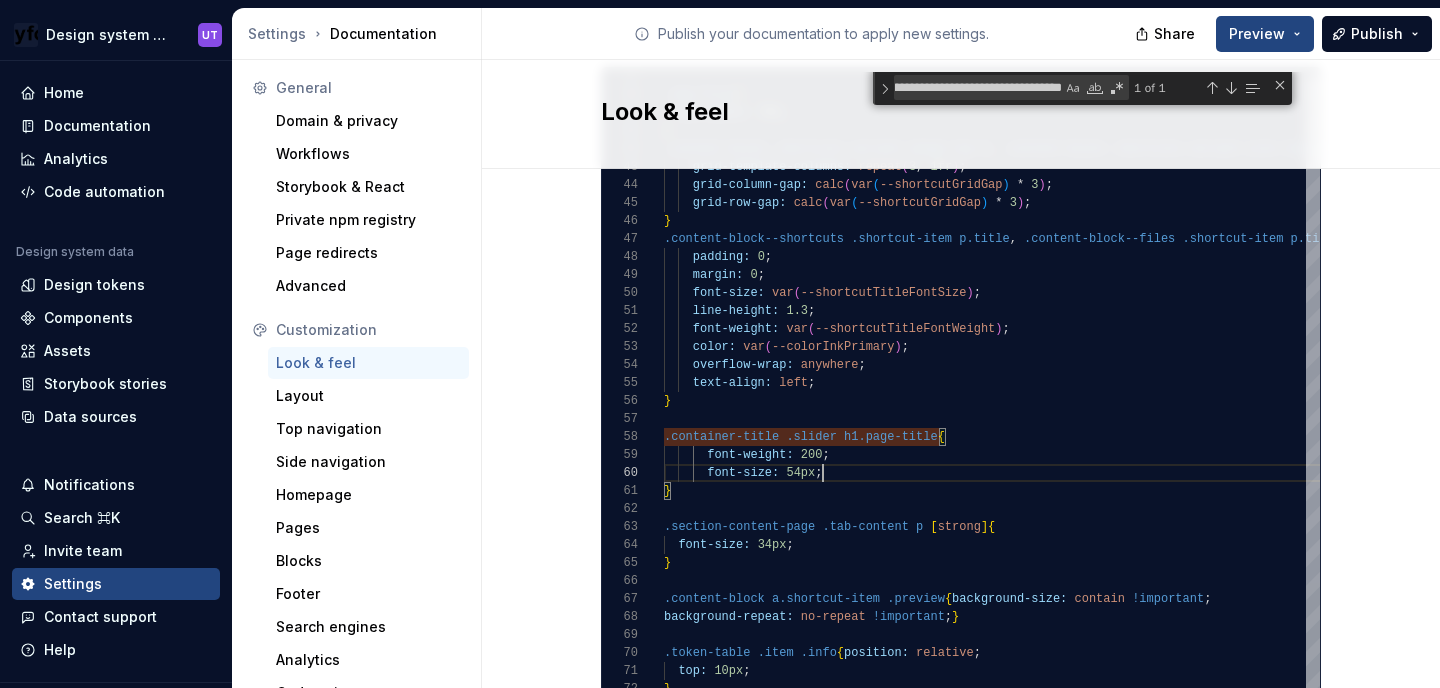 click on "Site logo A company logo that will be displayed on all pages on your documentation site. We recommend using a 200 x 30px .svg or .png file.         Remove image Site logo height The height of your site logo in the top navigation bar, measured in pixels. 26 Site favicon The favicon that will be used for your documentation site. We recommend using a 32 x 32px .png file. Using legacy .ico is not recommended. Remove image Accent color This is your main accent color, used for all links, selected states, and active items. Default color: #0f62fe. #2e3192ff Alternative accent color Used in hover states for links, selected items, and active states. Usually darker or lighter than the main accent color. Default color: #[DATE]. #4d5f80ff Surface accent color Used for backgrounds of active and selected items. This color should meet AA+ contrast criteria against the main accent color. Default color: #ecf4ff. Icon stroke width The stroke width for all icons, measured in pixels. Default width: 2px. 2 Font family Lexend 1 2 <" at bounding box center (961, -211) 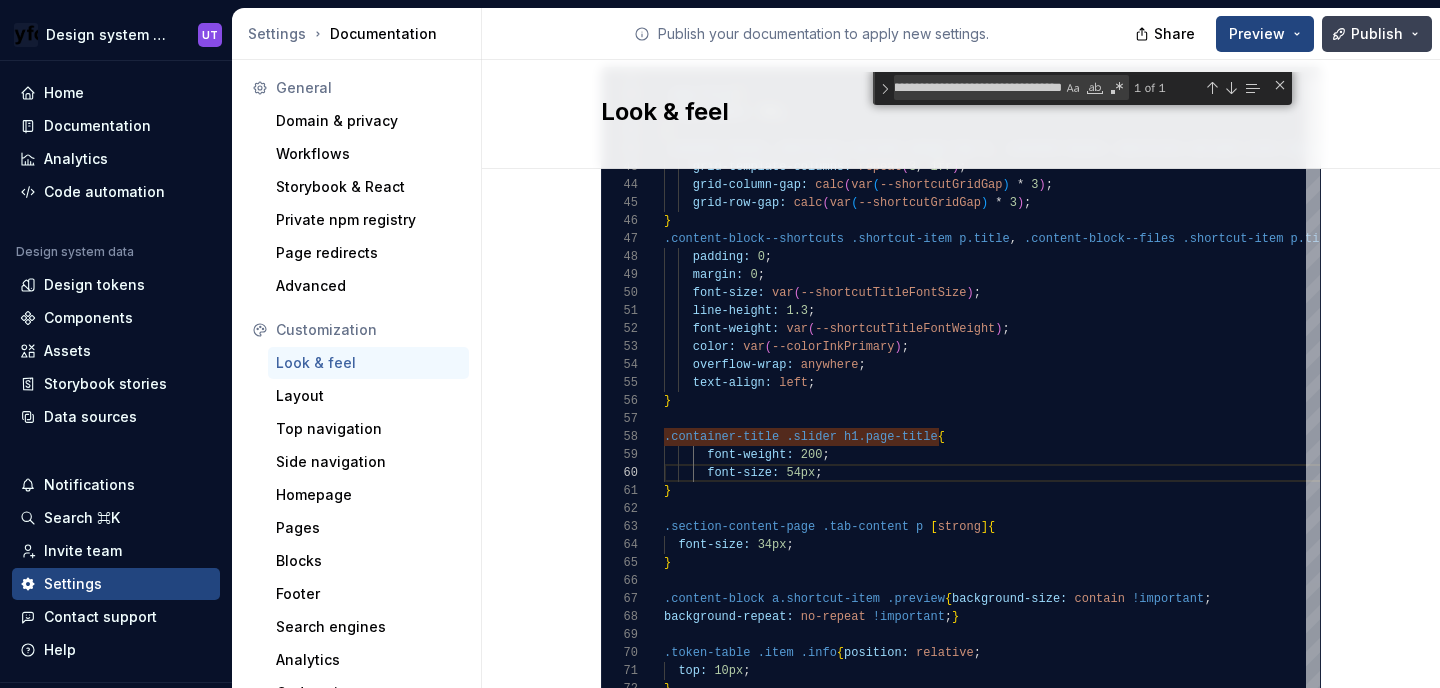 click on "Publish" at bounding box center [1377, 34] 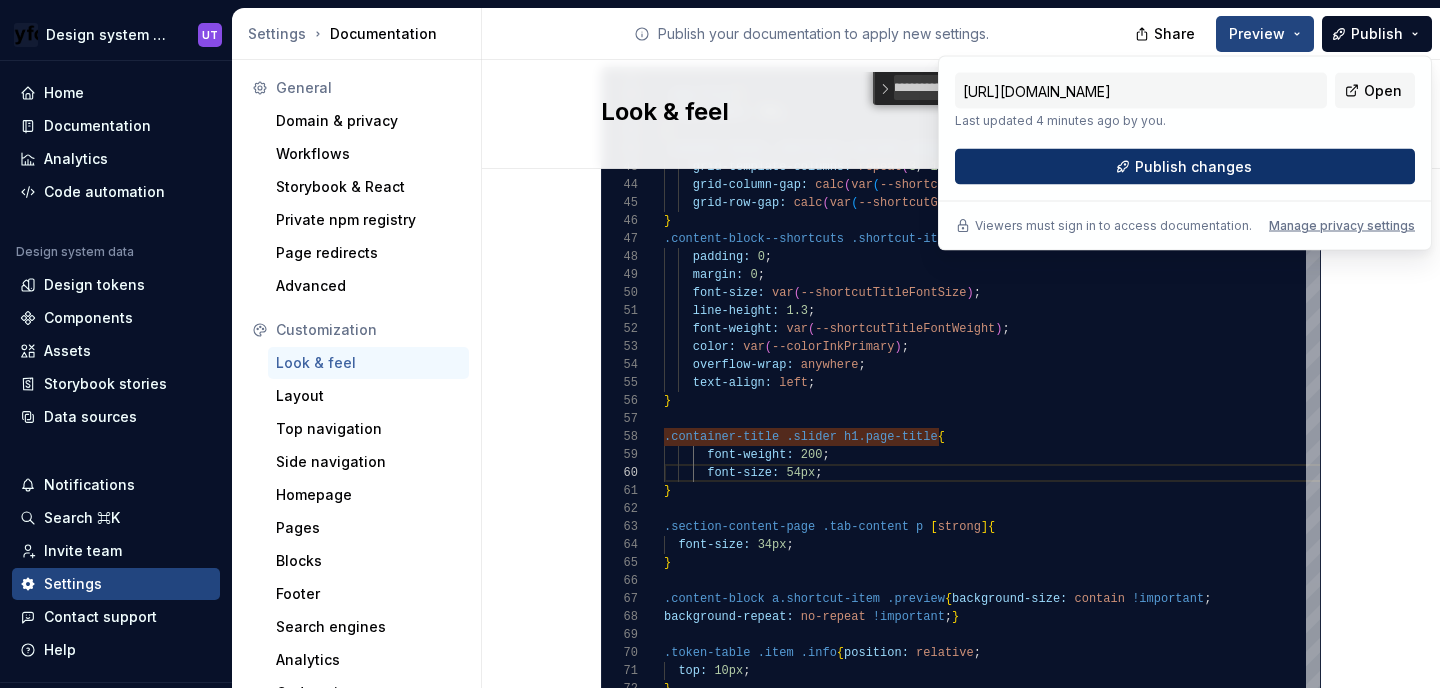 click on "Publish changes" at bounding box center (1193, 167) 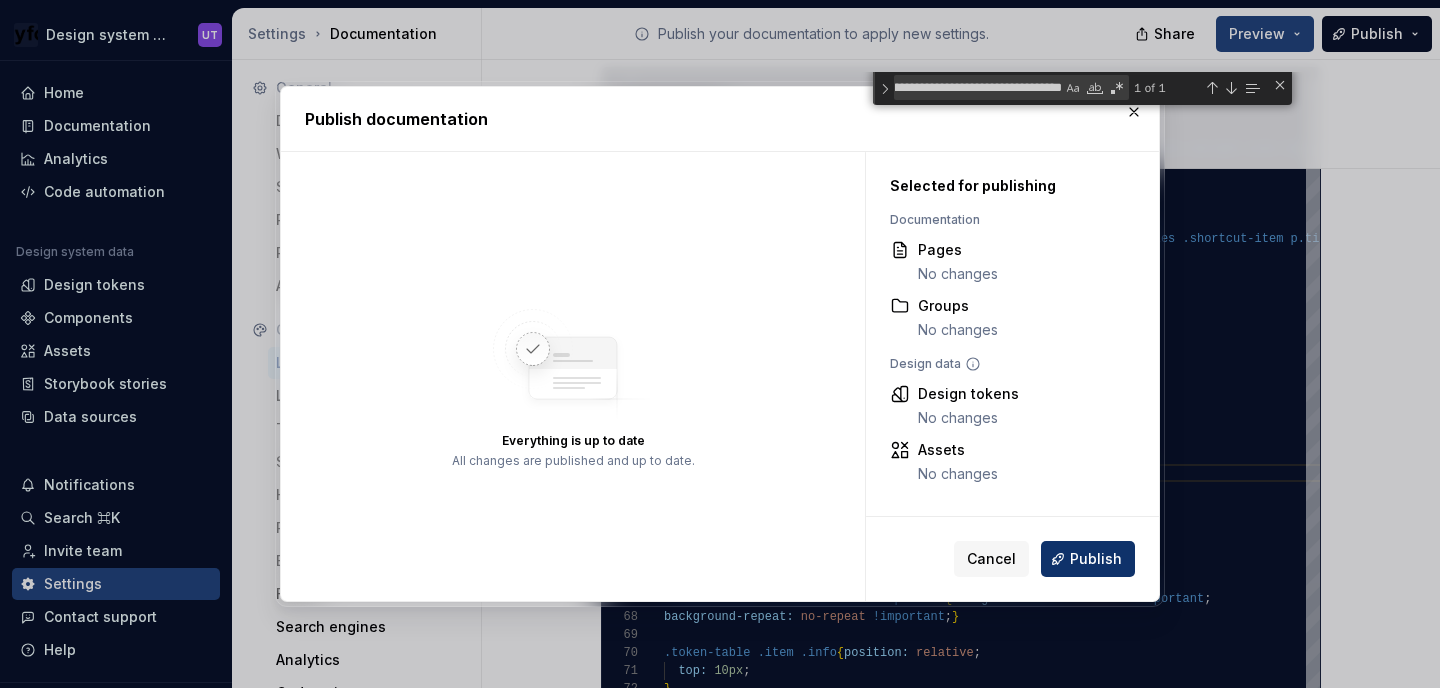 click on "Publish" at bounding box center (1096, 559) 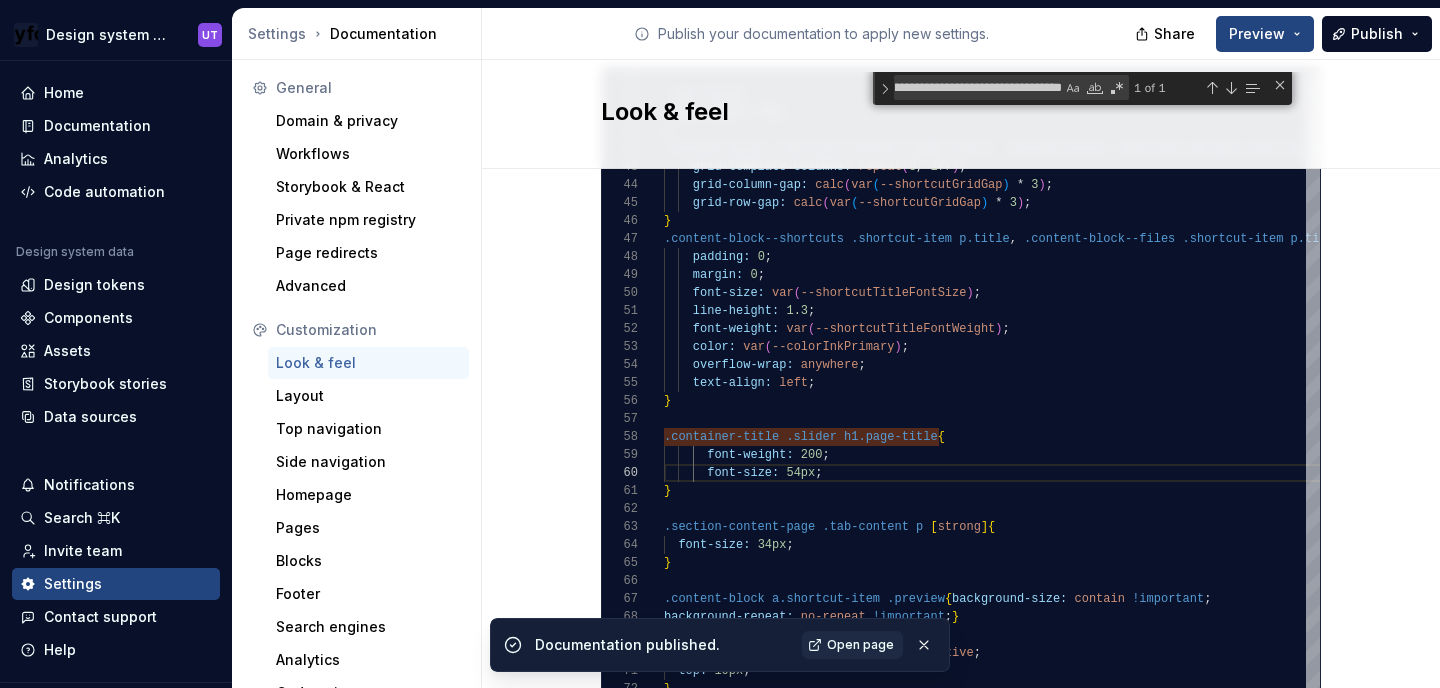 click on "Site logo A company logo that will be displayed on all pages on your documentation site. We recommend using a 200 x 30px .svg or .png file.         Remove image Site logo height The height of your site logo in the top navigation bar, measured in pixels. 26 Site favicon The favicon that will be used for your documentation site. We recommend using a 32 x 32px .png file. Using legacy .ico is not recommended. Remove image Accent color This is your main accent color, used for all links, selected states, and active items. Default color: #0f62fe. #2e3192ff Alternative accent color Used in hover states for links, selected items, and active states. Usually darker or lighter than the main accent color. Default color: #[DATE]. #4d5f80ff Surface accent color Used for backgrounds of active and selected items. This color should meet AA+ contrast criteria against the main accent color. Default color: #ecf4ff. Icon stroke width The stroke width for all icons, measured in pixels. Default width: 2px. 2 Font family Lexend 1 2 <" at bounding box center (961, -211) 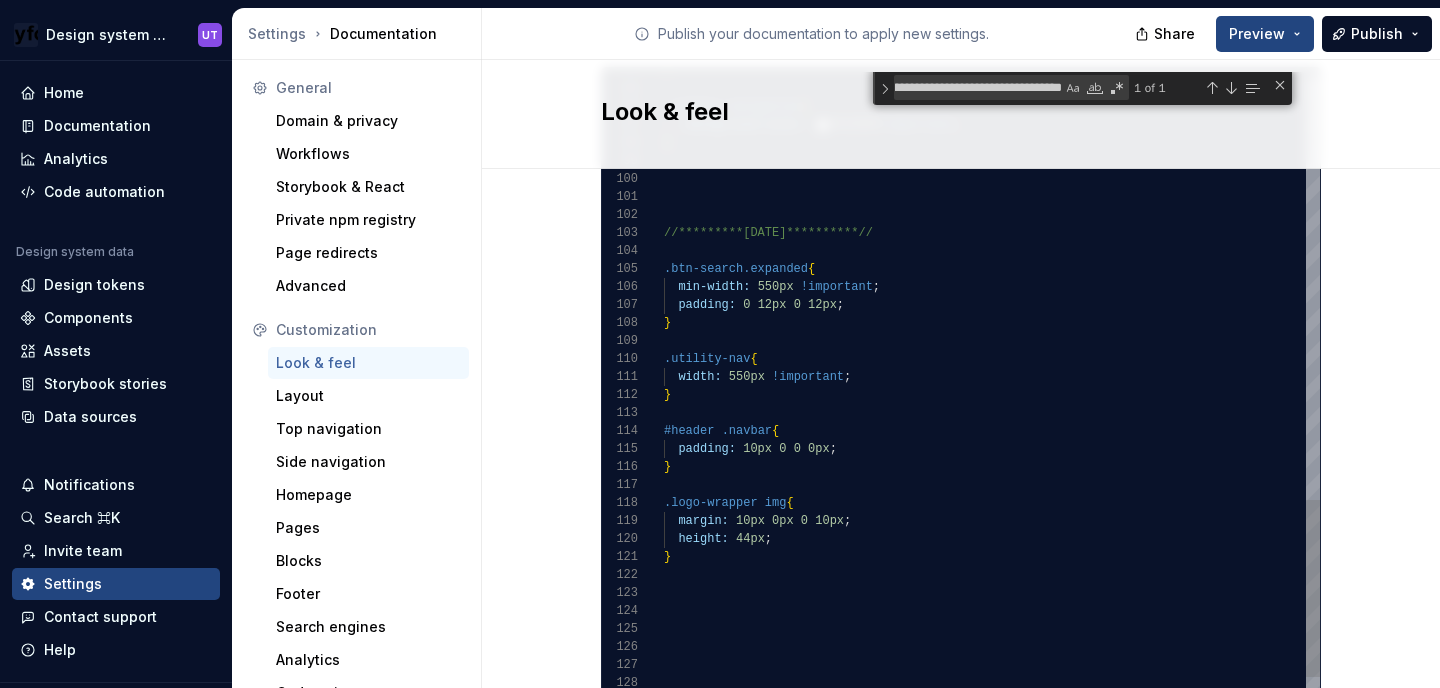 click on "**********" at bounding box center (1675, -219) 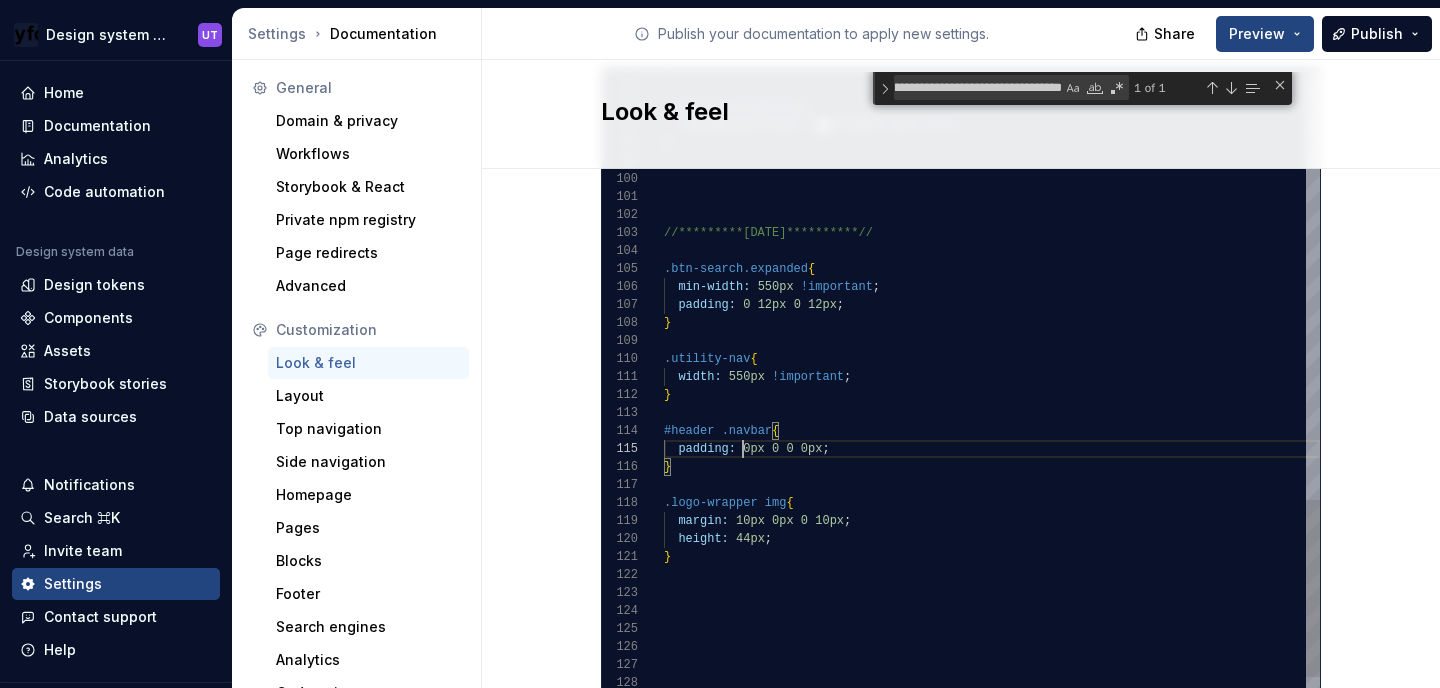 scroll, scrollTop: 72, scrollLeft: 79, axis: both 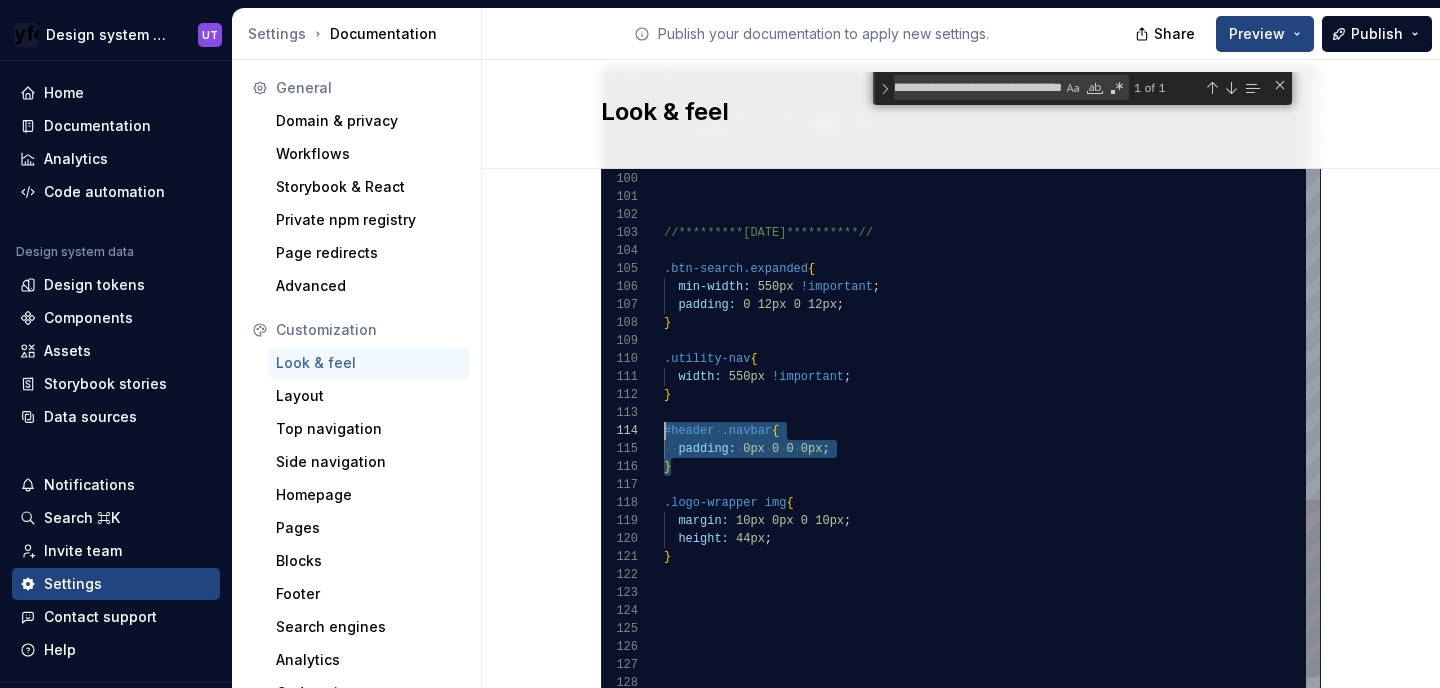 drag, startPoint x: 701, startPoint y: 449, endPoint x: 656, endPoint y: 413, distance: 57.628117 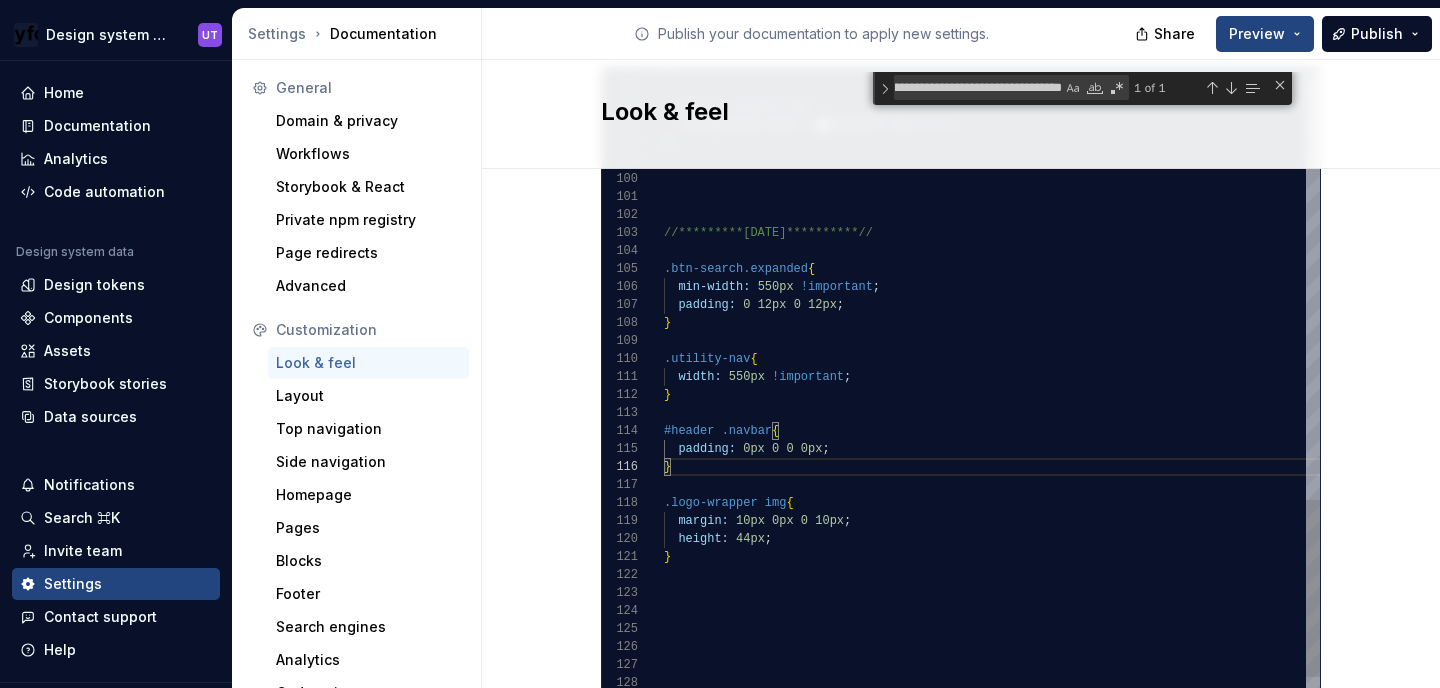 click on "**********" at bounding box center (1675, -219) 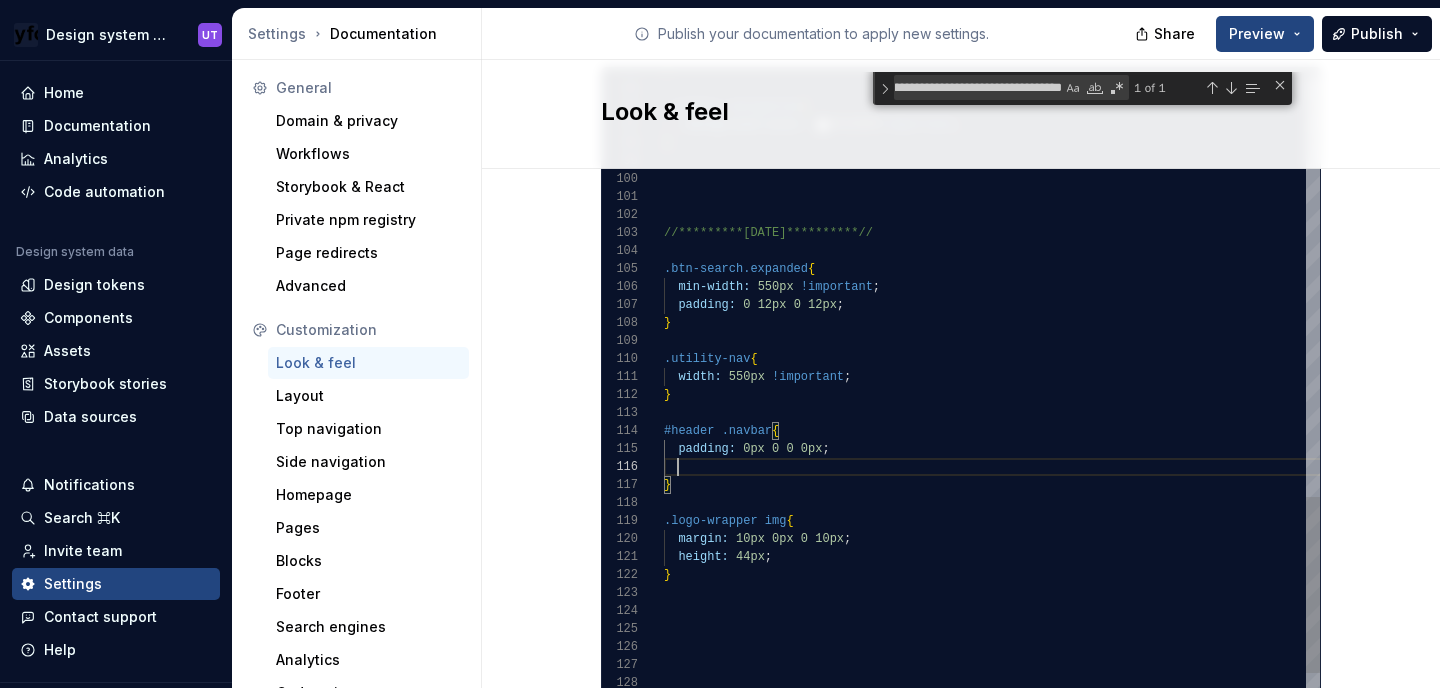 scroll, scrollTop: 90, scrollLeft: 108, axis: both 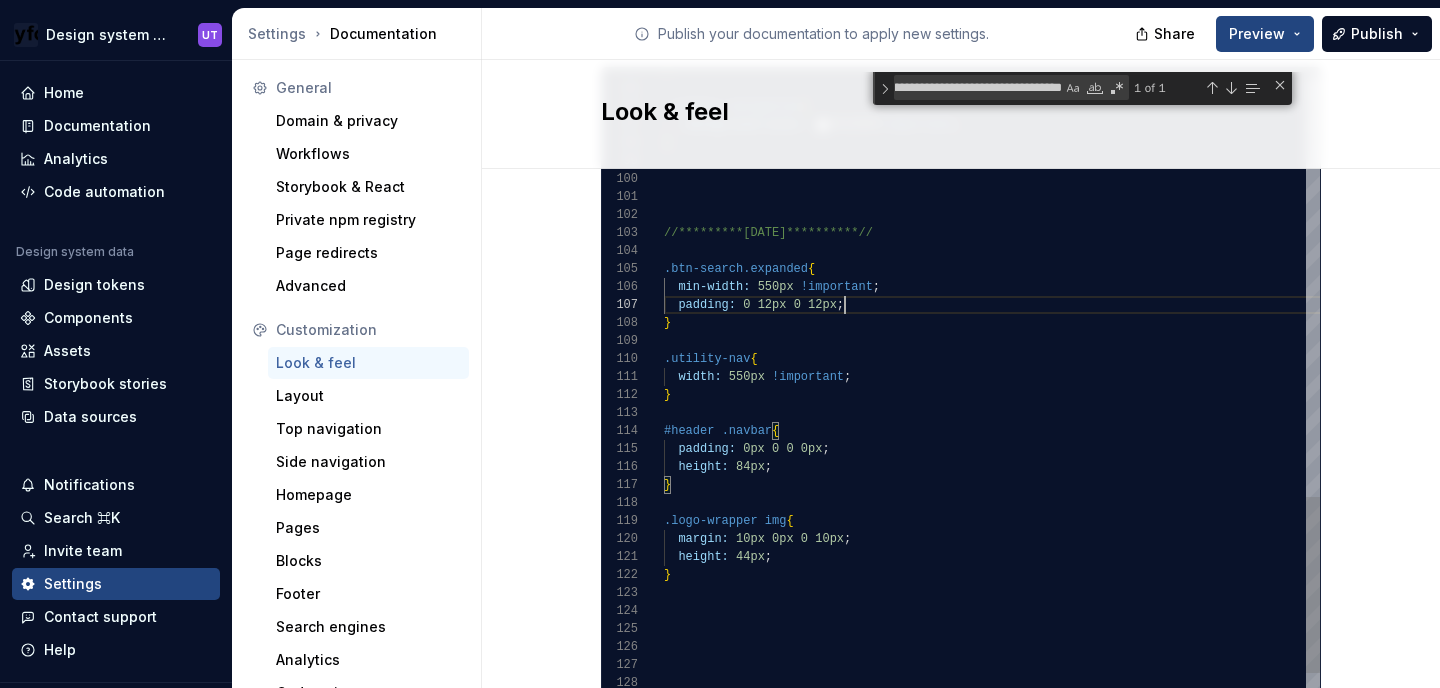 click on "**********" at bounding box center (1675, -210) 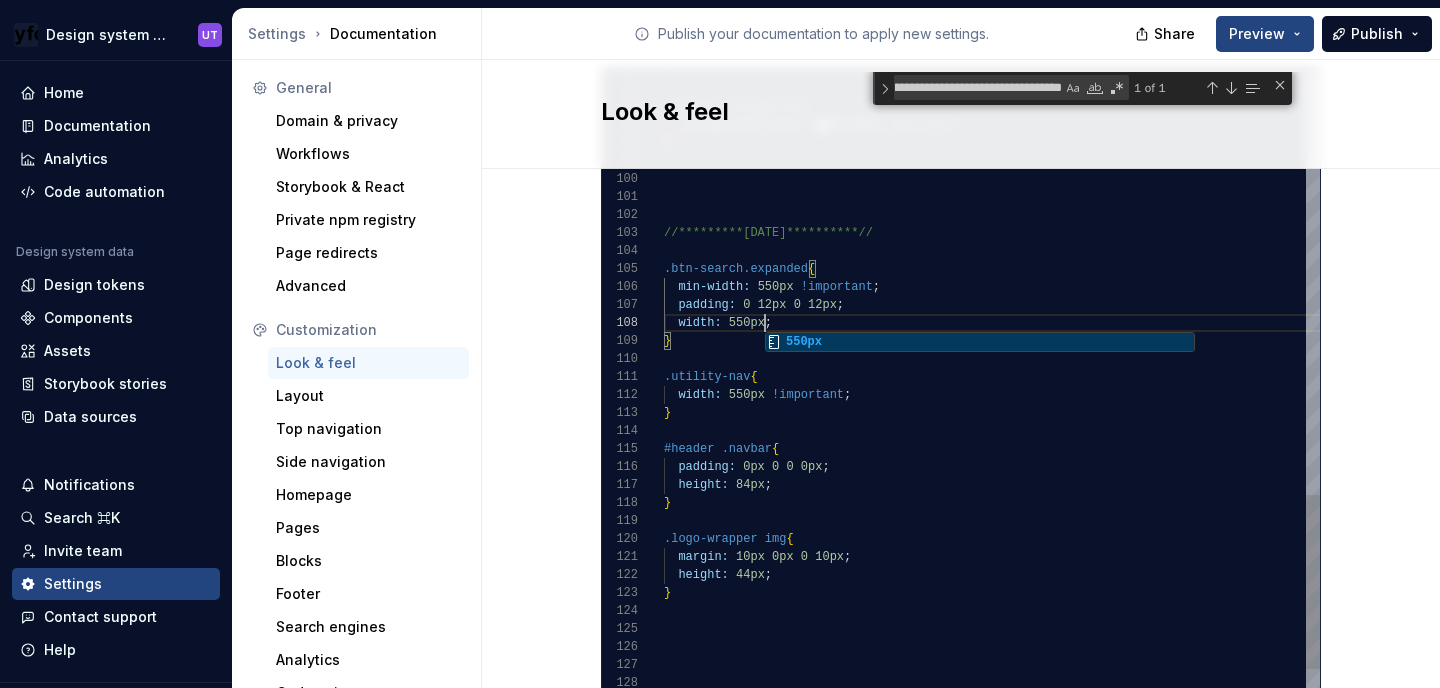 scroll, scrollTop: 126, scrollLeft: 101, axis: both 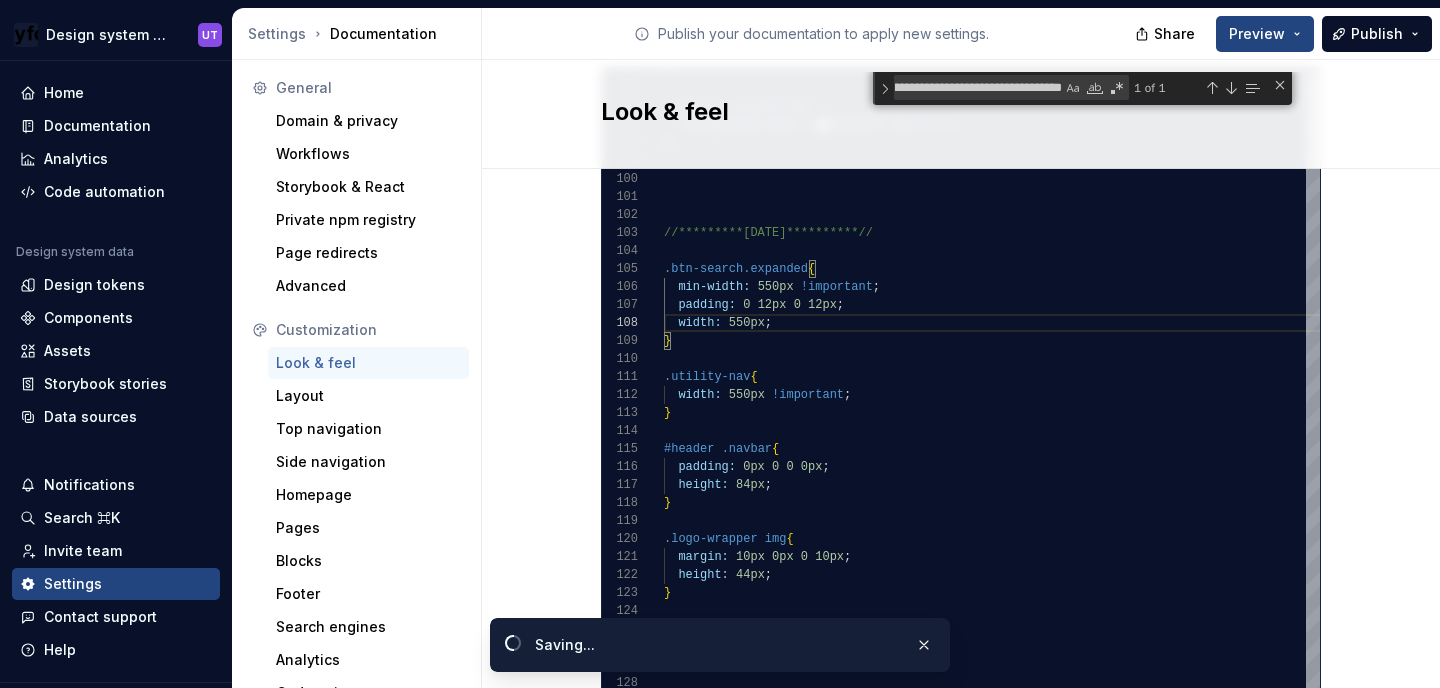 click on "Site logo A company logo that will be displayed on all pages on your documentation site. We recommend using a 200 x 30px .svg or .png file.         Remove image Site logo height The height of your site logo in the top navigation bar, measured in pixels. 26 Site favicon The favicon that will be used for your documentation site. We recommend using a 32 x 32px .png file. Using legacy .ico is not recommended. Remove image Accent color This is your main accent color, used for all links, selected states, and active items. Default color: #0f62fe. #2e3192ff Alternative accent color Used in hover states for links, selected items, and active states. Usually darker or lighter than the main accent color. Default color: #[DATE]. #4d5f80ff Surface accent color Used for backgrounds of active and selected items. This color should meet AA+ contrast criteria against the main accent color. Default color: #ecf4ff. Icon stroke width The stroke width for all icons, measured in pixels. Default width: 2px. 2 Font family Lexend 1 2 <" at bounding box center [961, -211] 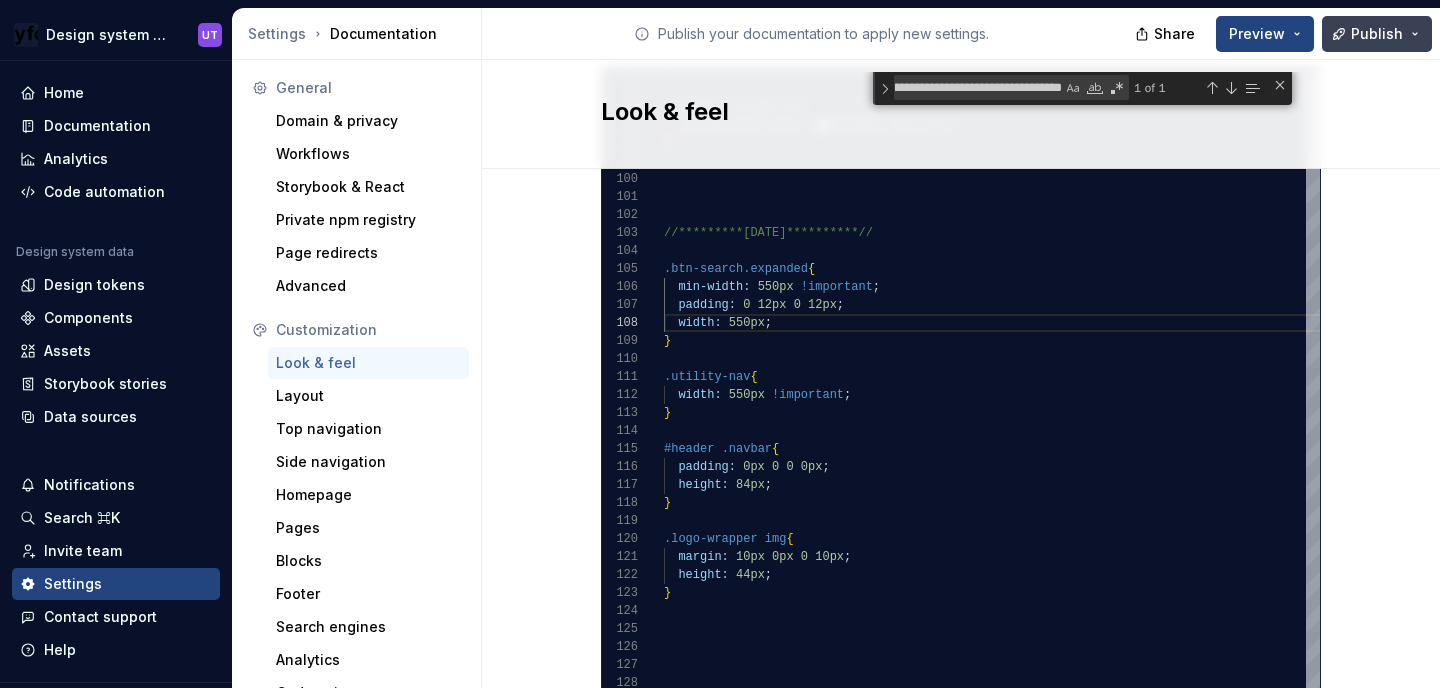 click on "Publish" at bounding box center [1377, 34] 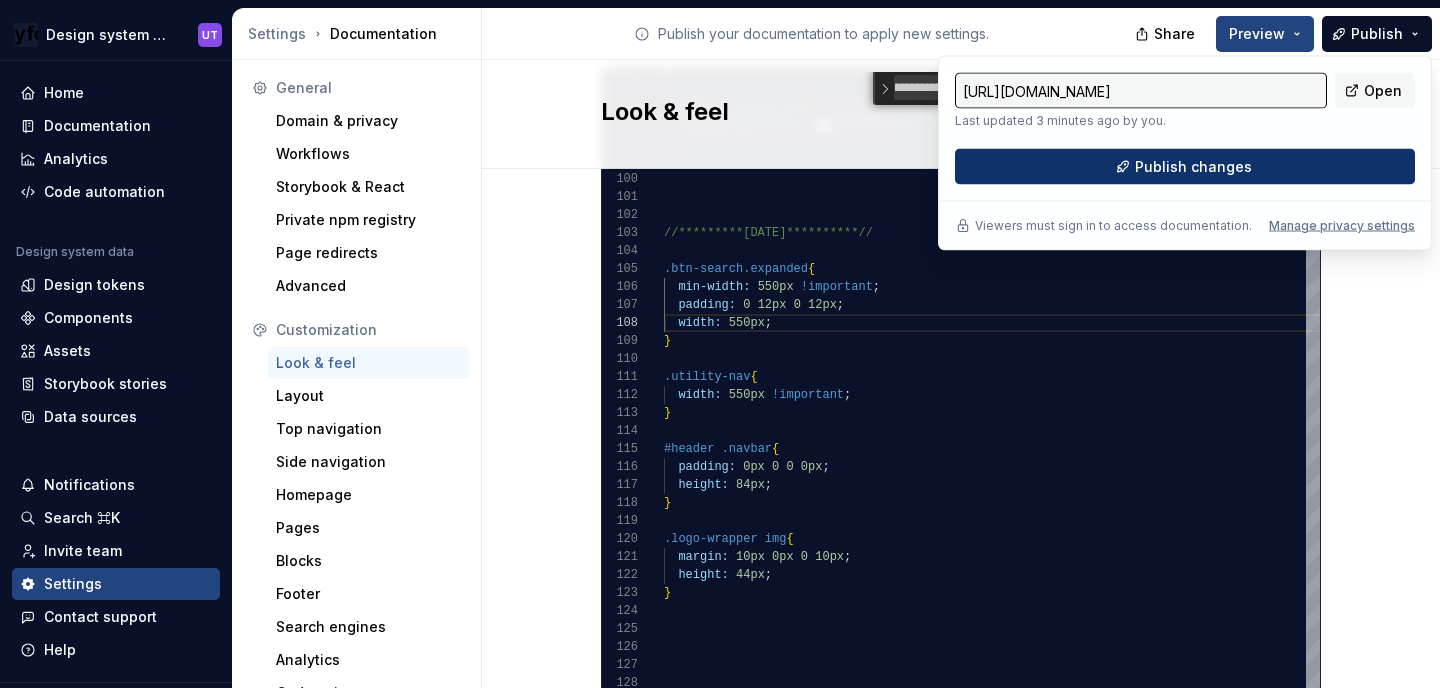 click on "Publish changes" at bounding box center [1193, 167] 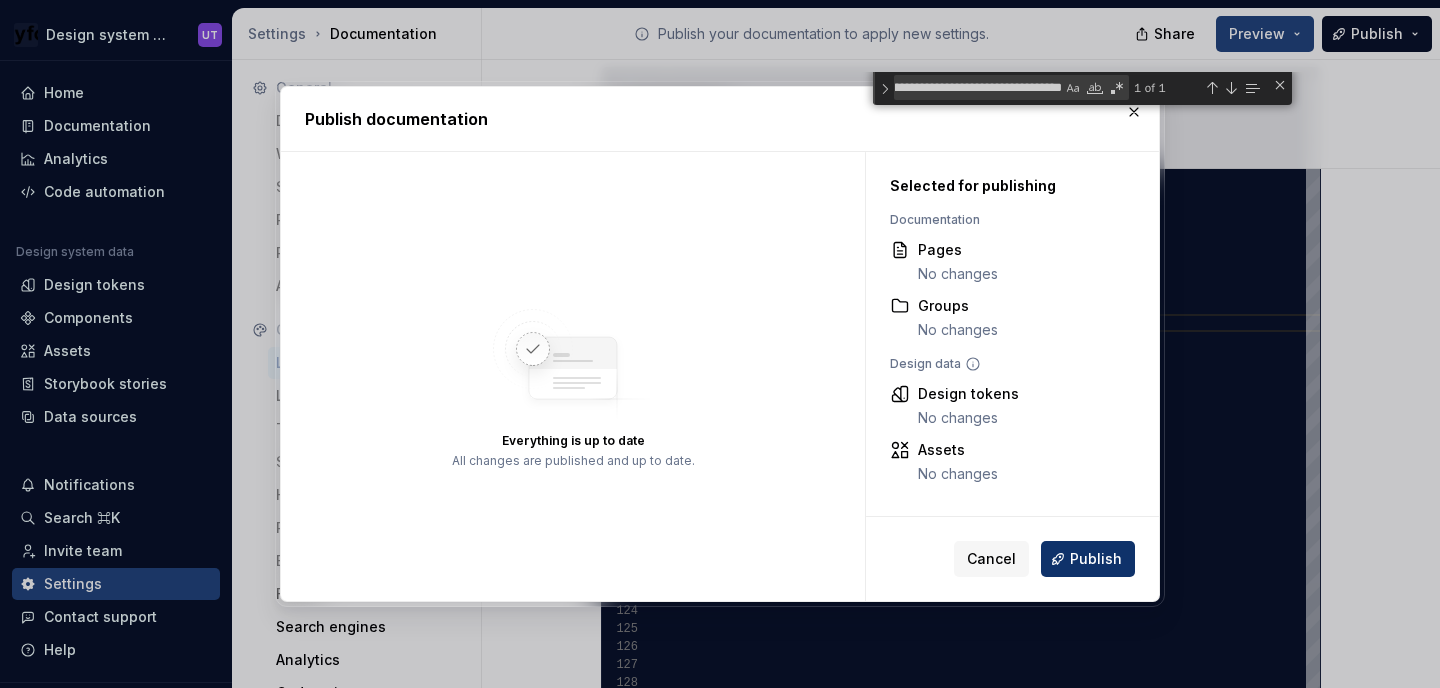 click on "Publish" at bounding box center [1096, 559] 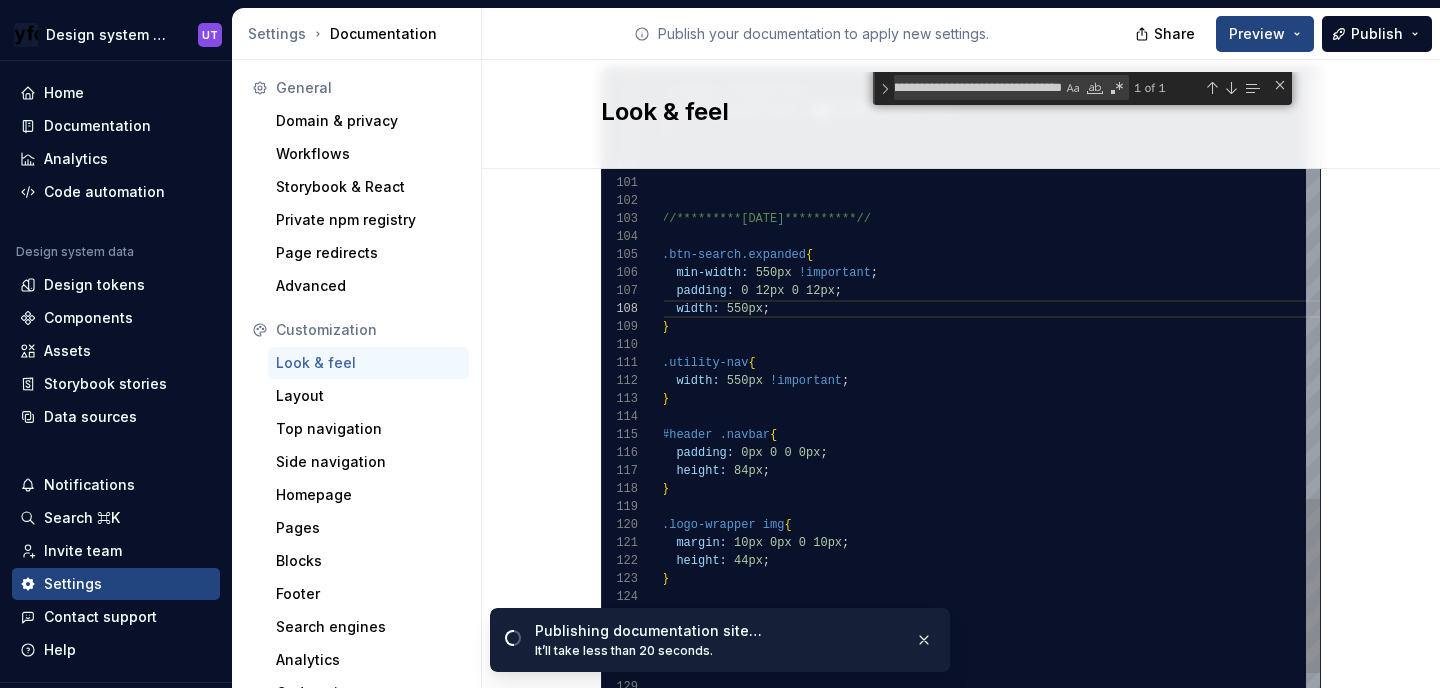 click on "**********" at bounding box center [1673, -215] 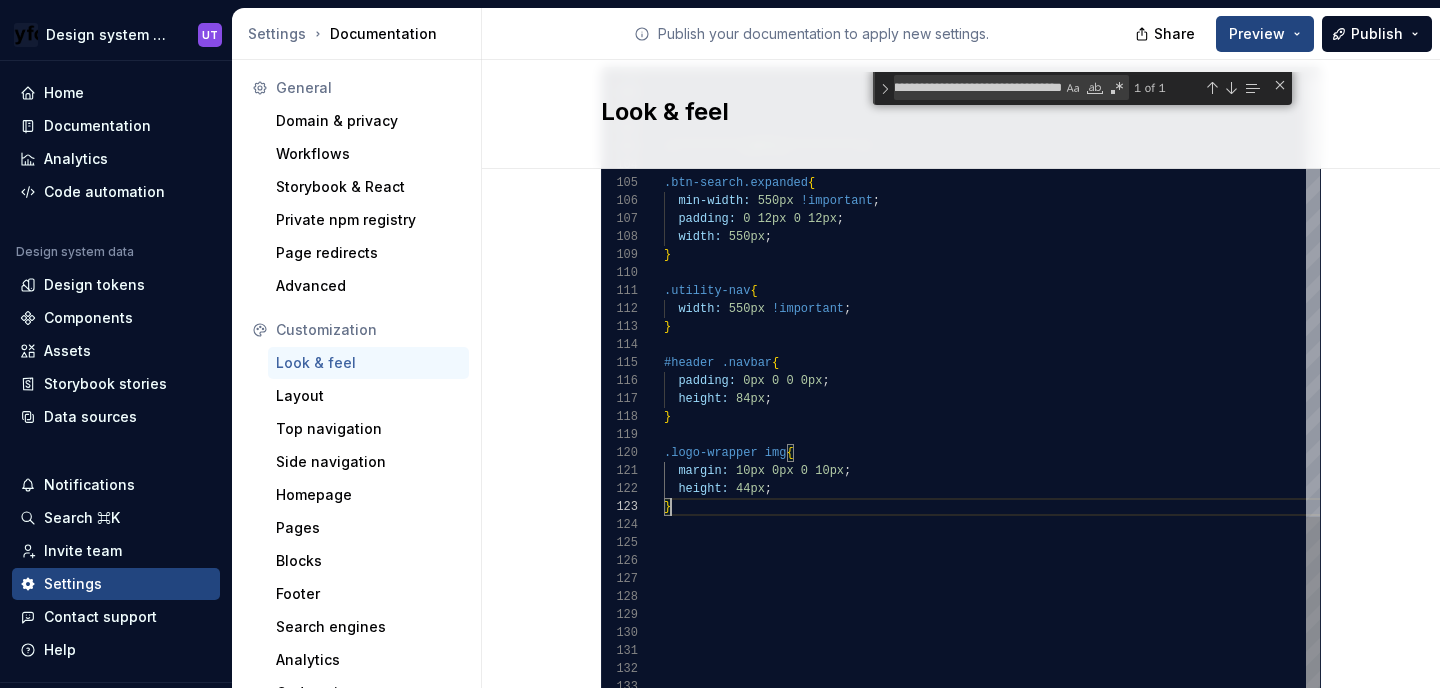 click on "**********" at bounding box center (1675, -287) 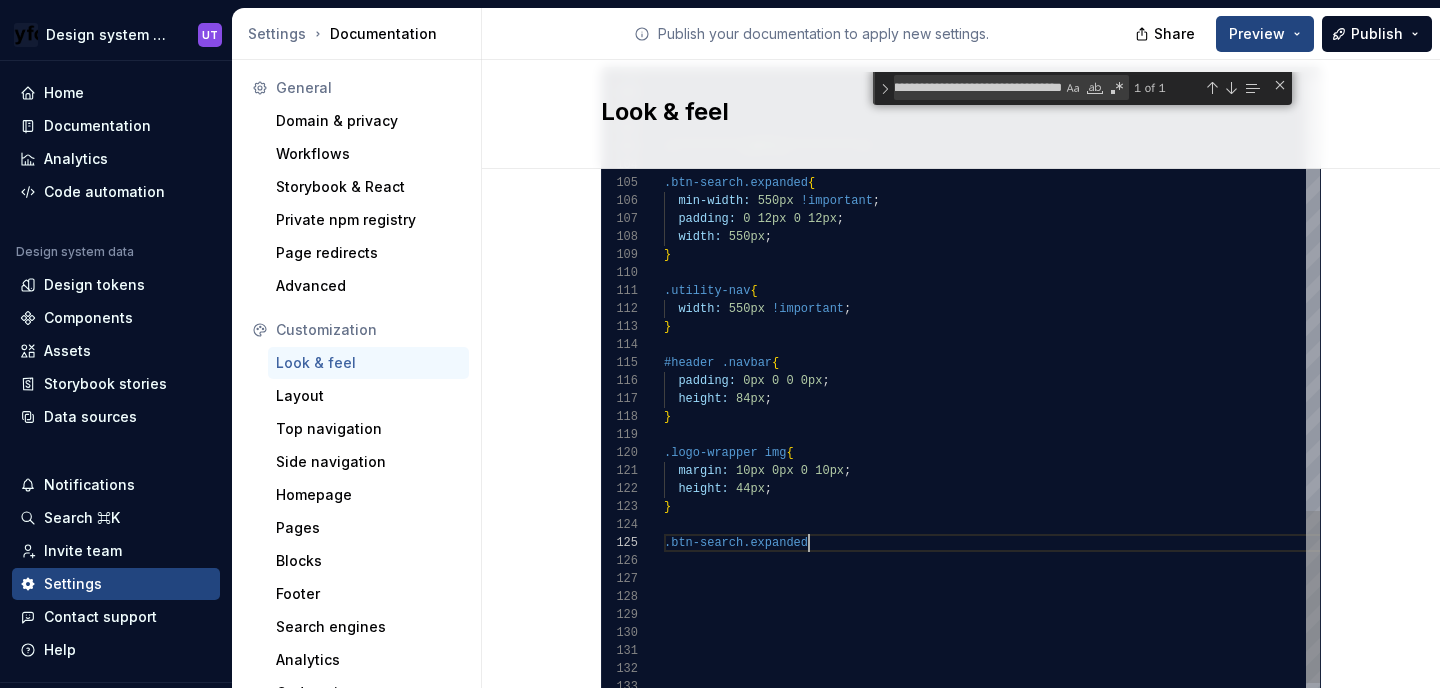 scroll, scrollTop: 72, scrollLeft: 145, axis: both 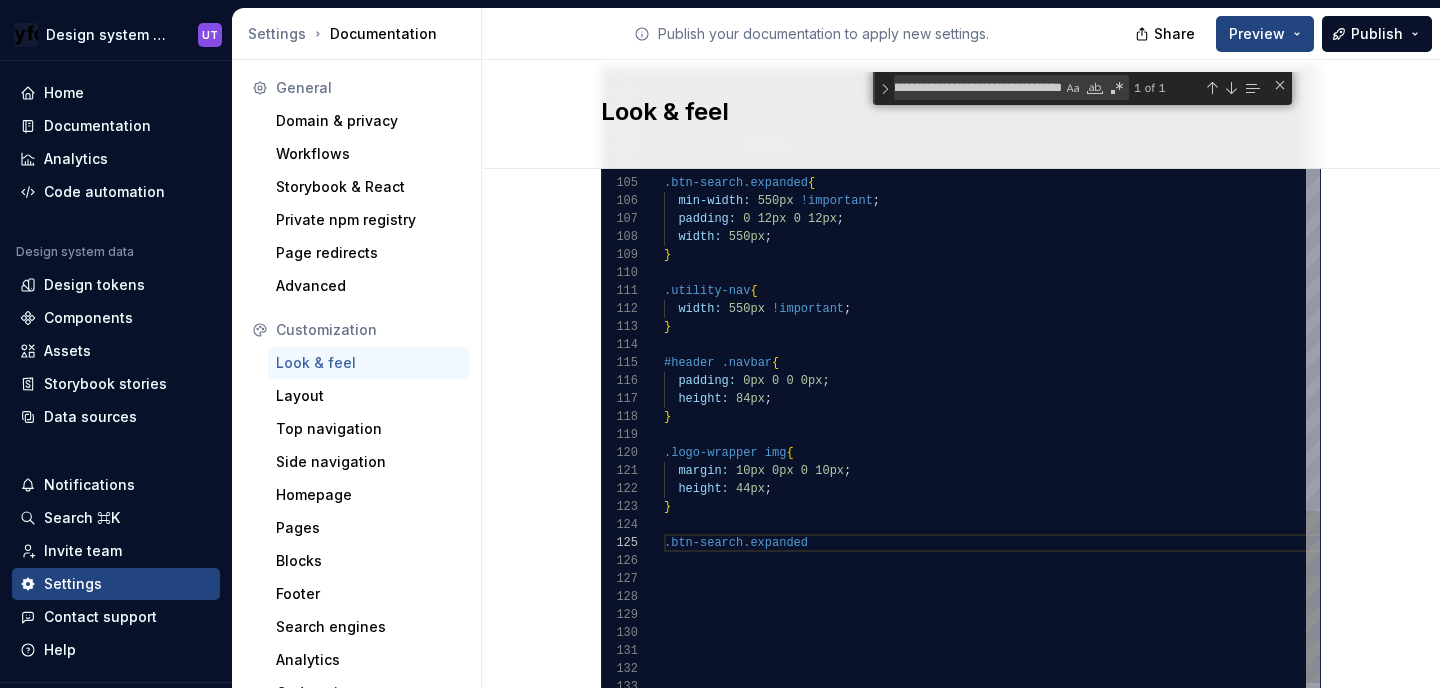 type on "**********" 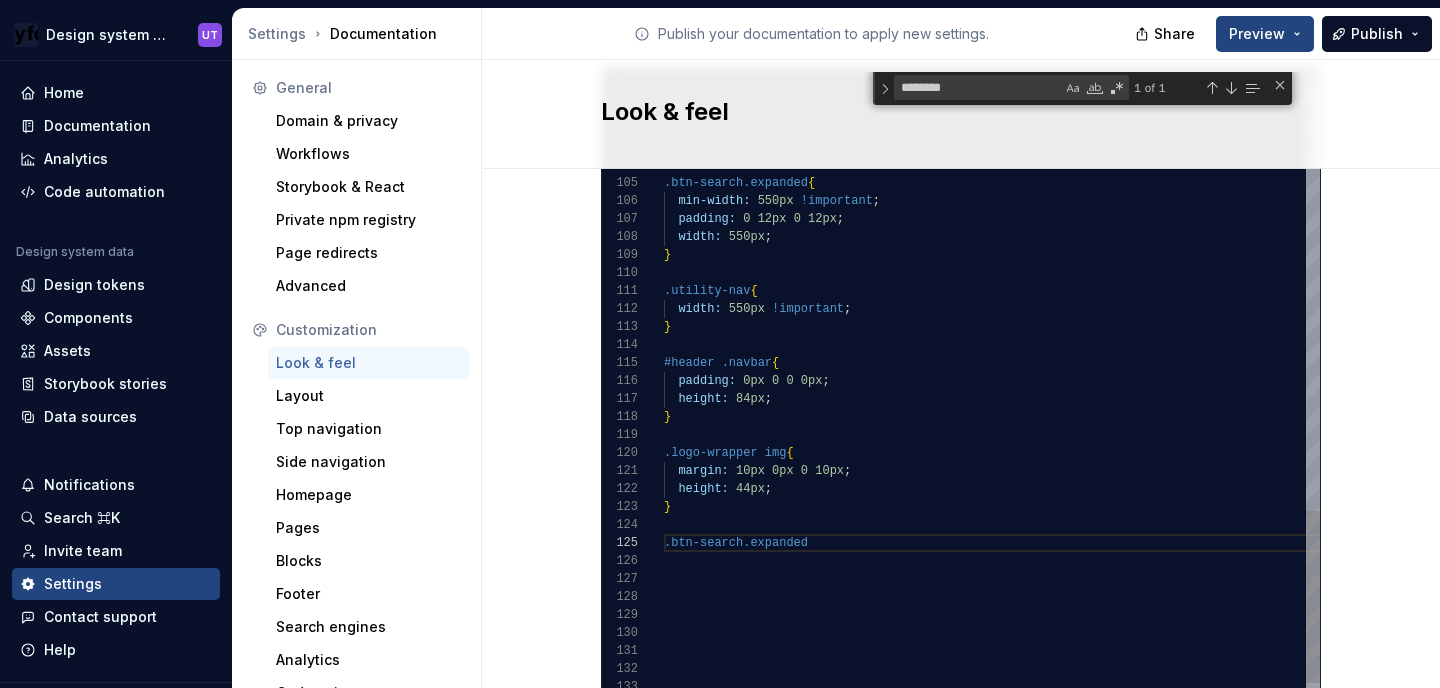 scroll, scrollTop: 0, scrollLeft: 0, axis: both 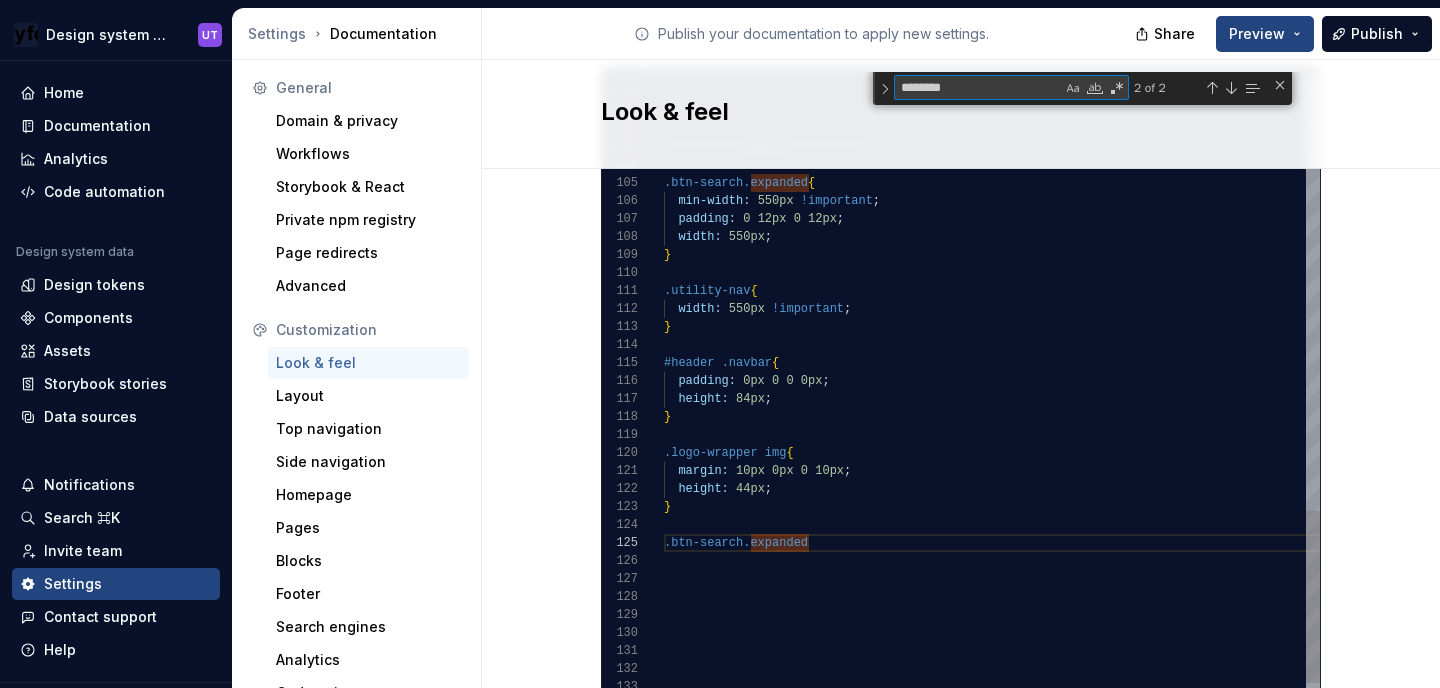 paste on "**********" 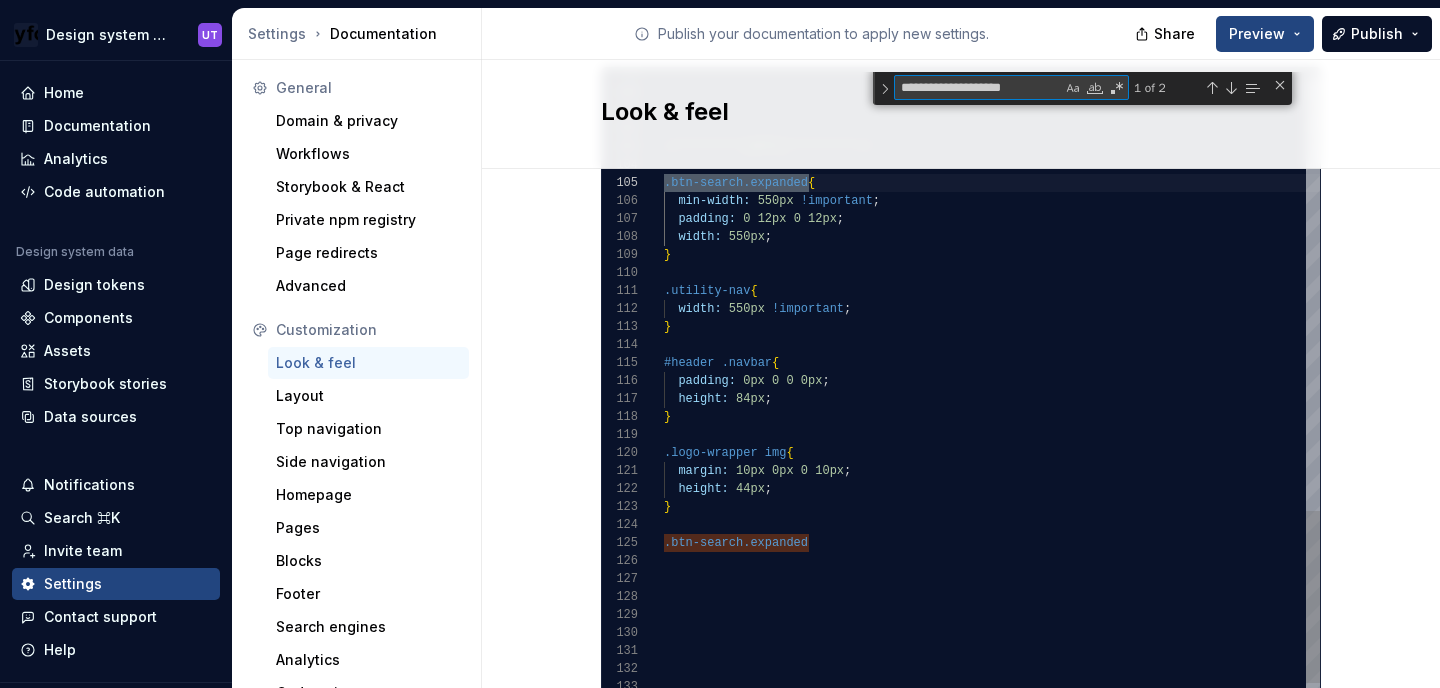 scroll, scrollTop: 180, scrollLeft: 145, axis: both 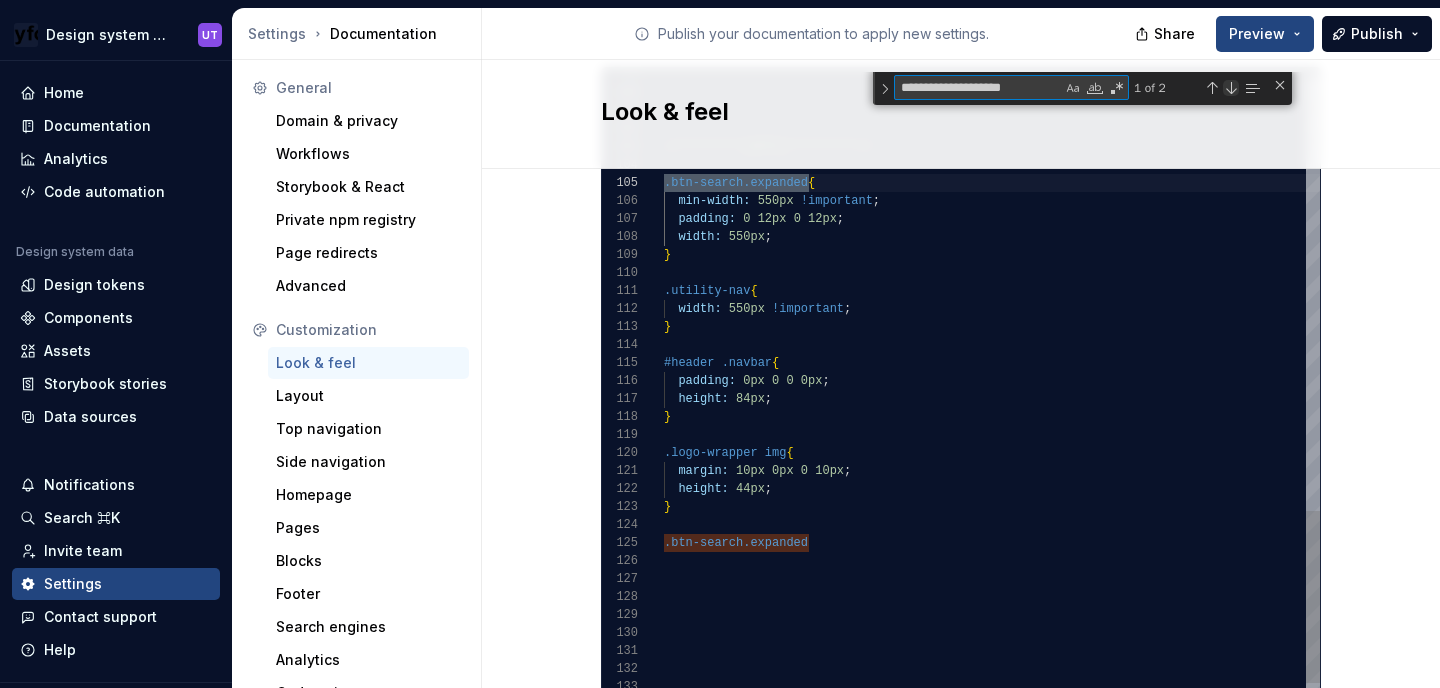 type on "**********" 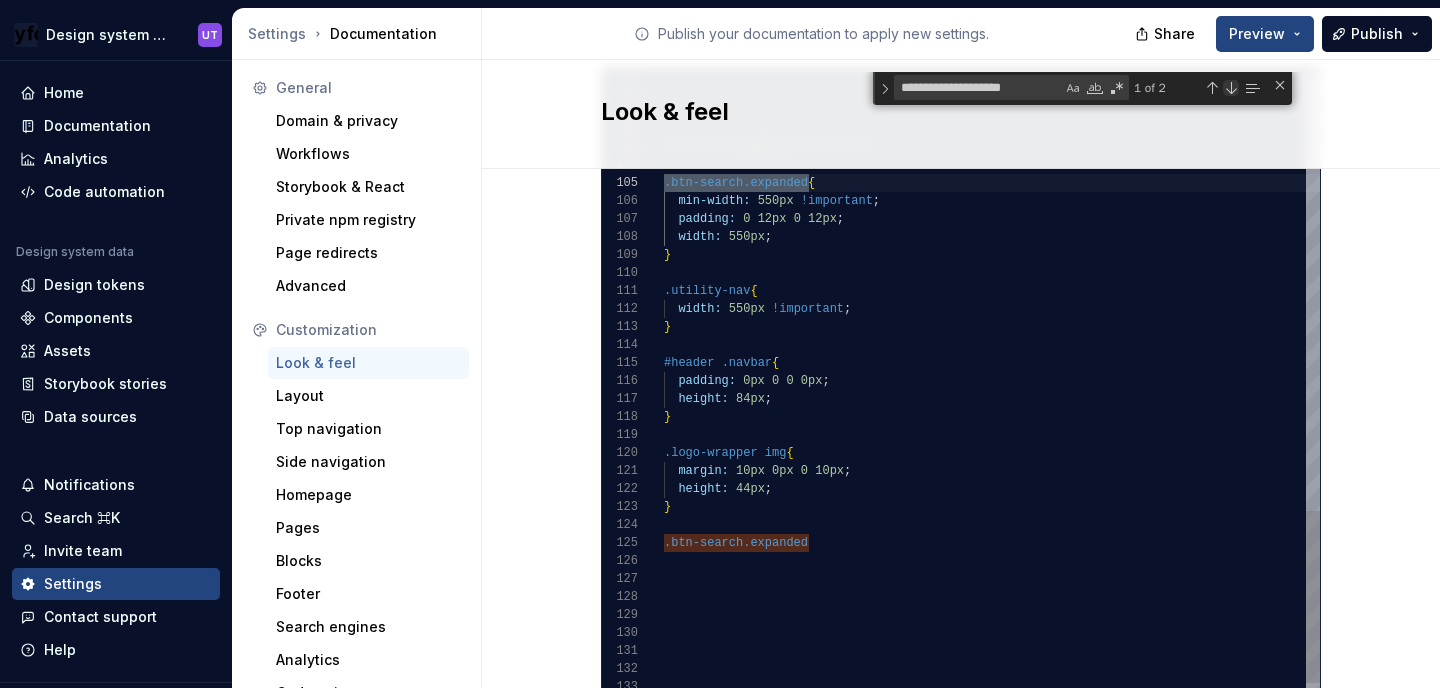 click at bounding box center [1231, 88] 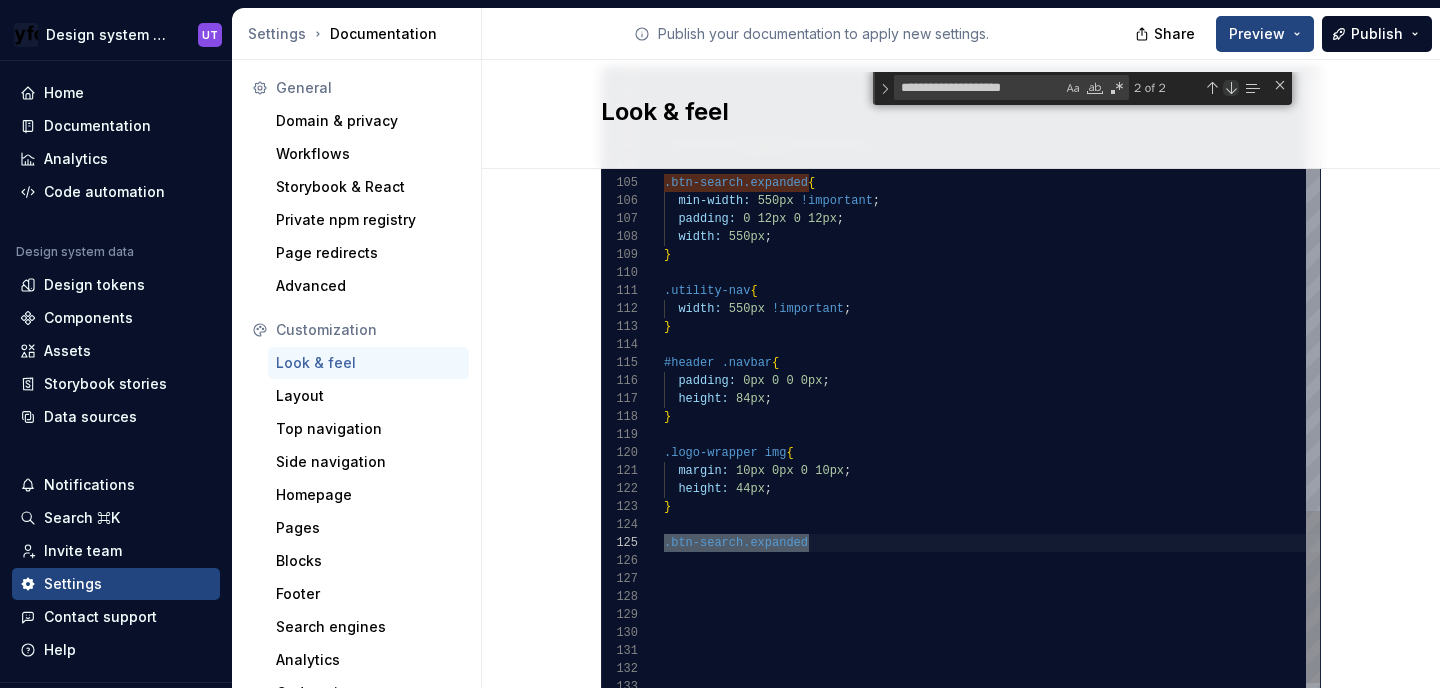 click at bounding box center (1231, 88) 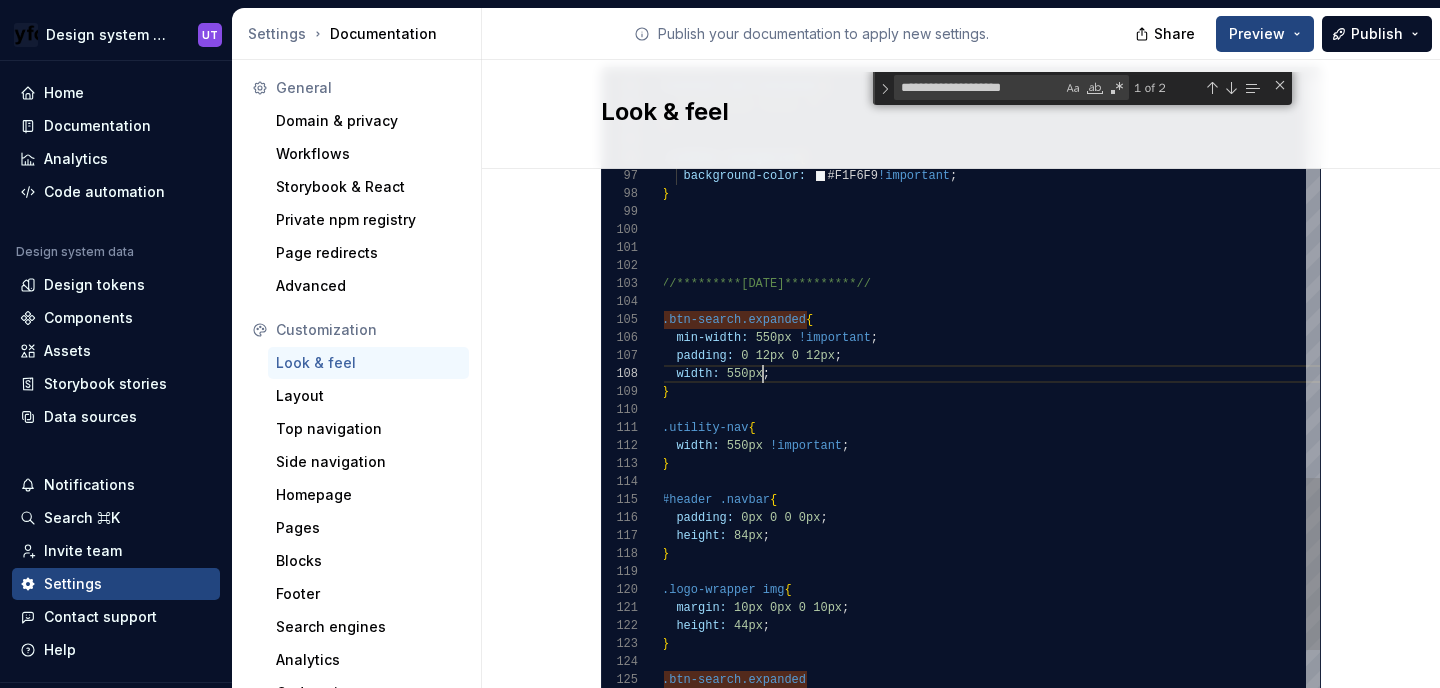click on "**********" at bounding box center (1673, -132) 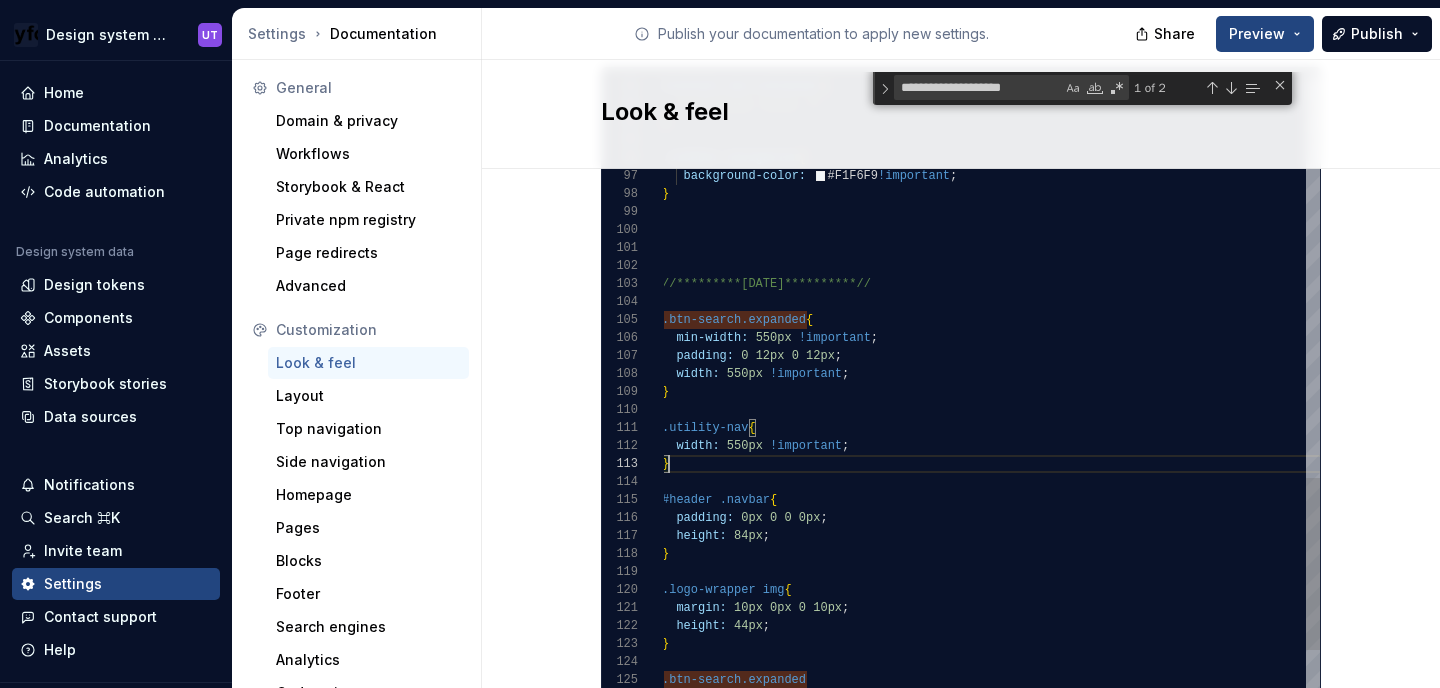 click on "**********" at bounding box center [1673, -132] 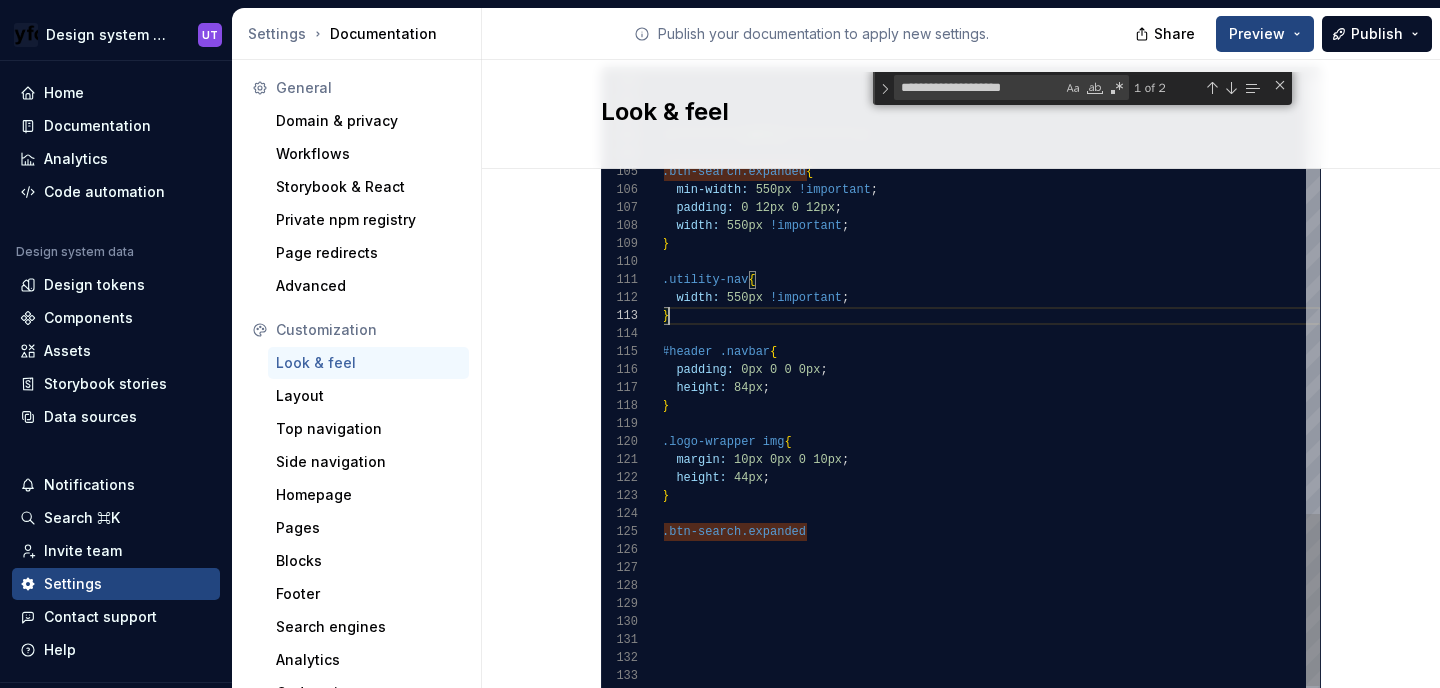 click on "**********" at bounding box center [1673, -280] 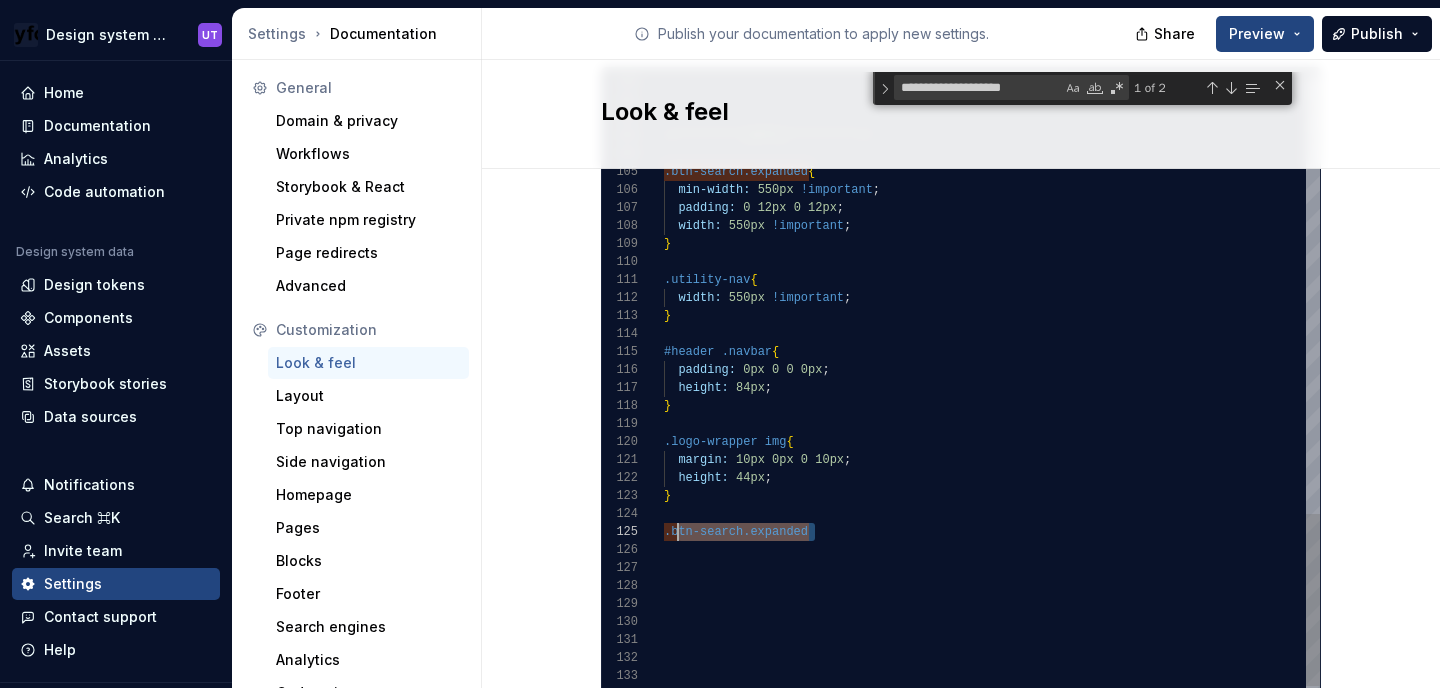 scroll, scrollTop: 72, scrollLeft: 0, axis: vertical 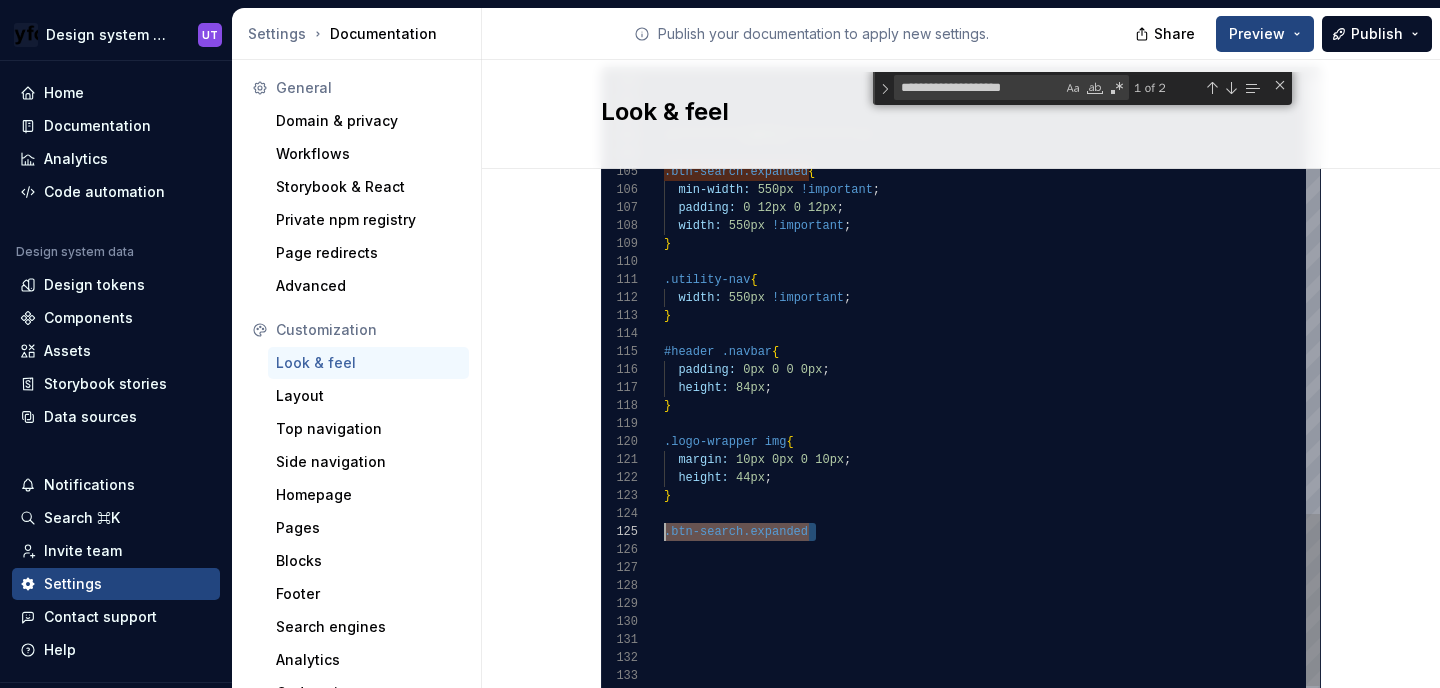 drag, startPoint x: 718, startPoint y: 535, endPoint x: 659, endPoint y: 516, distance: 61.983868 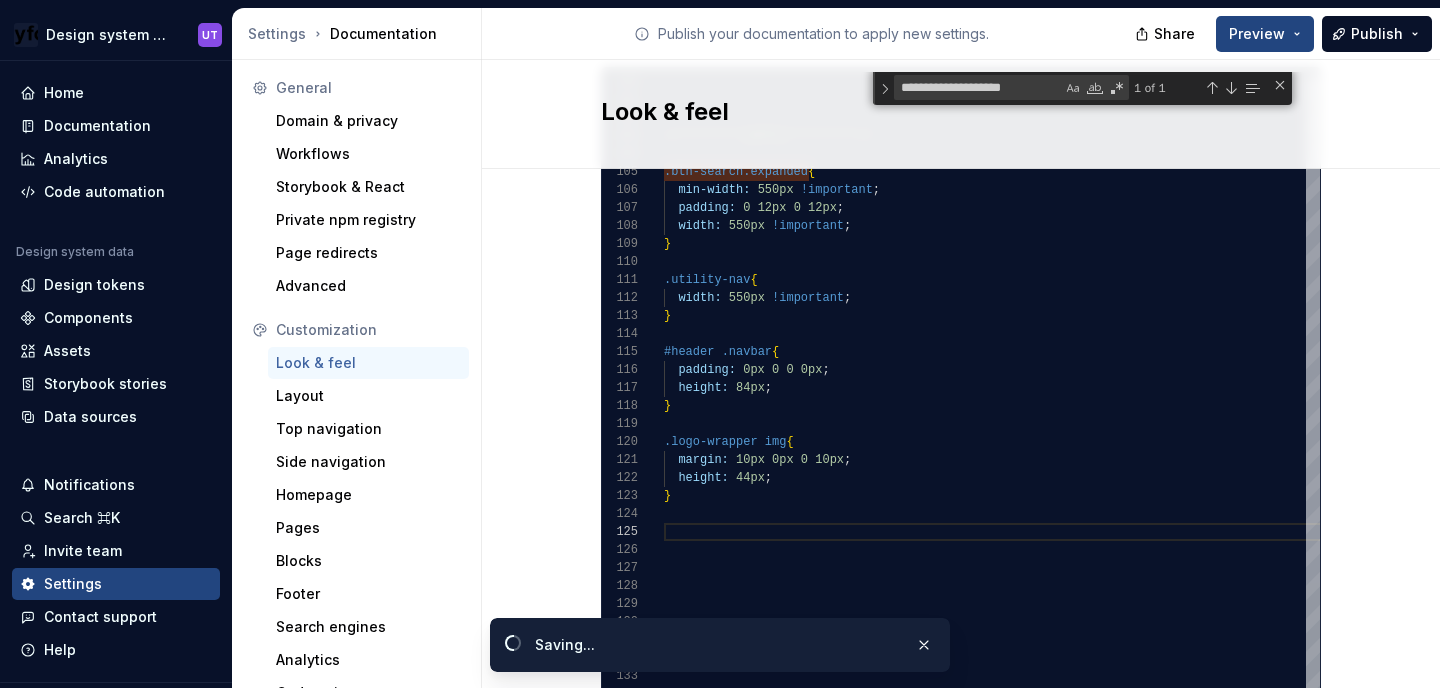 click on "Site logo A company logo that will be displayed on all pages on your documentation site. We recommend using a 200 x 30px .svg or .png file.         Remove image Site logo height The height of your site logo in the top navigation bar, measured in pixels. 26 Site favicon The favicon that will be used for your documentation site. We recommend using a 32 x 32px .png file. Using legacy .ico is not recommended. Remove image Accent color This is your main accent color, used for all links, selected states, and active items. Default color: #0f62fe. #2e3192ff Alternative accent color Used in hover states for links, selected items, and active states. Usually darker or lighter than the main accent color. Default color: #[DATE]. #4d5f80ff Surface accent color Used for backgrounds of active and selected items. This color should meet AA+ contrast criteria against the main accent color. Default color: #ecf4ff. Icon stroke width The stroke width for all icons, measured in pixels. Default width: 2px. 2 Font family Lexend 1 2 <" at bounding box center [961, -211] 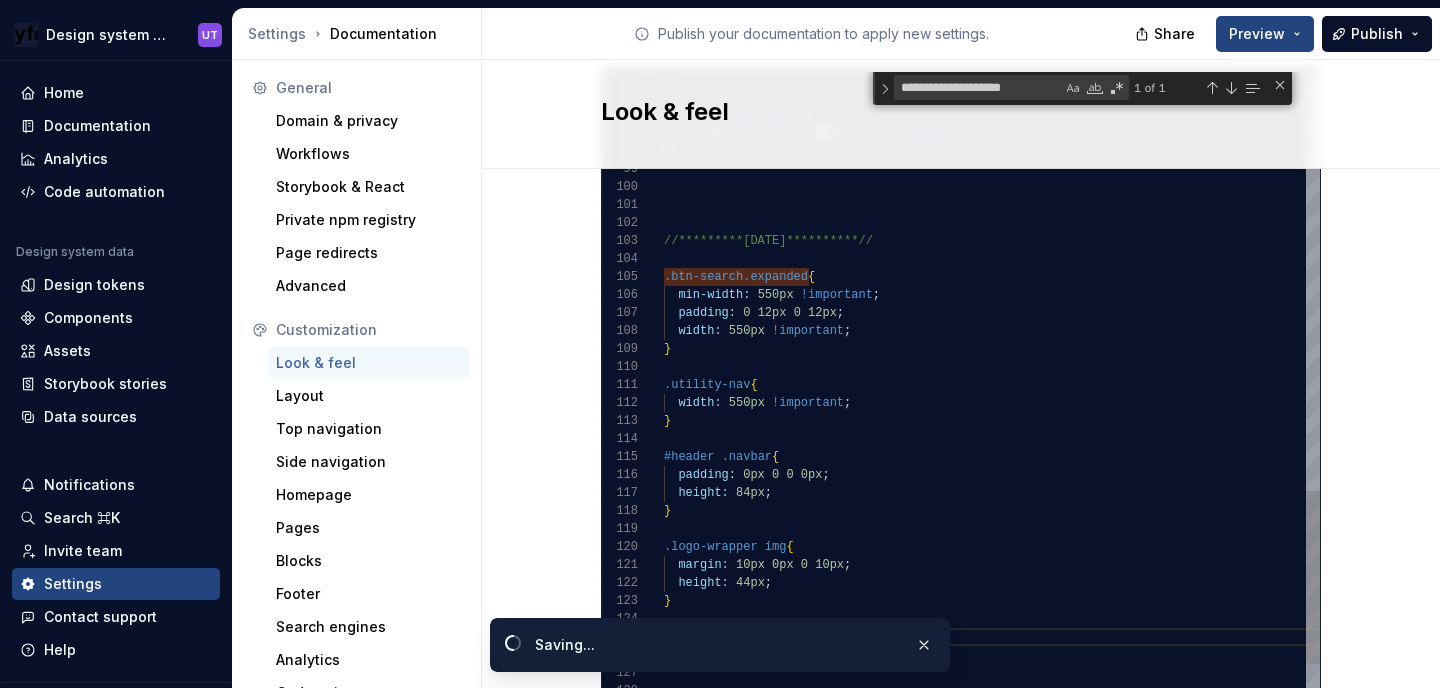 click on "**********" at bounding box center [1675, -184] 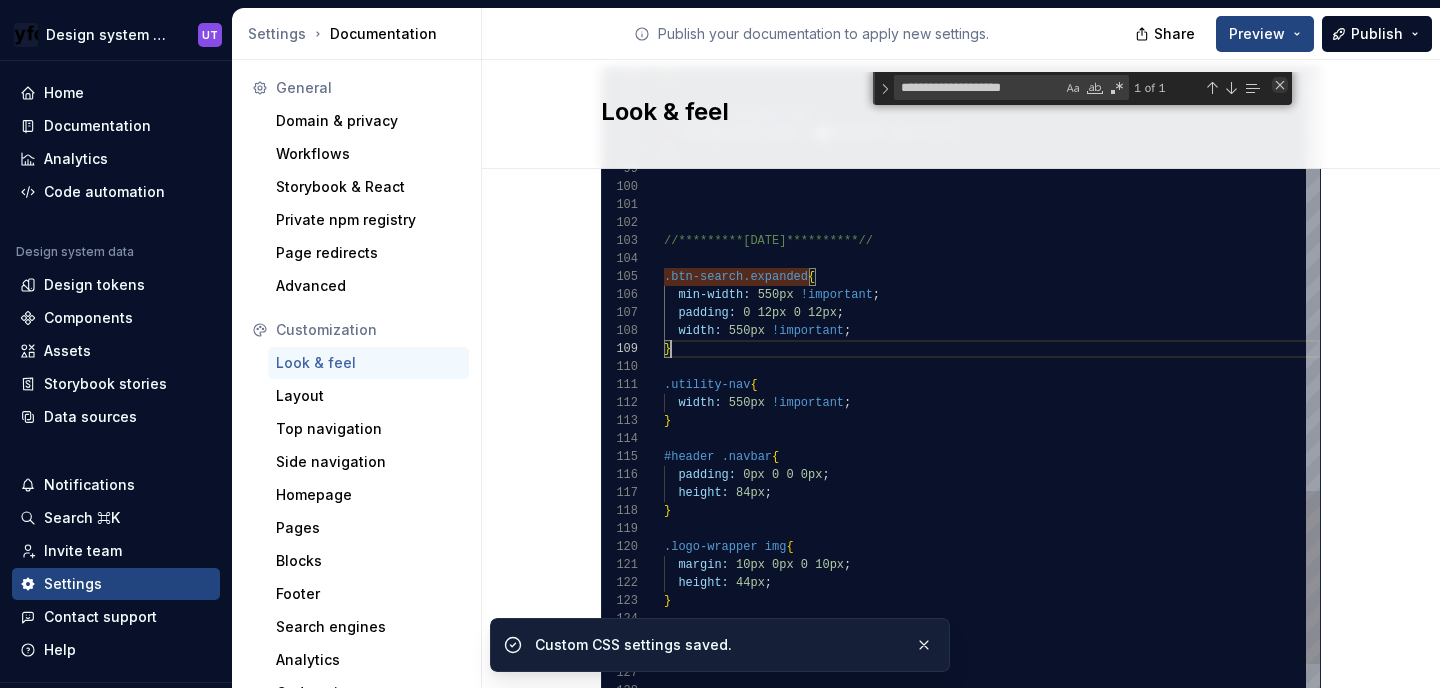 click at bounding box center (1280, 85) 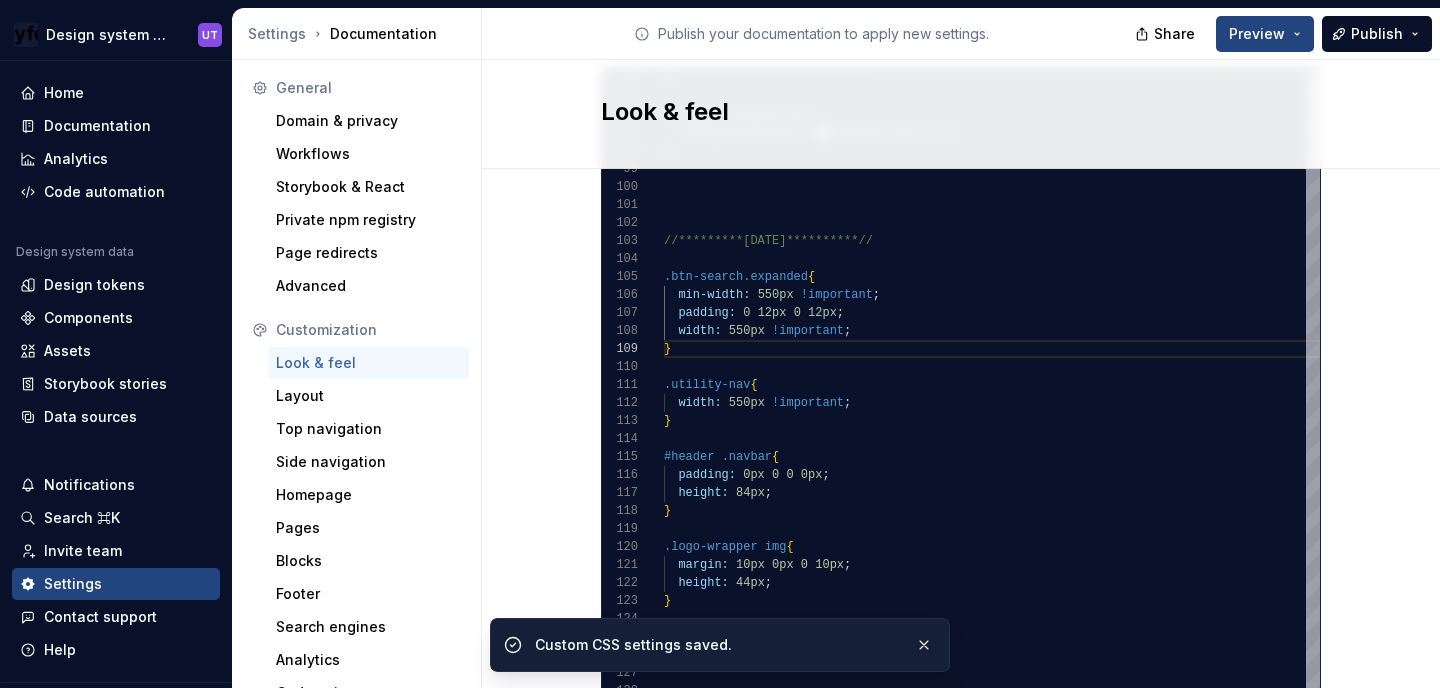 click on "Site logo A company logo that will be displayed on all pages on your documentation site. We recommend using a 200 x 30px .svg or .png file.         Remove image Site logo height The height of your site logo in the top navigation bar, measured in pixels. 26 Site favicon The favicon that will be used for your documentation site. We recommend using a 32 x 32px .png file. Using legacy .ico is not recommended. Remove image Accent color This is your main accent color, used for all links, selected states, and active items. Default color: #0f62fe. #2e3192ff Alternative accent color Used in hover states for links, selected items, and active states. Usually darker or lighter than the main accent color. Default color: #[DATE]. #4d5f80ff Surface accent color Used for backgrounds of active and selected items. This color should meet AA+ contrast criteria against the main accent color. Default color: #ecf4ff. Icon stroke width The stroke width for all icons, measured in pixels. Default width: 2px. 2 Font family Lexend 1 2 <" at bounding box center [961, -211] 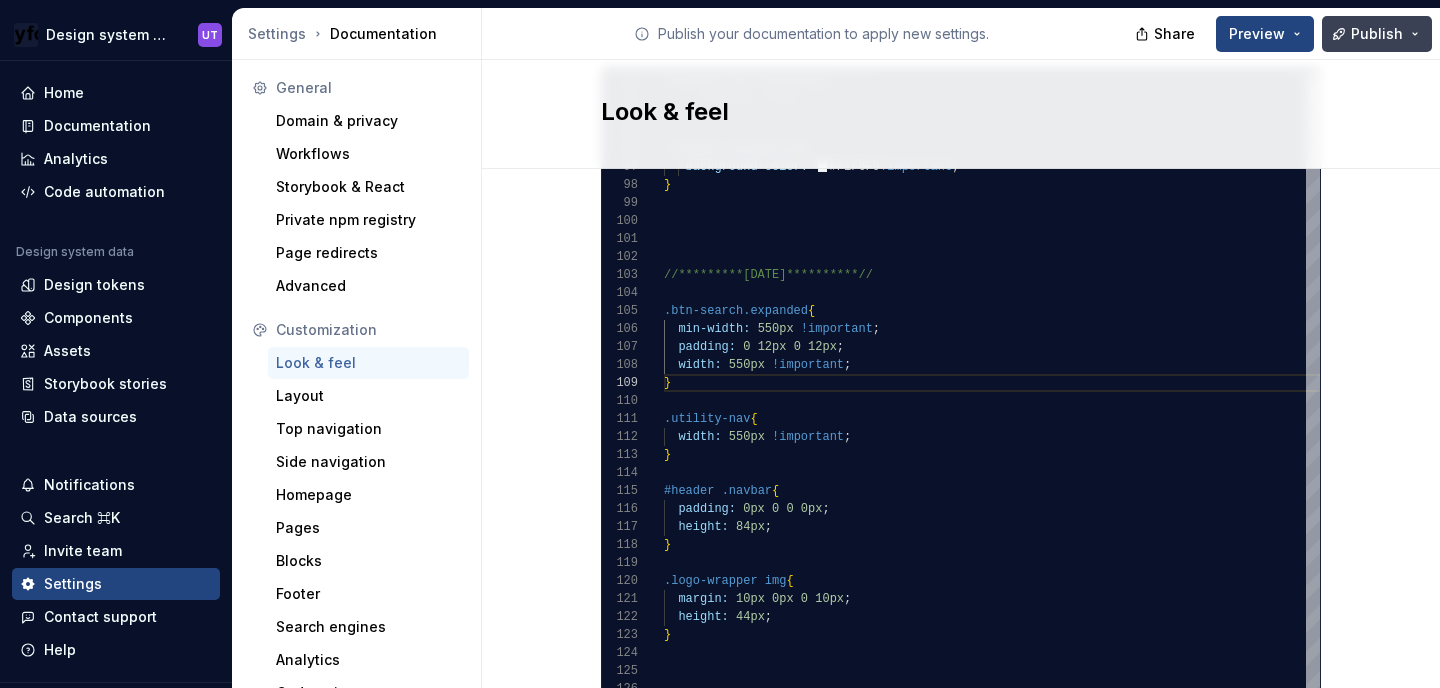click on "Publish" at bounding box center (1377, 34) 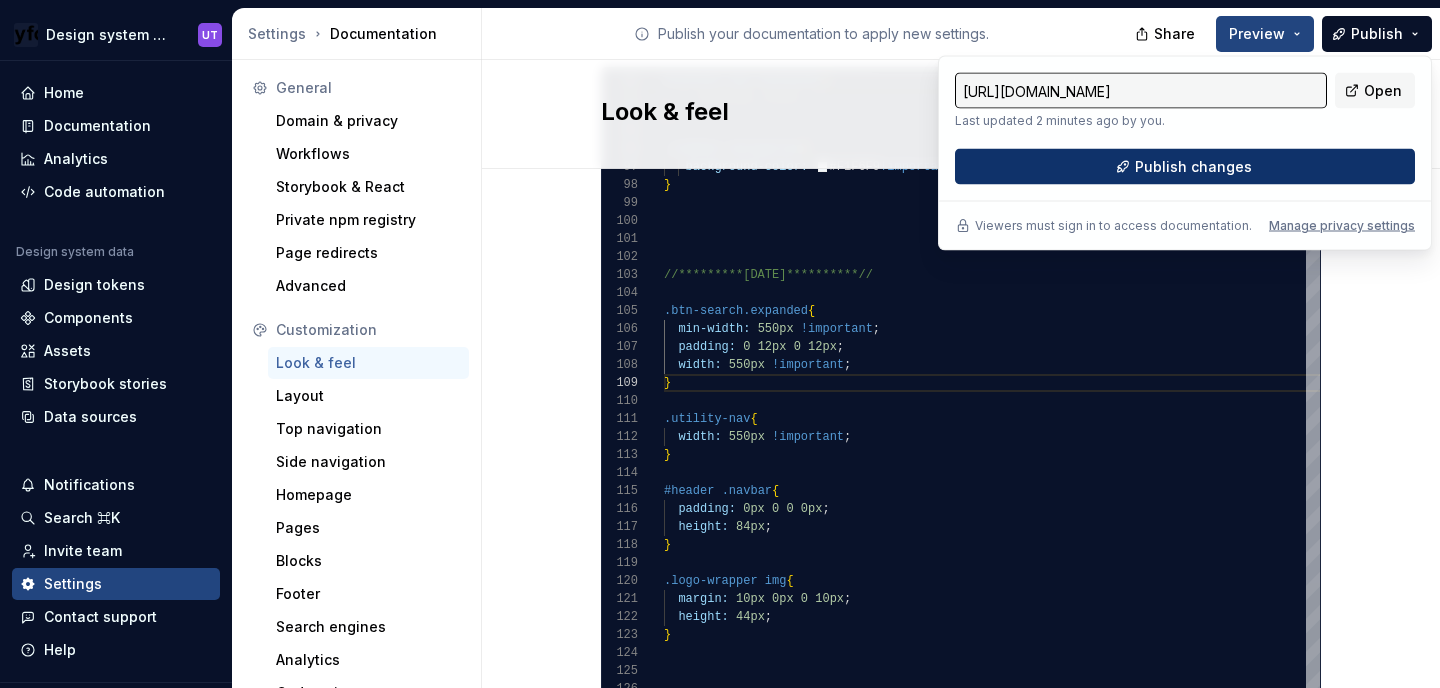 click on "Publish changes" at bounding box center [1193, 167] 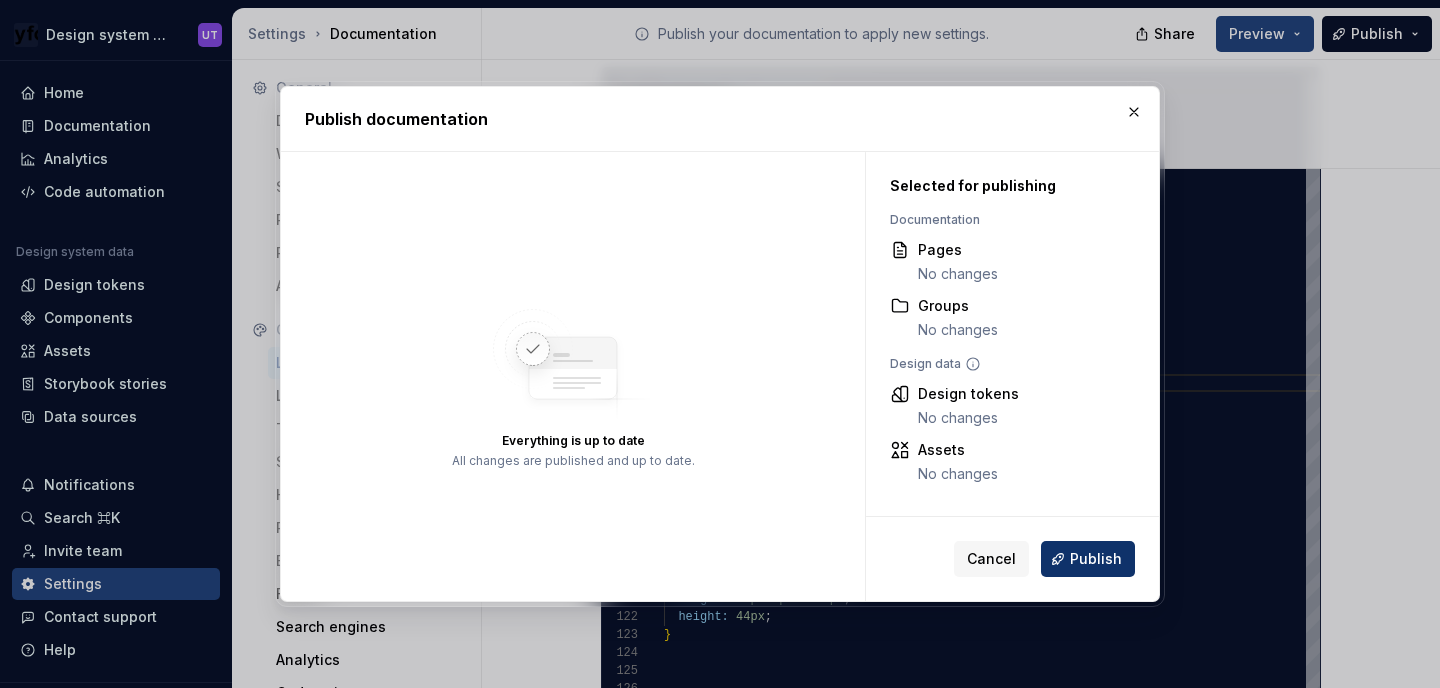 click on "Publish" at bounding box center (1088, 559) 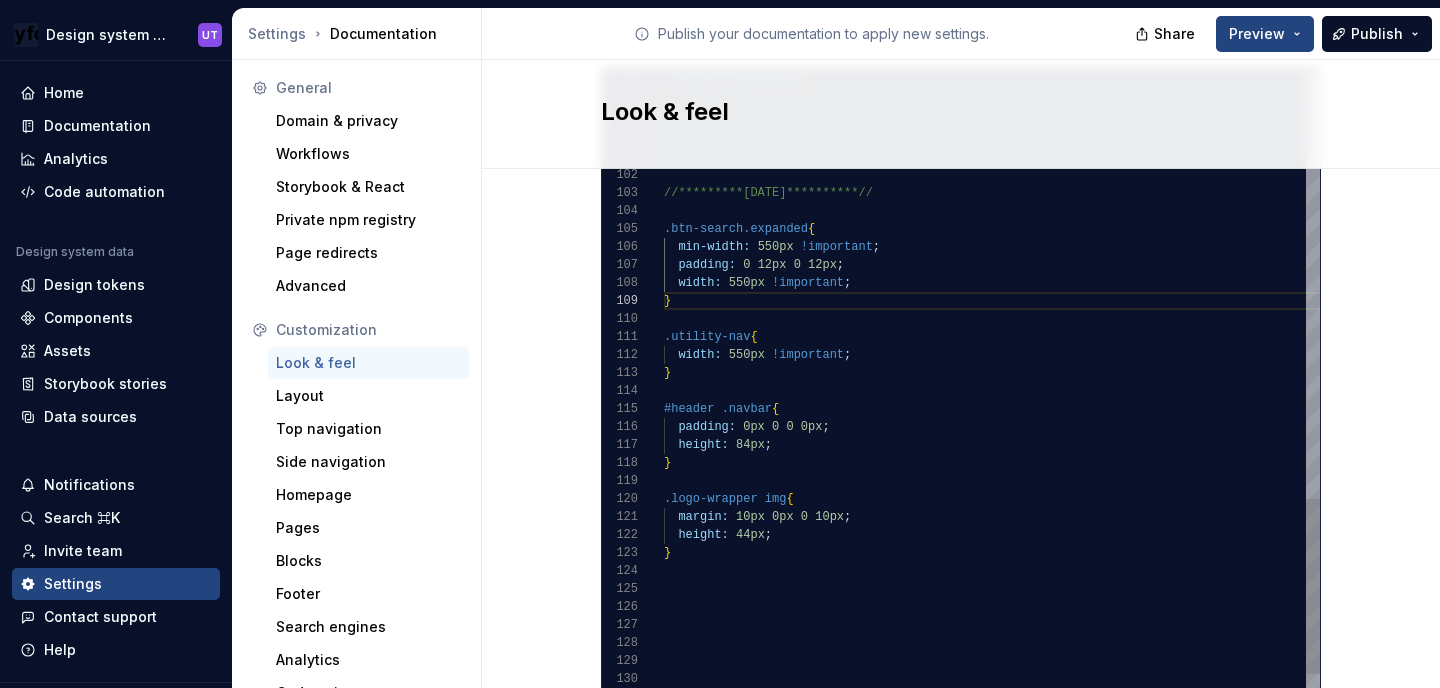 click on "**********" at bounding box center [1675, -215] 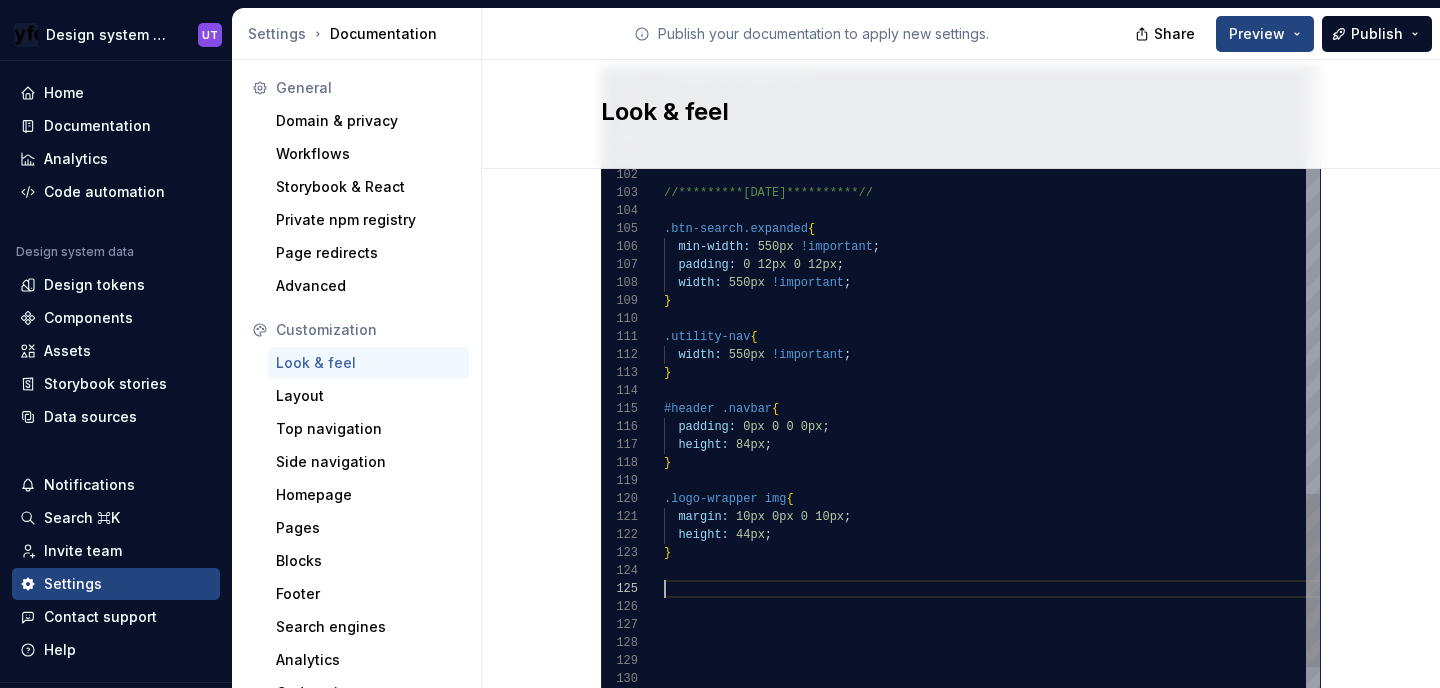 scroll, scrollTop: 72, scrollLeft: 87, axis: both 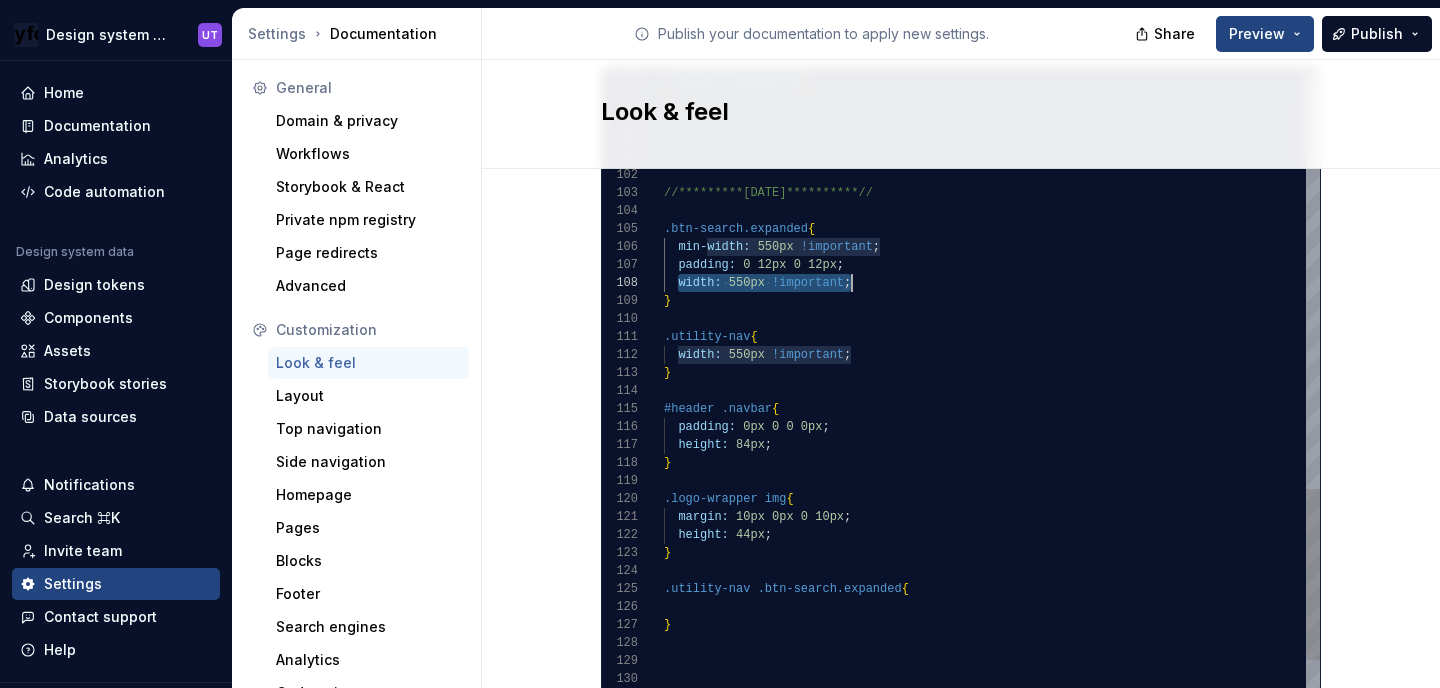 drag, startPoint x: 680, startPoint y: 267, endPoint x: 860, endPoint y: 262, distance: 180.06943 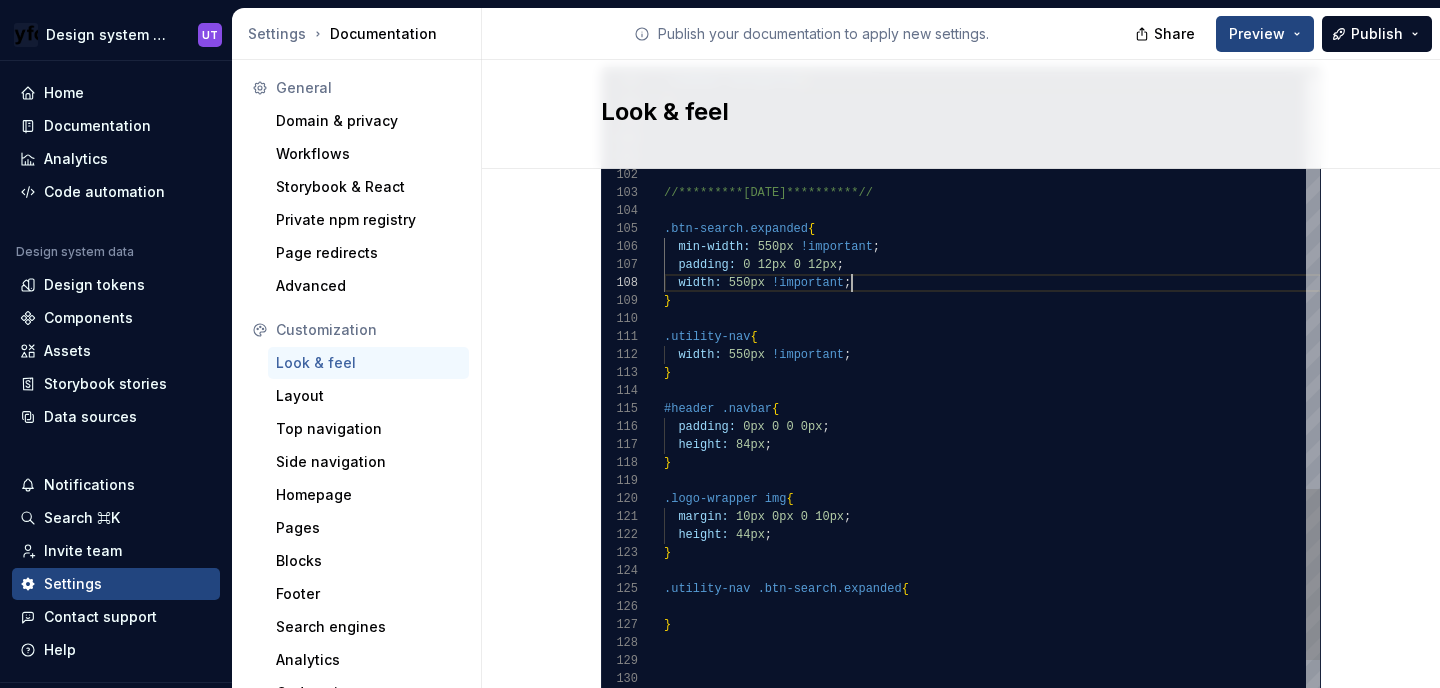 click on "**********" at bounding box center (1675, -179) 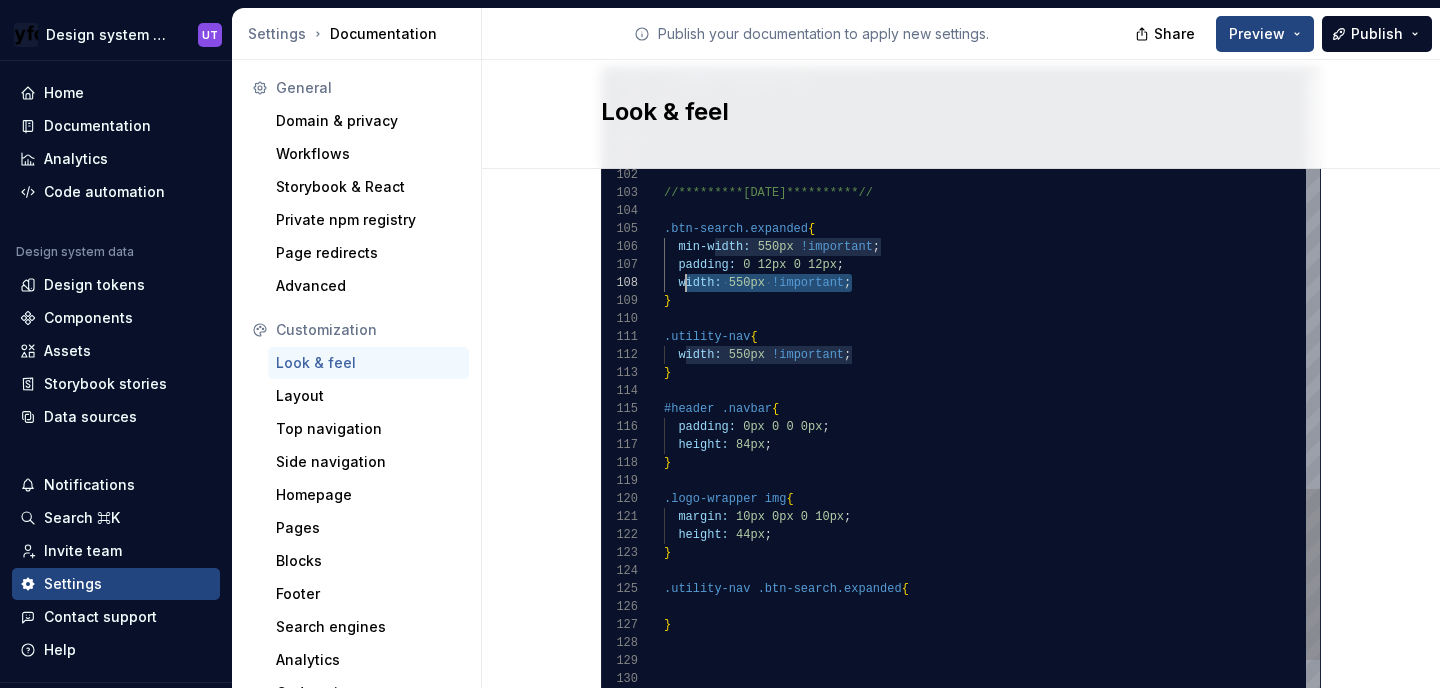 scroll, scrollTop: 126, scrollLeft: 14, axis: both 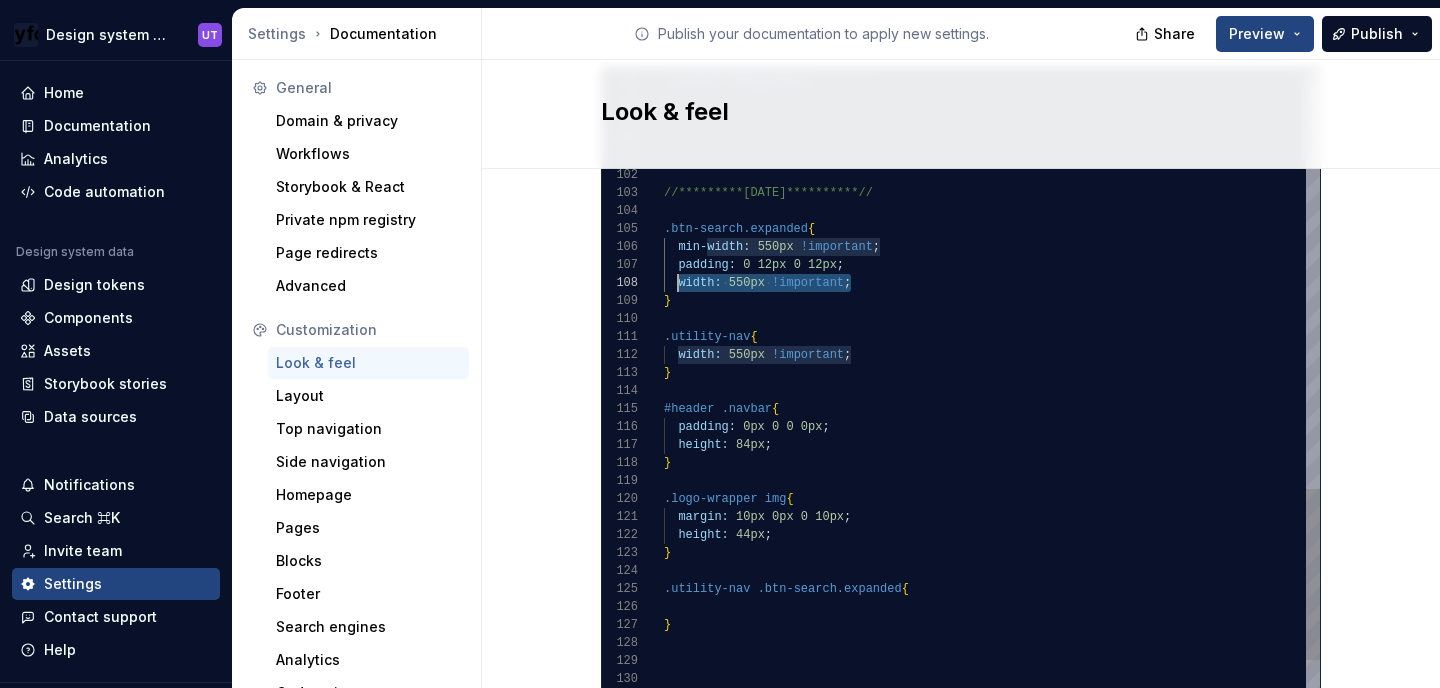 drag, startPoint x: 858, startPoint y: 262, endPoint x: 677, endPoint y: 262, distance: 181 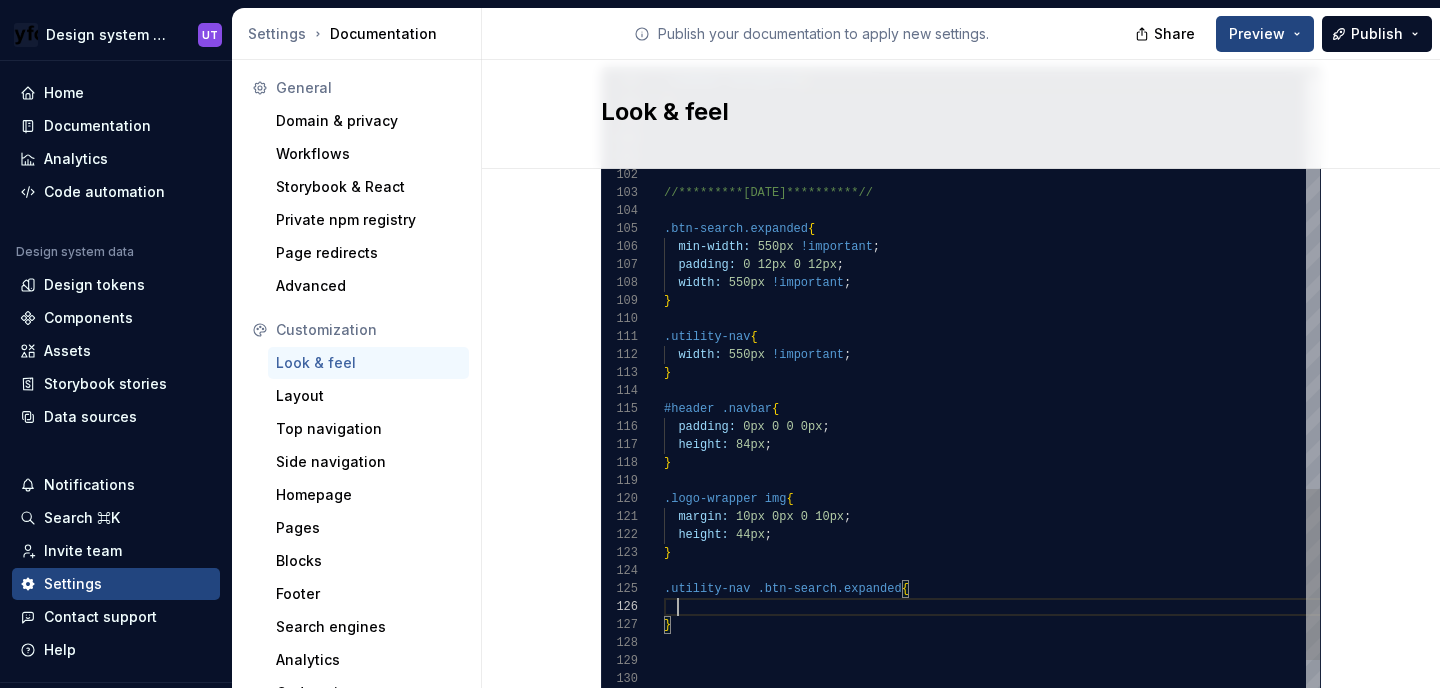 scroll, scrollTop: 90, scrollLeft: 188, axis: both 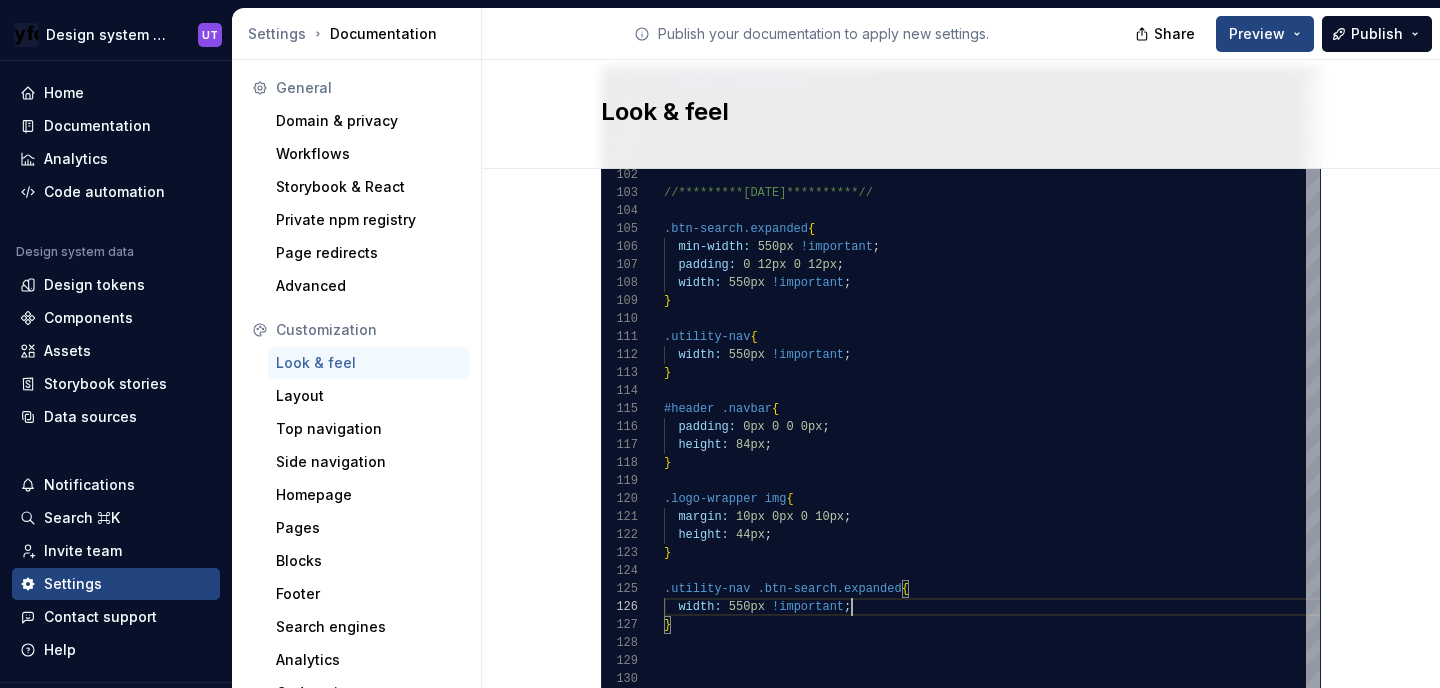 type on "**********" 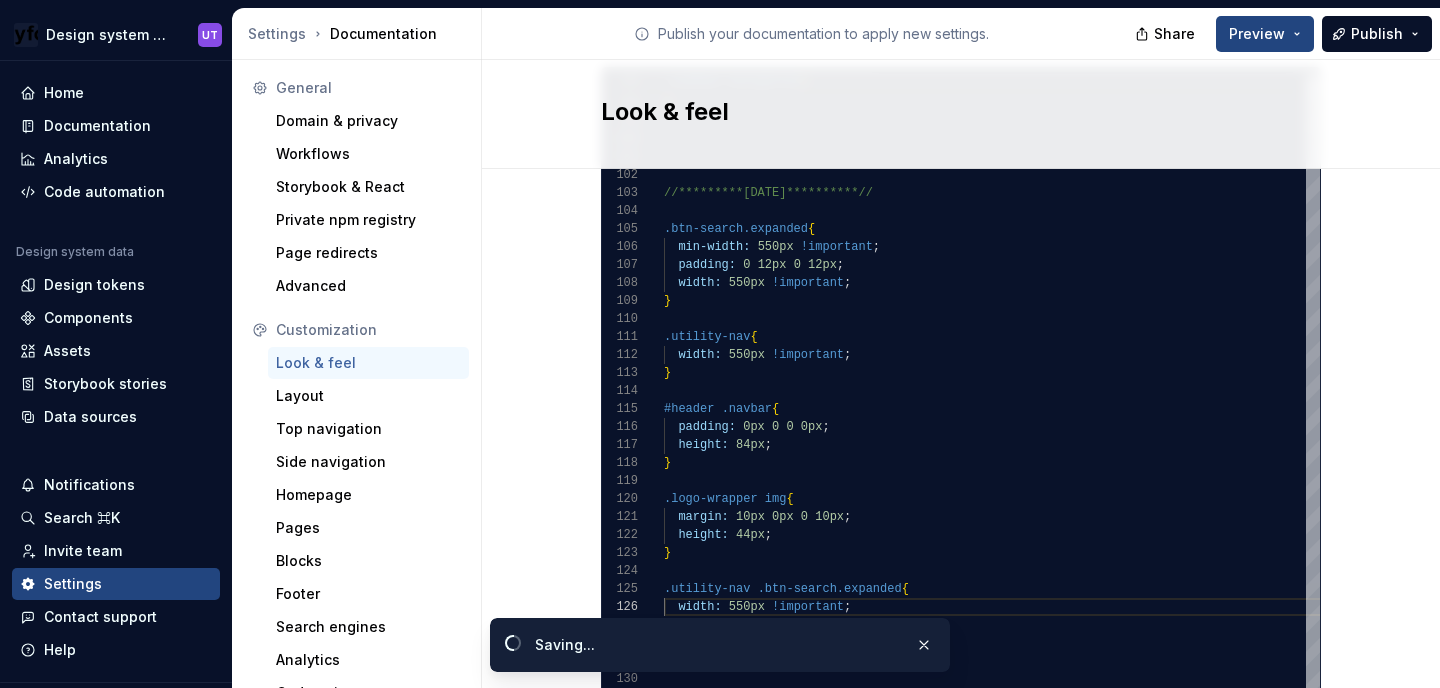click on "Site logo A company logo that will be displayed on all pages on your documentation site. We recommend using a 200 x 30px .svg or .png file.         Remove image Site logo height The height of your site logo in the top navigation bar, measured in pixels. 26 Site favicon The favicon that will be used for your documentation site. We recommend using a 32 x 32px .png file. Using legacy .ico is not recommended. Remove image Accent color This is your main accent color, used for all links, selected states, and active items. Default color: #0f62fe. #2e3192ff Alternative accent color Used in hover states for links, selected items, and active states. Usually darker or lighter than the main accent color. Default color: #[DATE]. #4d5f80ff Surface accent color Used for backgrounds of active and selected items. This color should meet AA+ contrast criteria against the main accent color. Default color: #ecf4ff. Icon stroke width The stroke width for all icons, measured in pixels. Default width: 2px. 2 Font family Lexend 1 2 <" at bounding box center (961, -211) 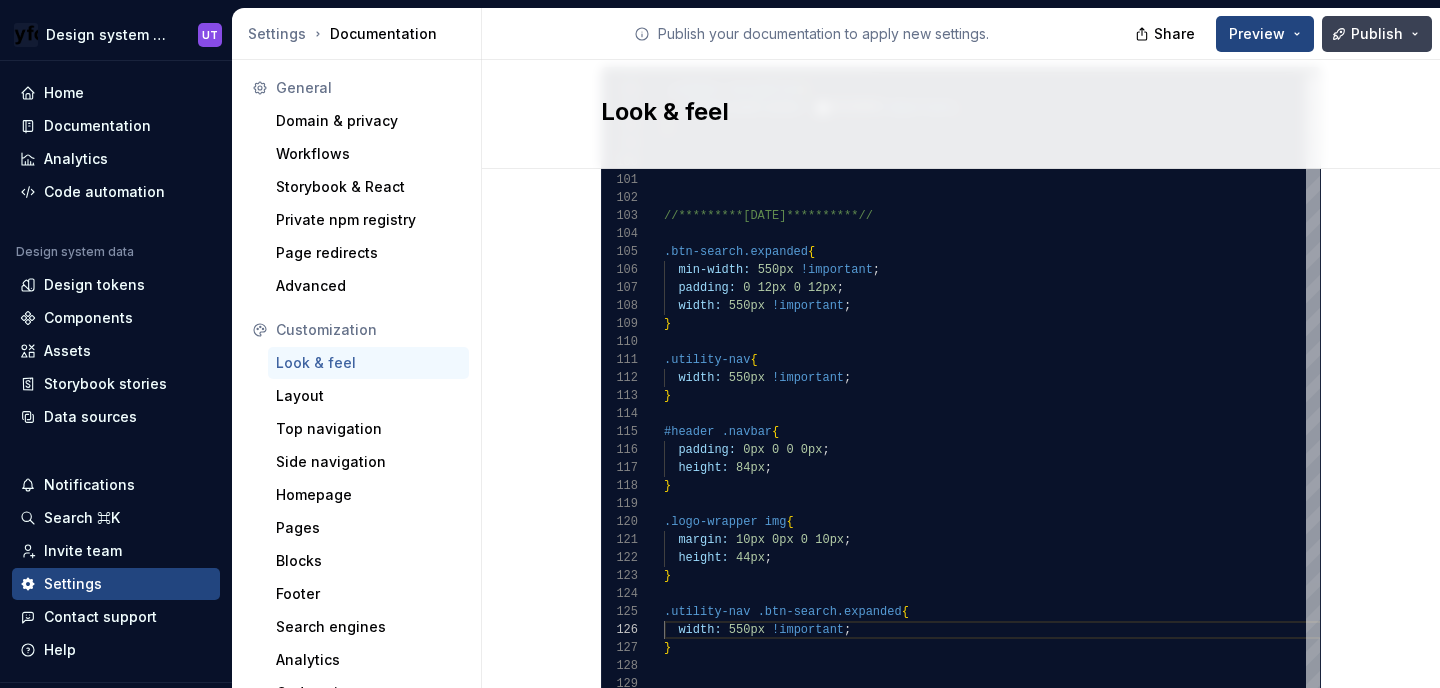 click on "Publish" at bounding box center (1377, 34) 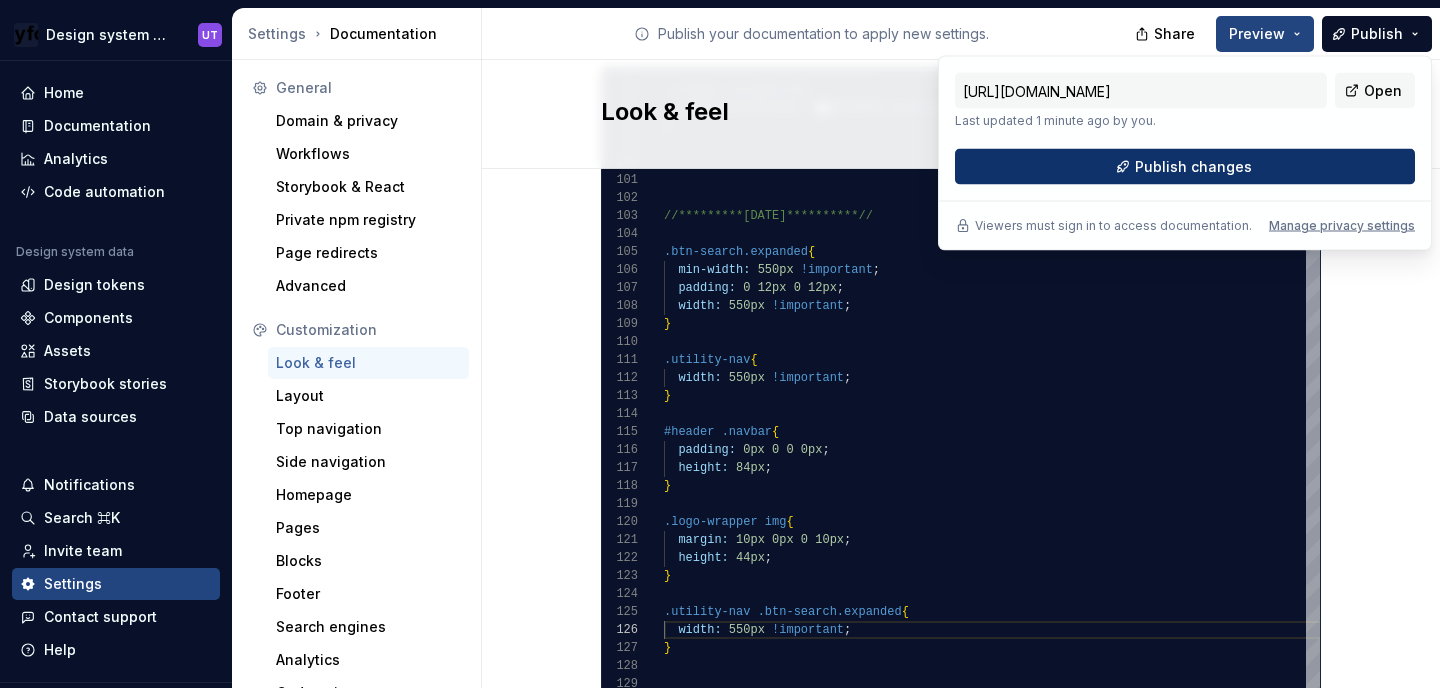 click on "Publish changes" at bounding box center (1193, 167) 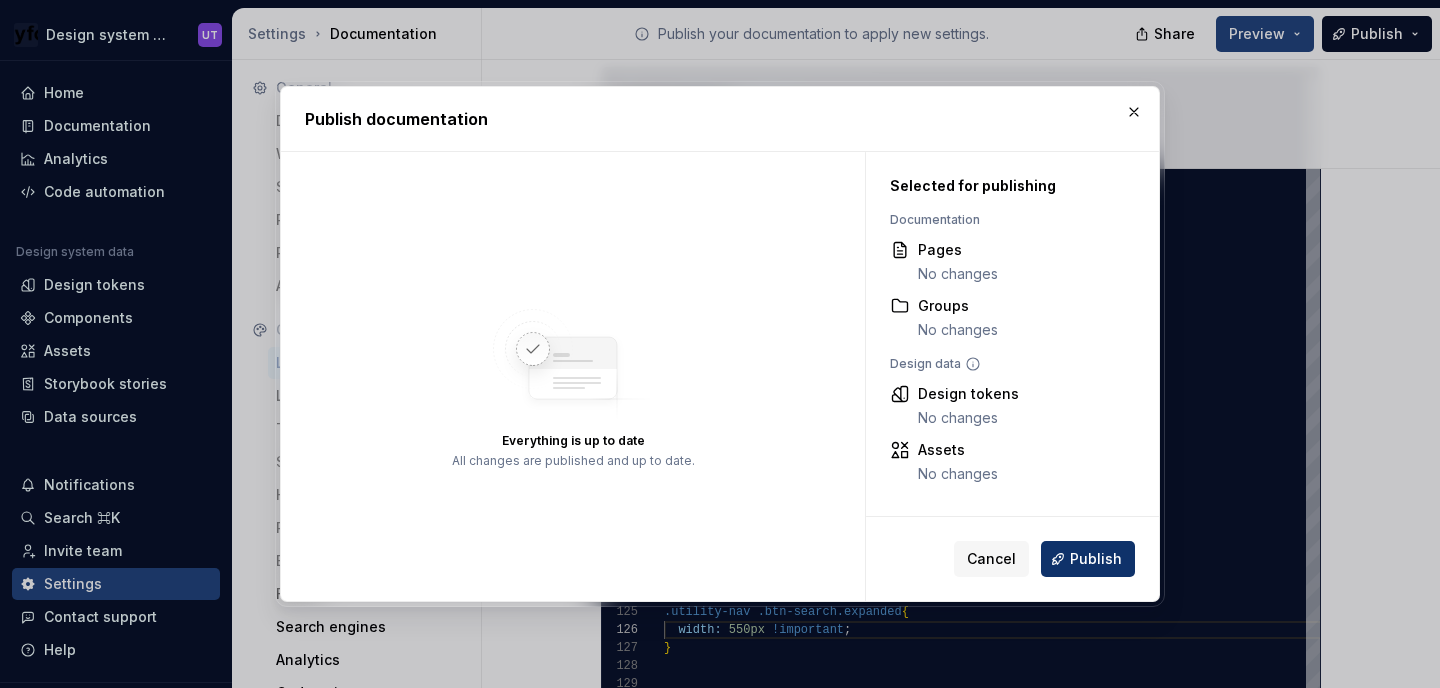 click on "Publish" at bounding box center (1096, 559) 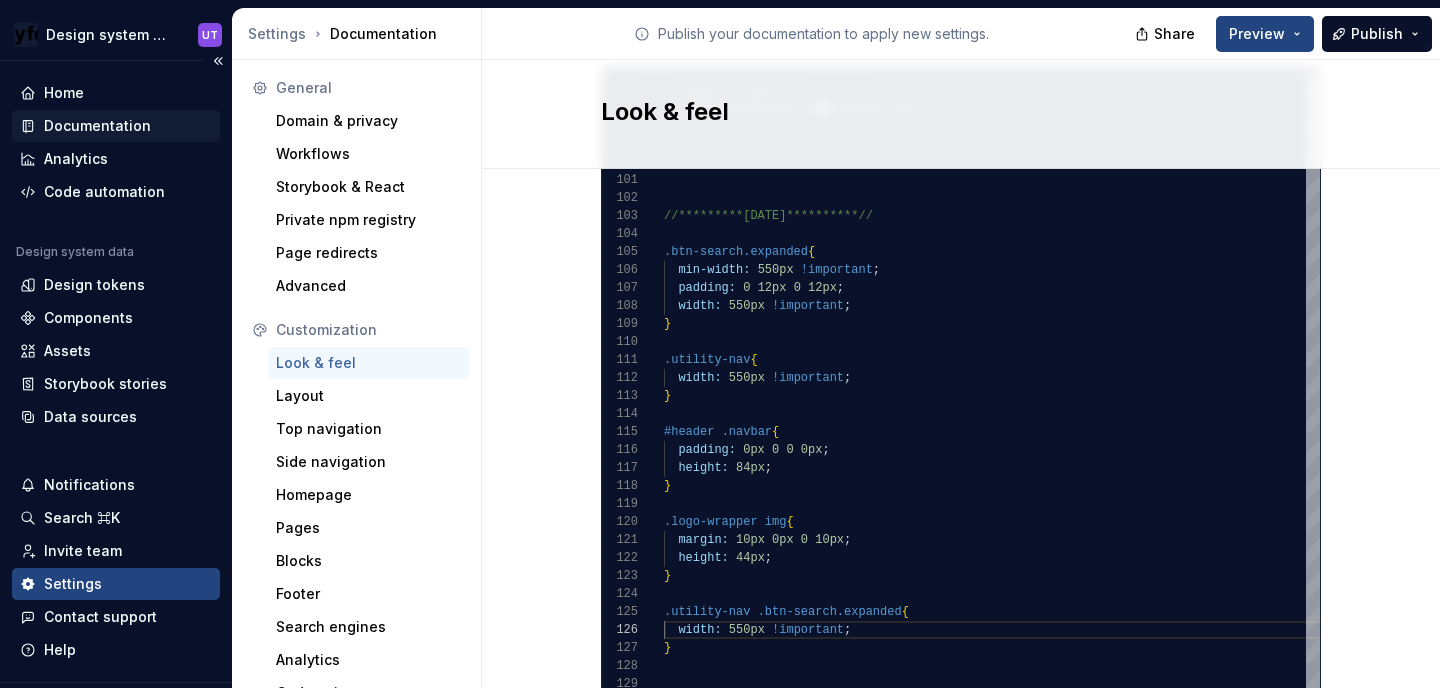 click on "Documentation" at bounding box center (97, 126) 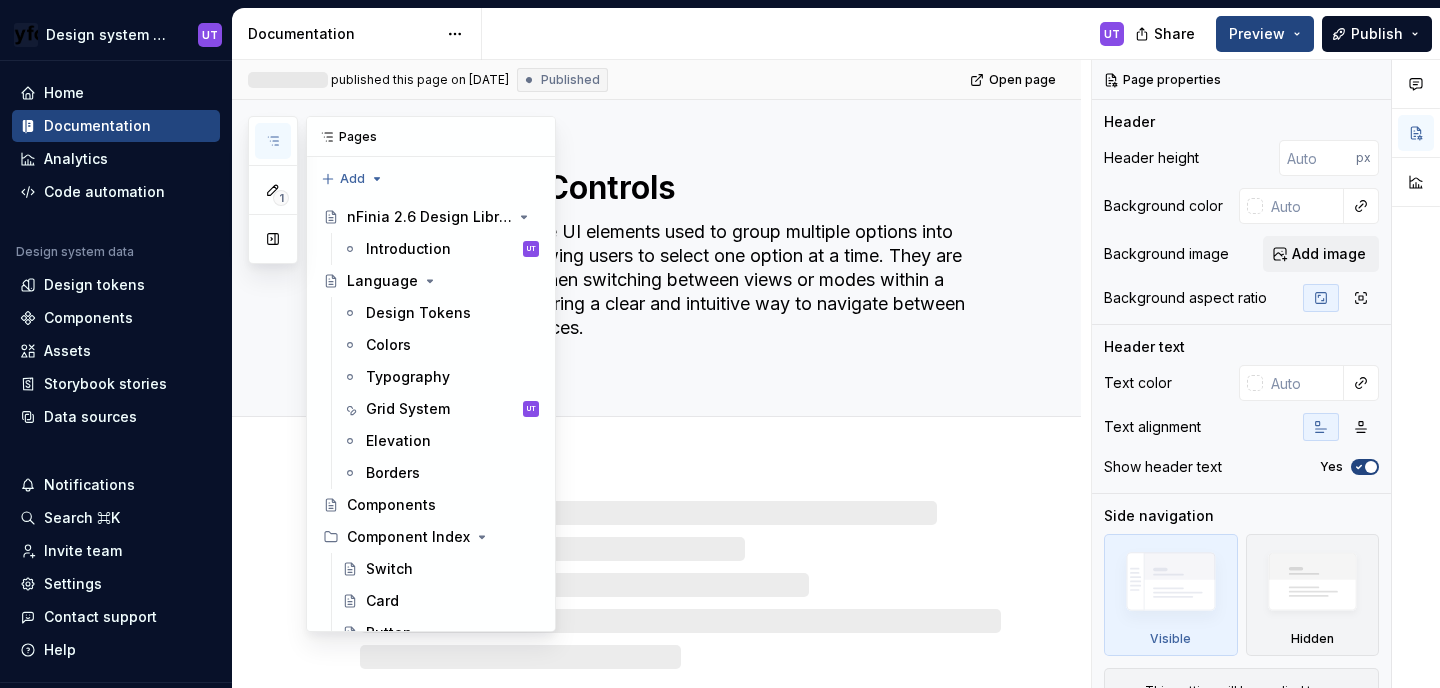 click at bounding box center (273, 141) 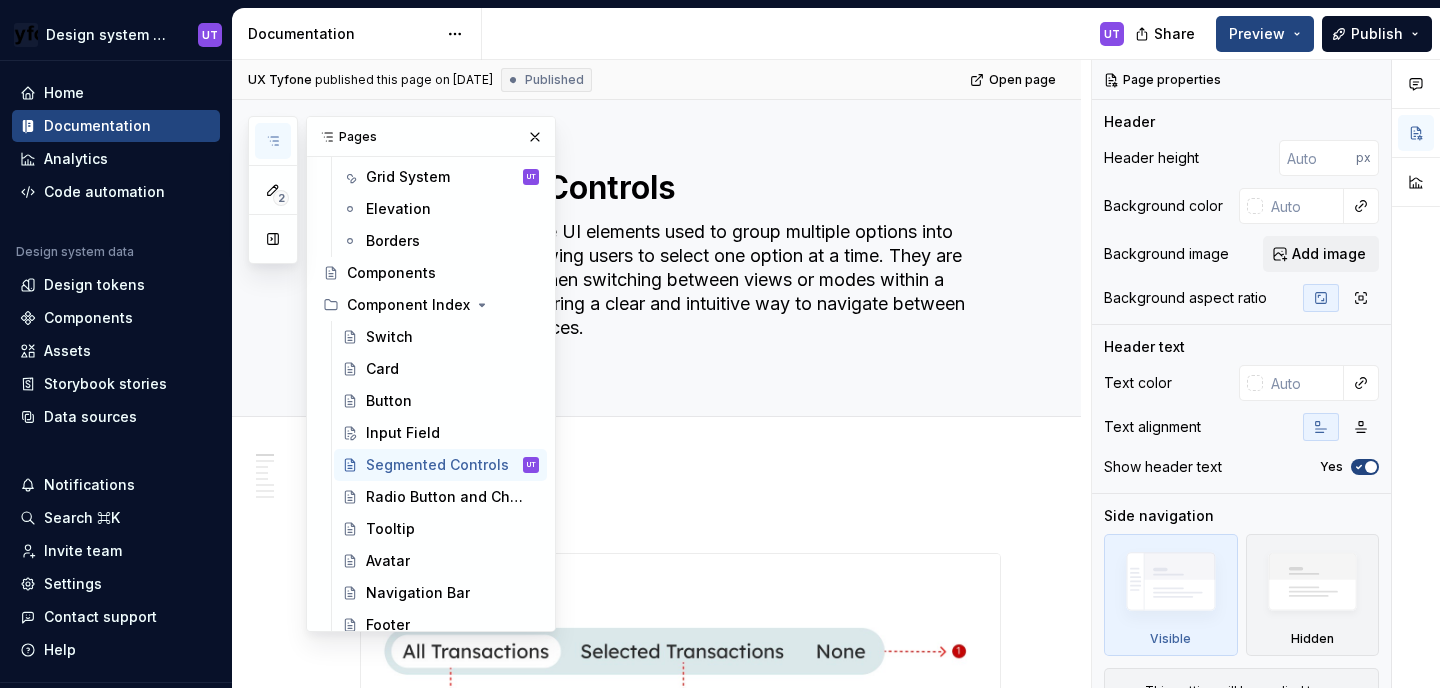 scroll, scrollTop: 239, scrollLeft: 0, axis: vertical 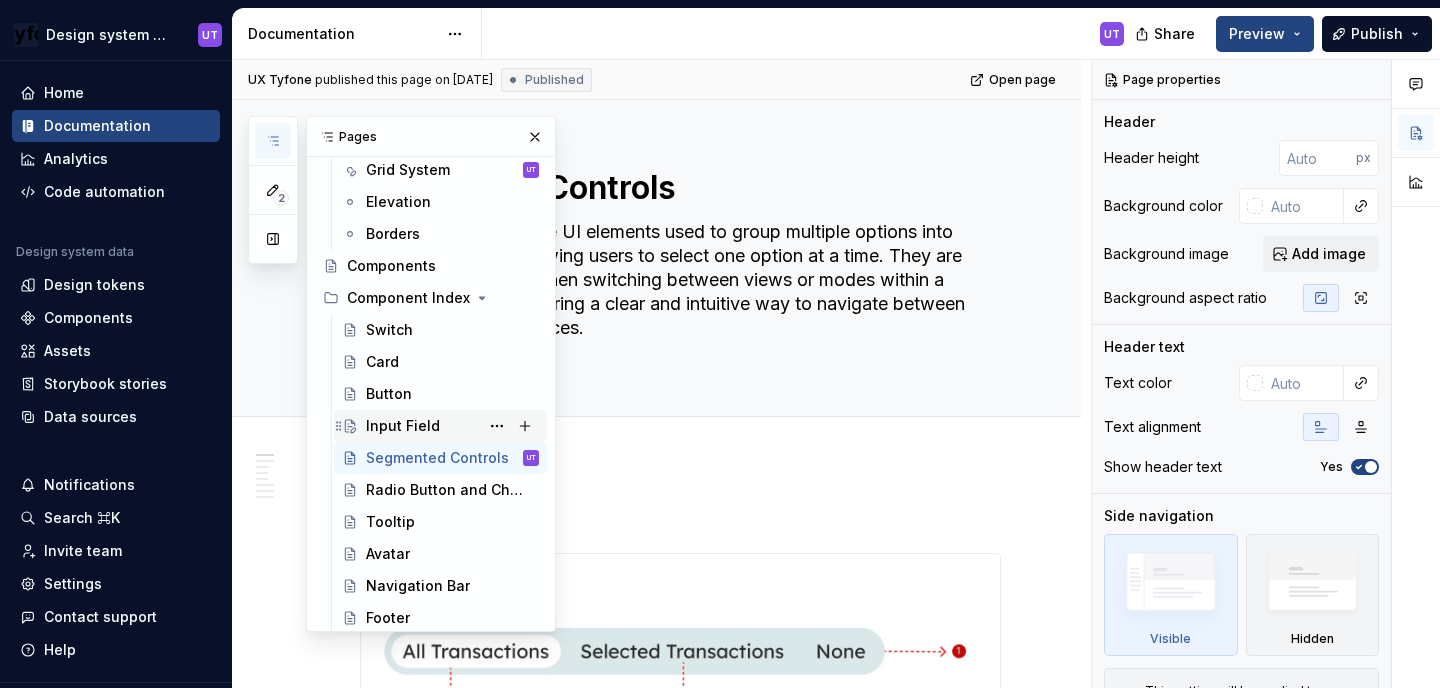 click on "Input Field" at bounding box center (403, 426) 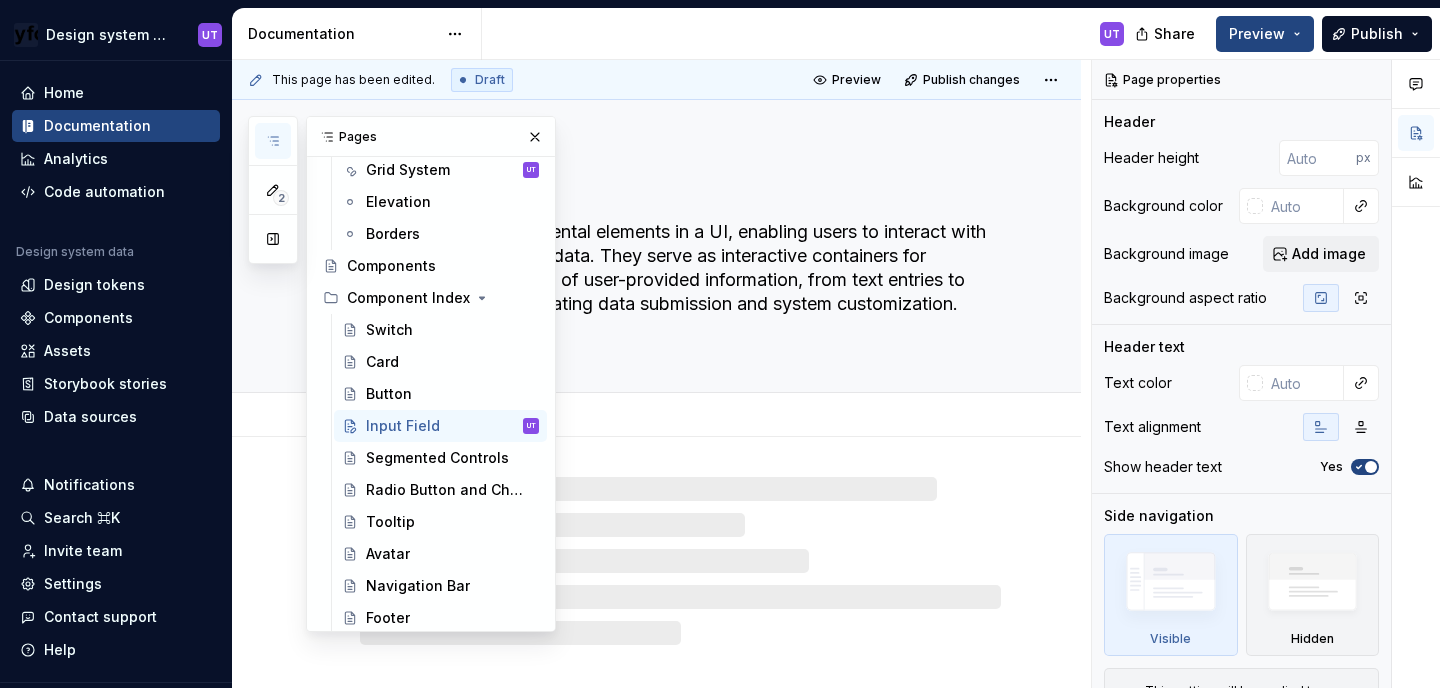 click on "Input fields are fundamental elements in a UI, enabling users to interact with the system by entering data. They serve as interactive containers for collecting various types of user-provided information, from text entries to numerical values, facilitating data submission and system customization." at bounding box center [676, 280] 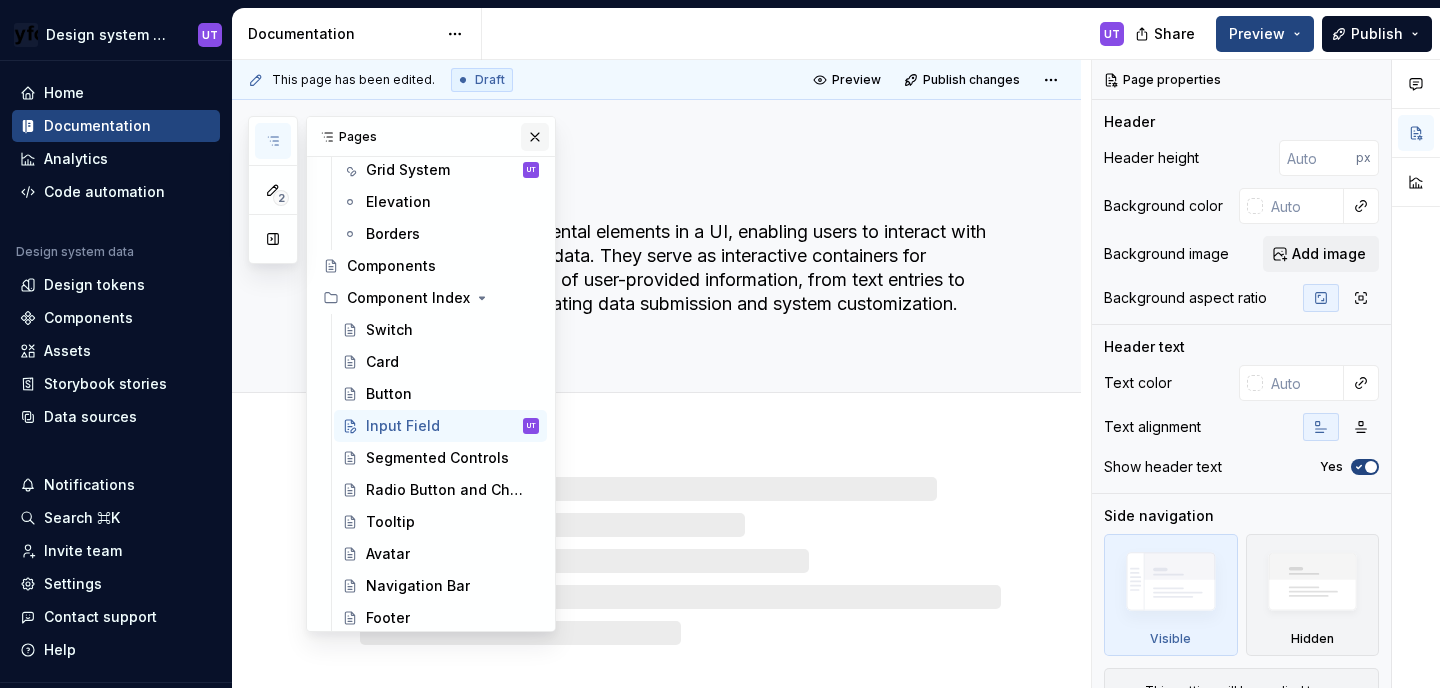 click at bounding box center [535, 137] 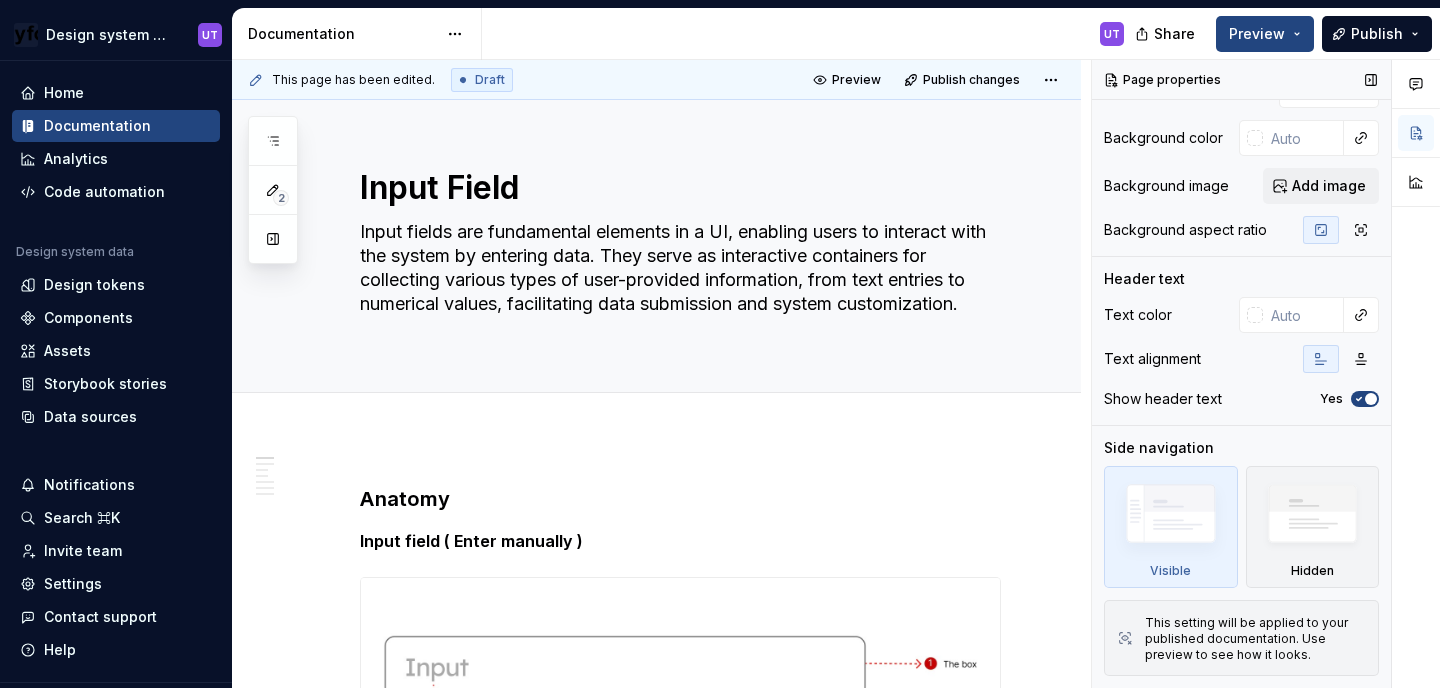 scroll, scrollTop: 0, scrollLeft: 0, axis: both 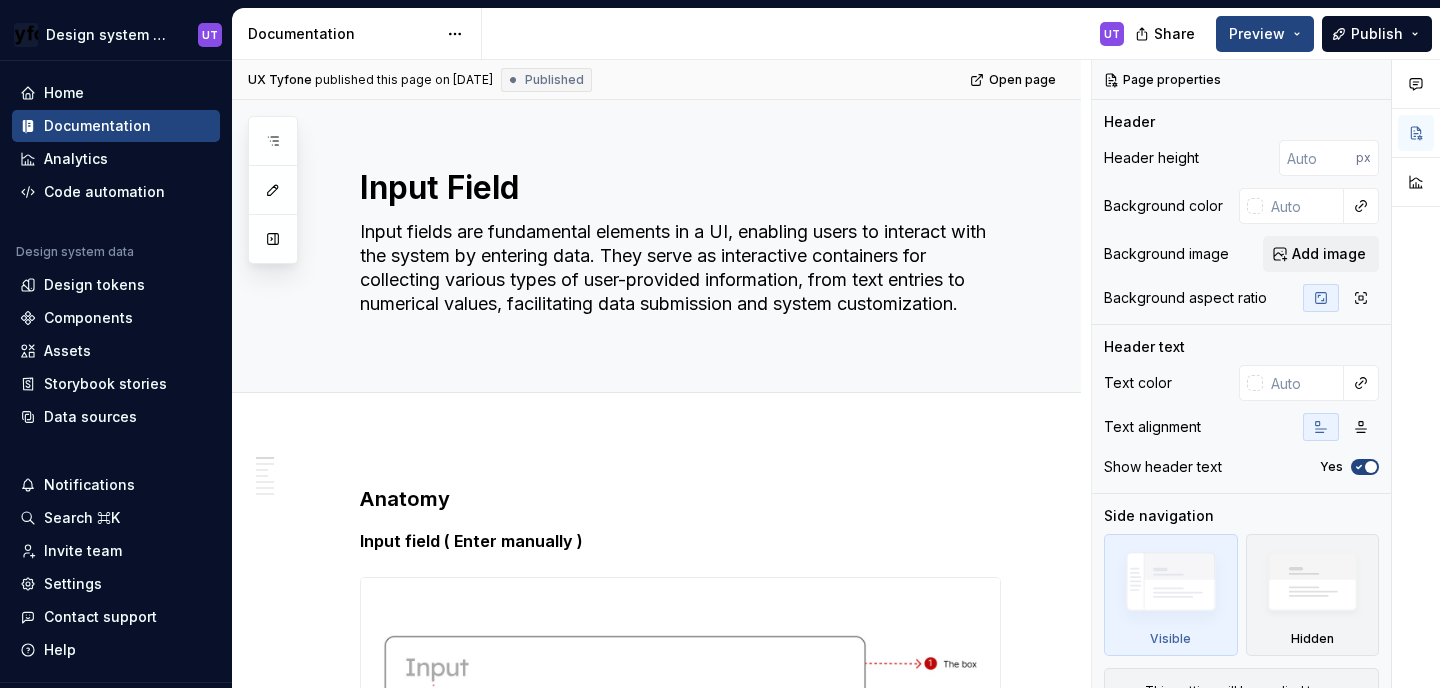 click on "UT" at bounding box center [811, 34] 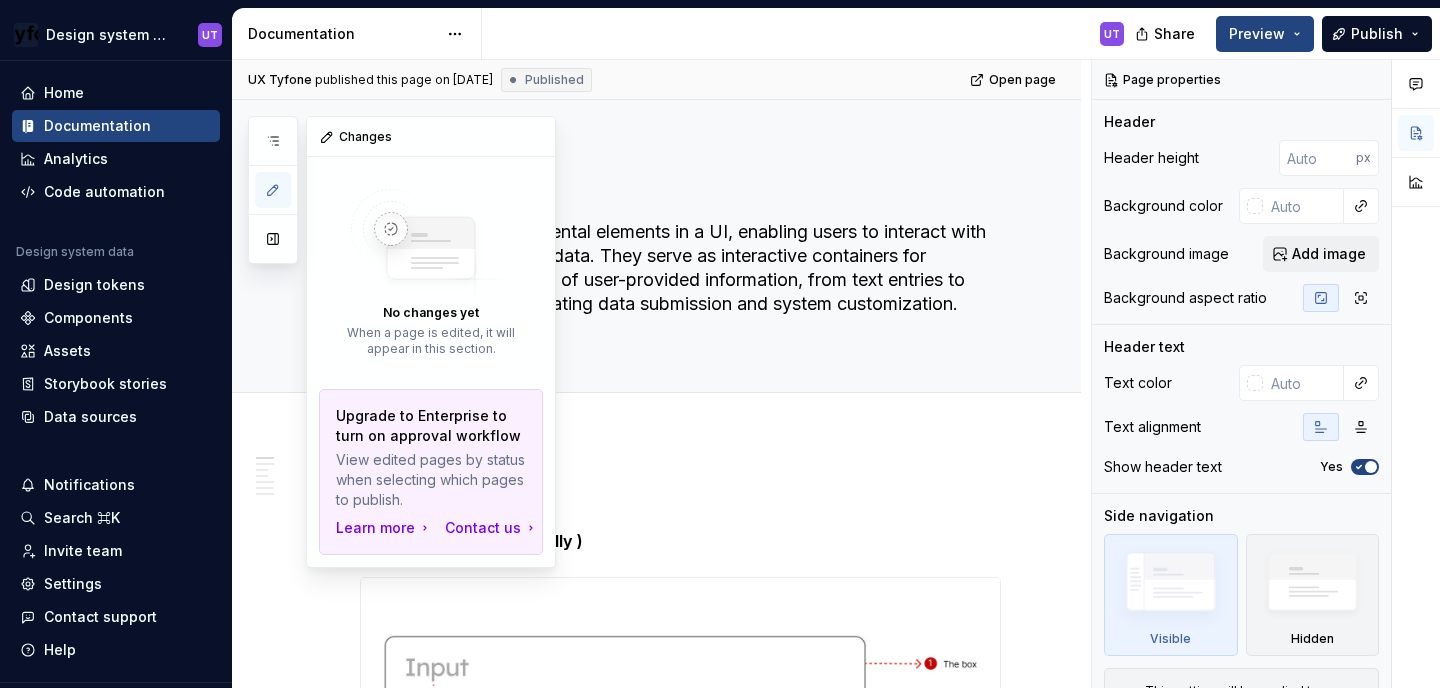 scroll, scrollTop: 0, scrollLeft: 0, axis: both 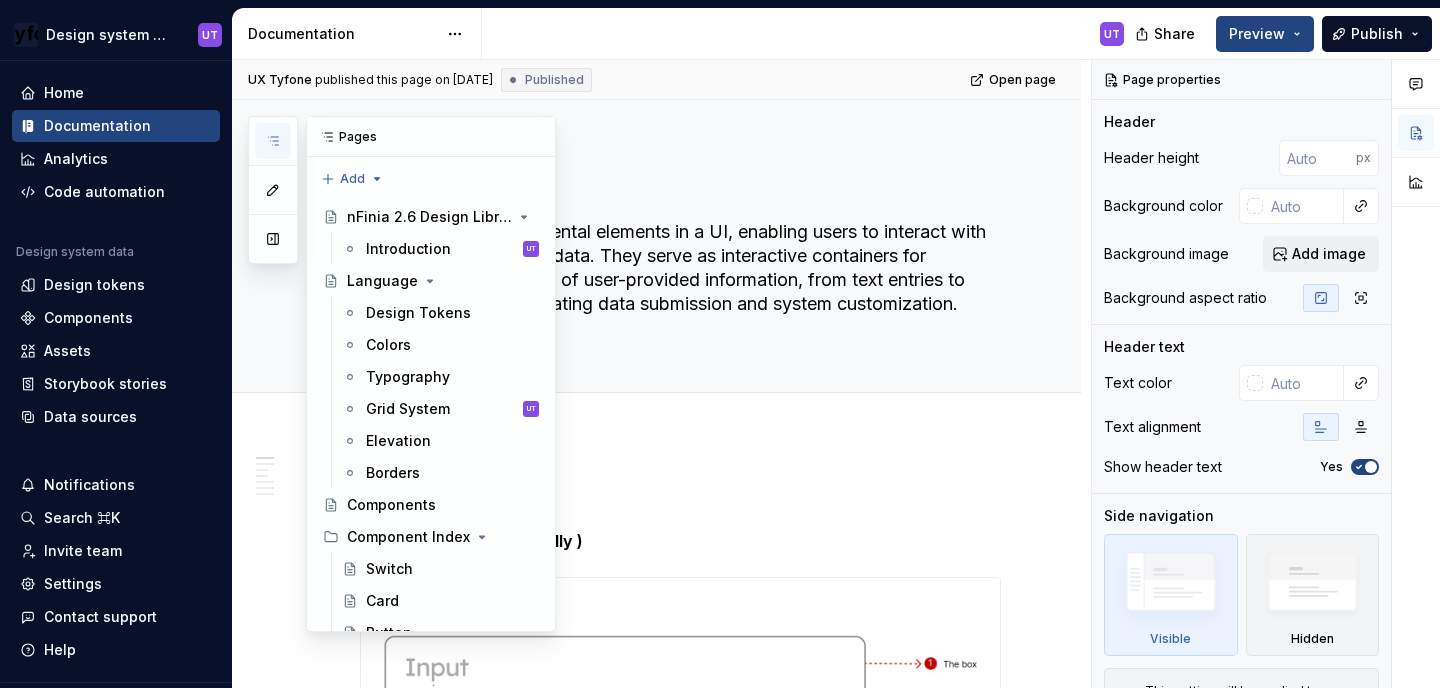 click 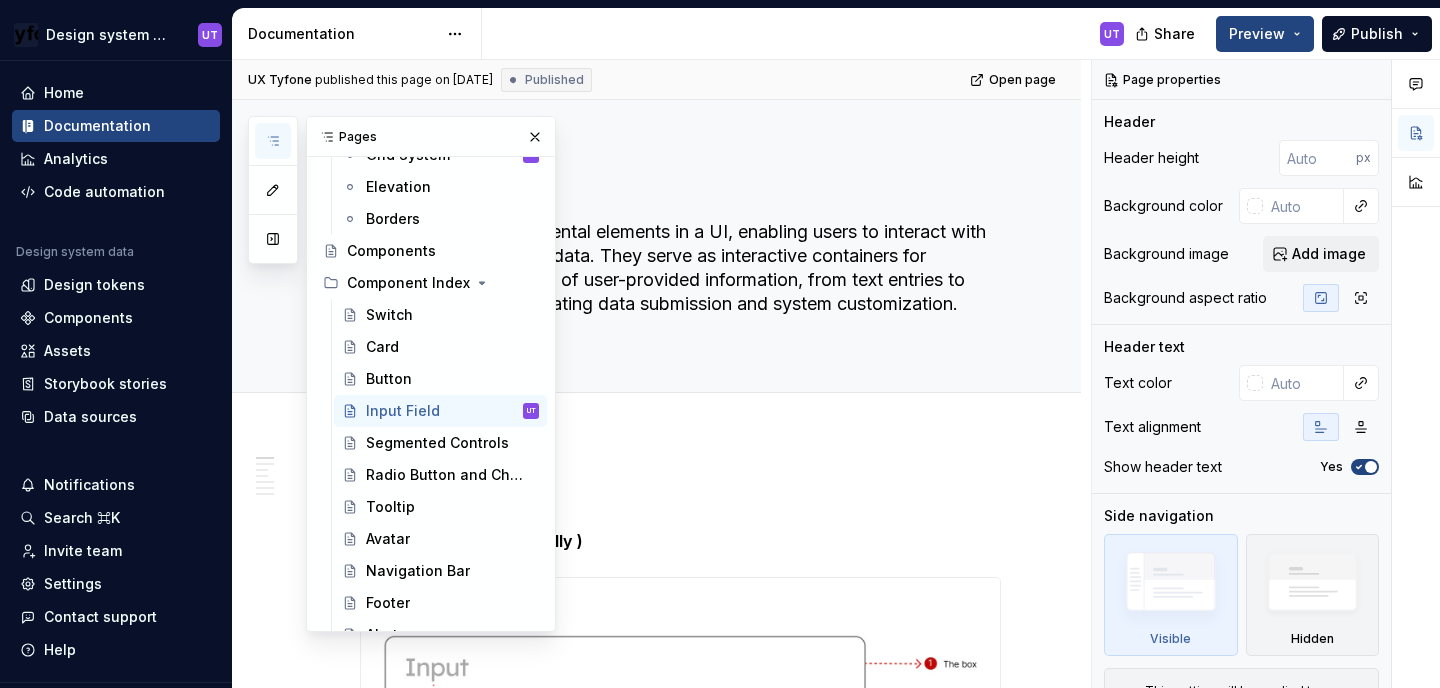 scroll, scrollTop: 339, scrollLeft: 0, axis: vertical 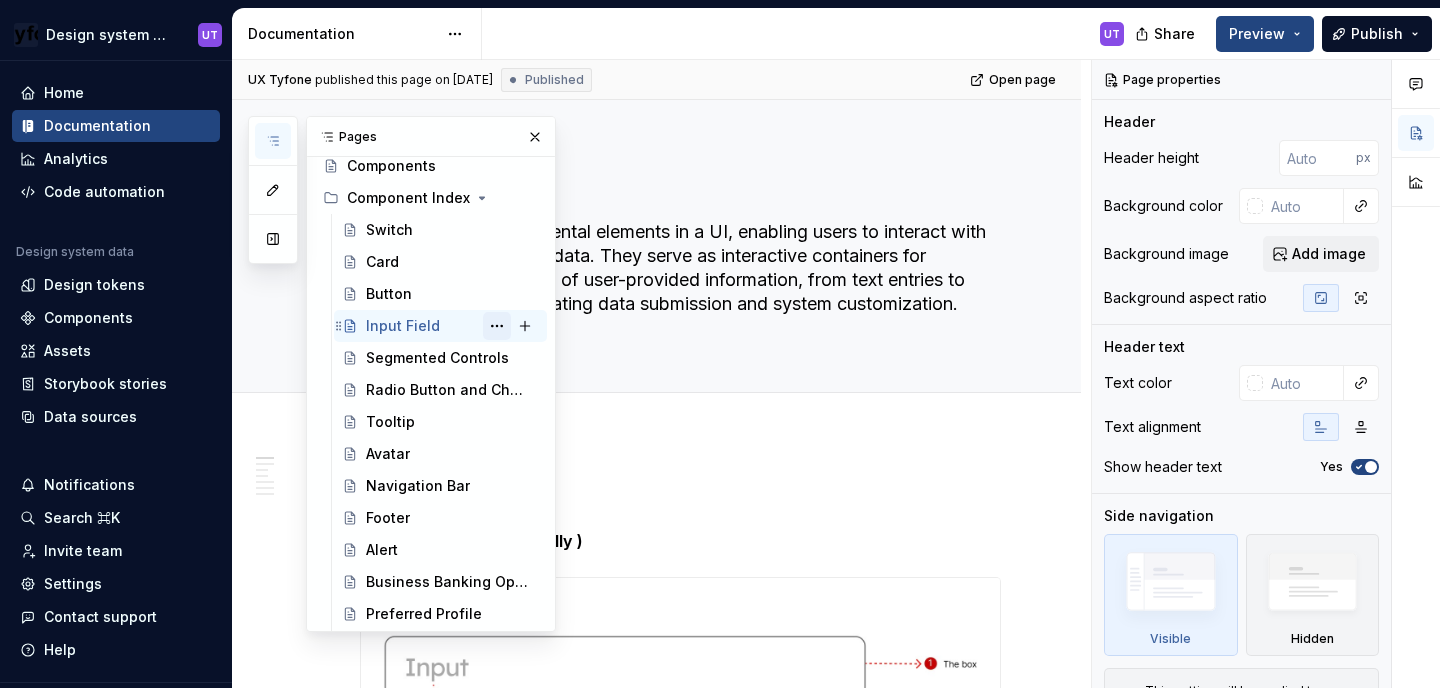 click at bounding box center [497, 326] 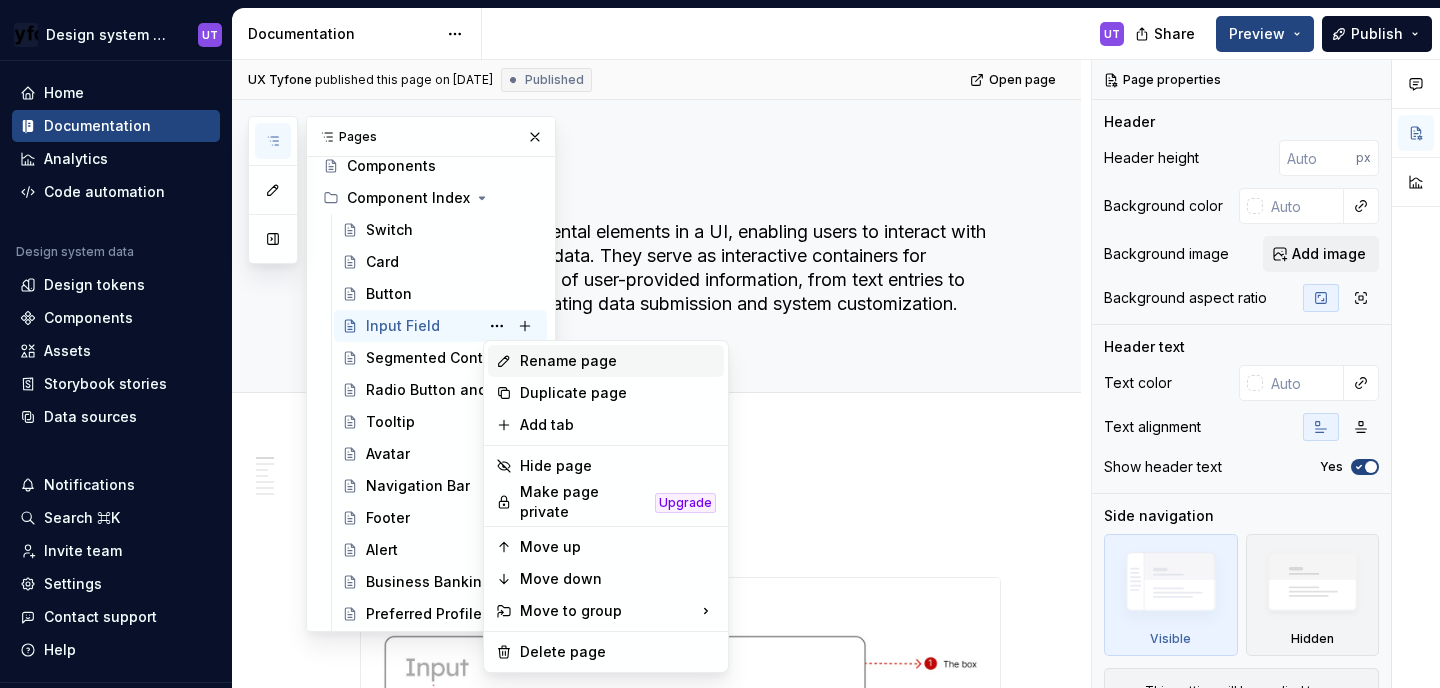 click on "Rename page" at bounding box center [618, 361] 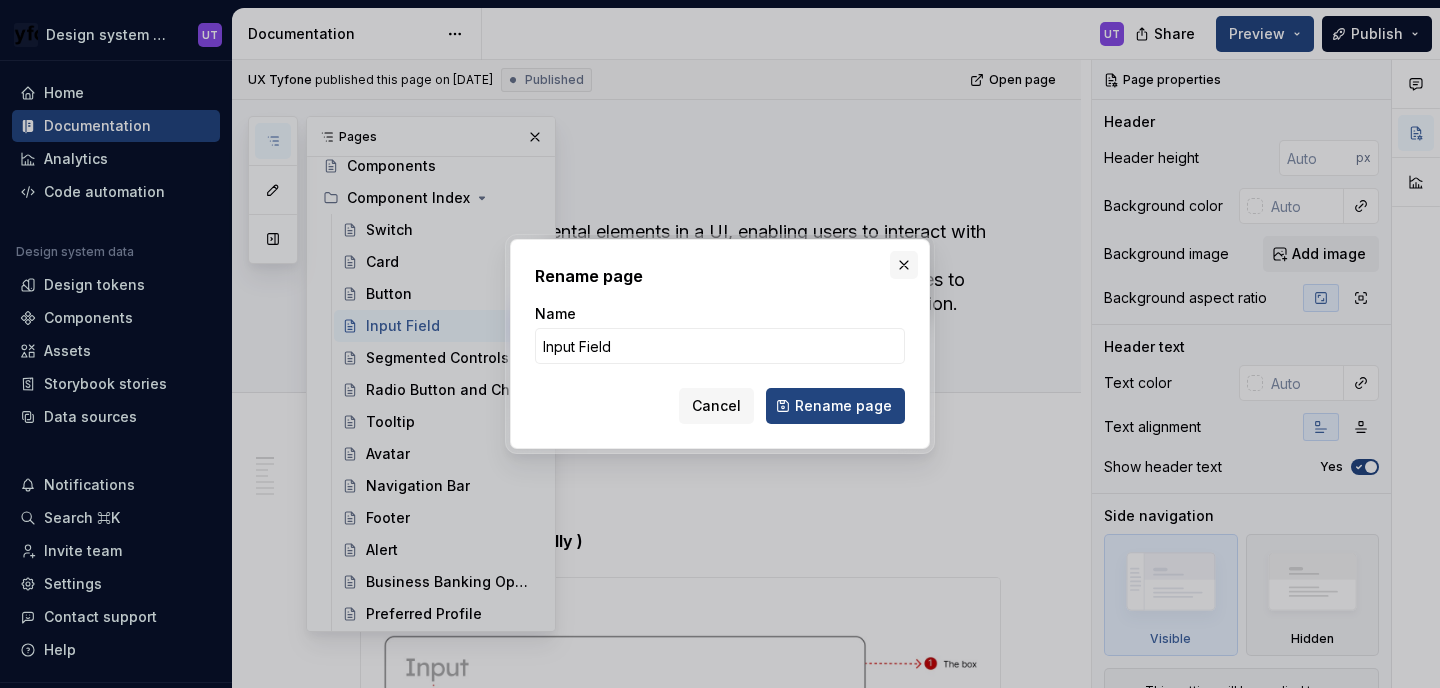 click at bounding box center (904, 265) 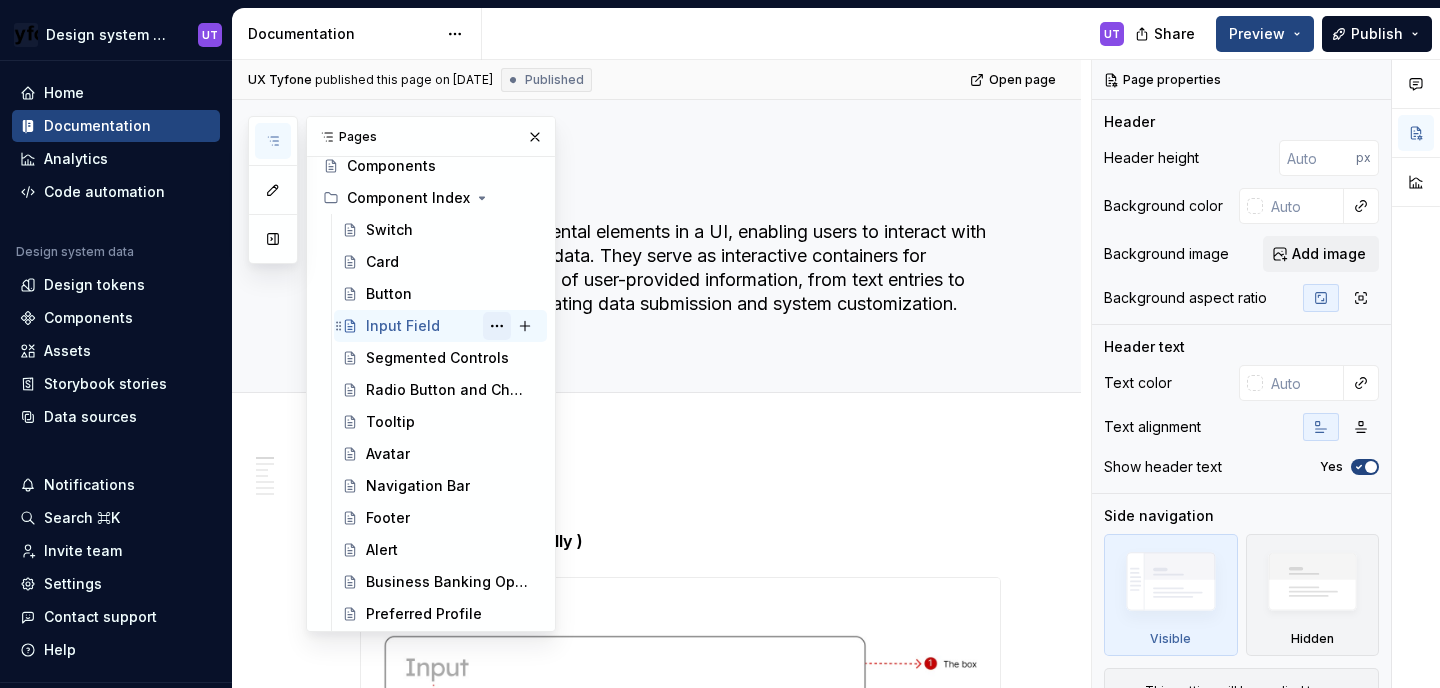 click at bounding box center [497, 326] 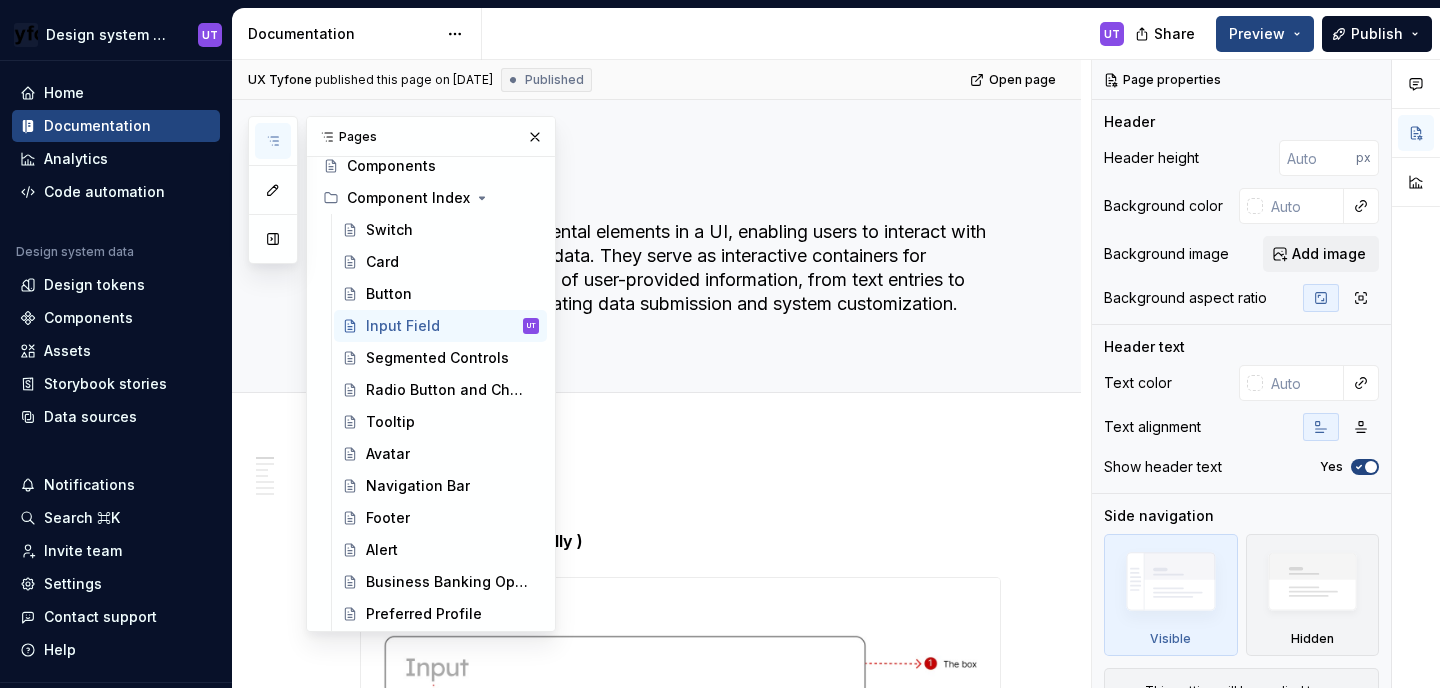 click on "Design system  documentation UT Home Documentation Analytics Code automation Design system data Design tokens Components Assets Storybook stories Data sources Notifications Search ⌘K Invite team Settings Contact support Help Documentation UT Share Preview Publish Pages Add
Accessibility guide for tree Page tree.
Navigate the tree with the arrow keys. Common tree hotkeys apply. Further keybindings are available:
enter to execute primary action on focused item
f2 to start renaming the focused item
escape to abort renaming an item
control+d to start dragging selected items
nFinia 2.6 Design Library  Introduction UT Language Design Tokens Colors Typography Grid System UT Elevation Borders Components Component Index Switch  Card Button Input Field UT Segmented Controls Radio Button and Checkbox Tooltip Avatar Navigation Bar  Footer Alert Business Banking Options Preferred Profile Progress Indicators Commercial Activity OTP Resend Picker" at bounding box center [720, 344] 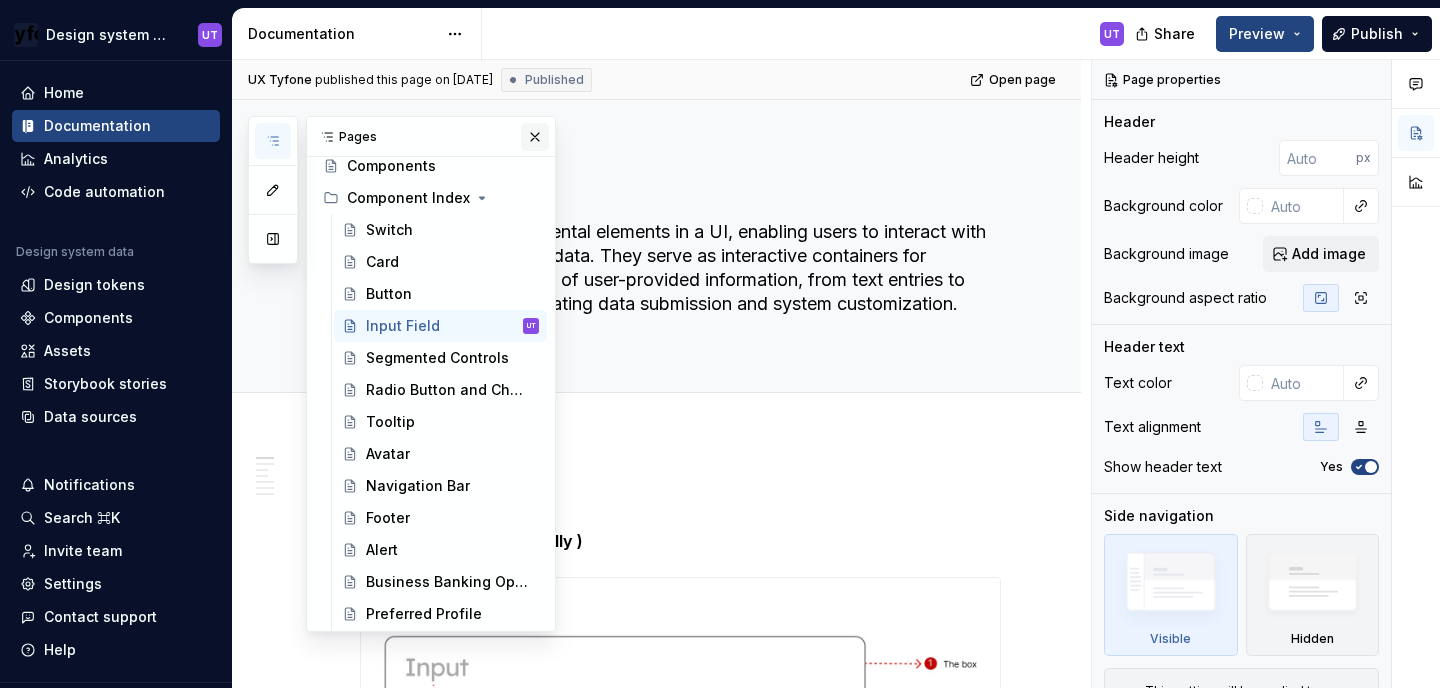 click at bounding box center [535, 137] 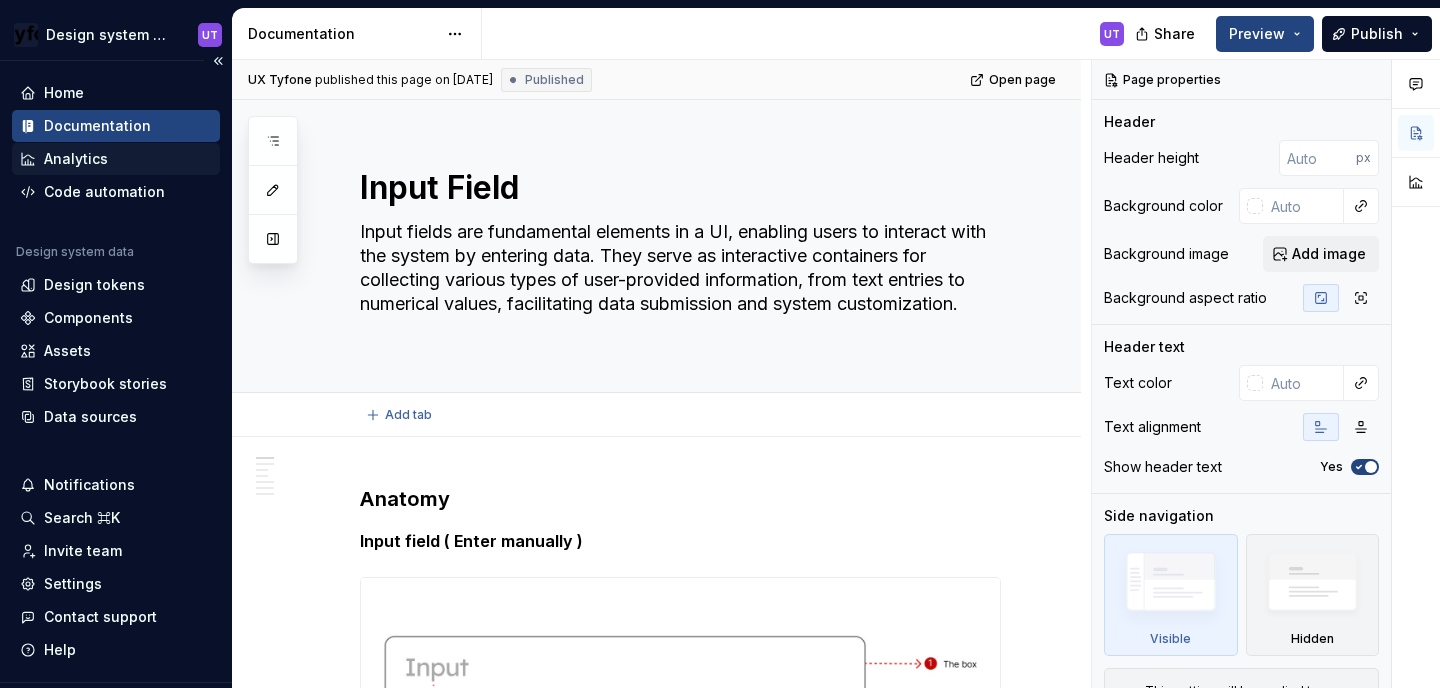 type on "*" 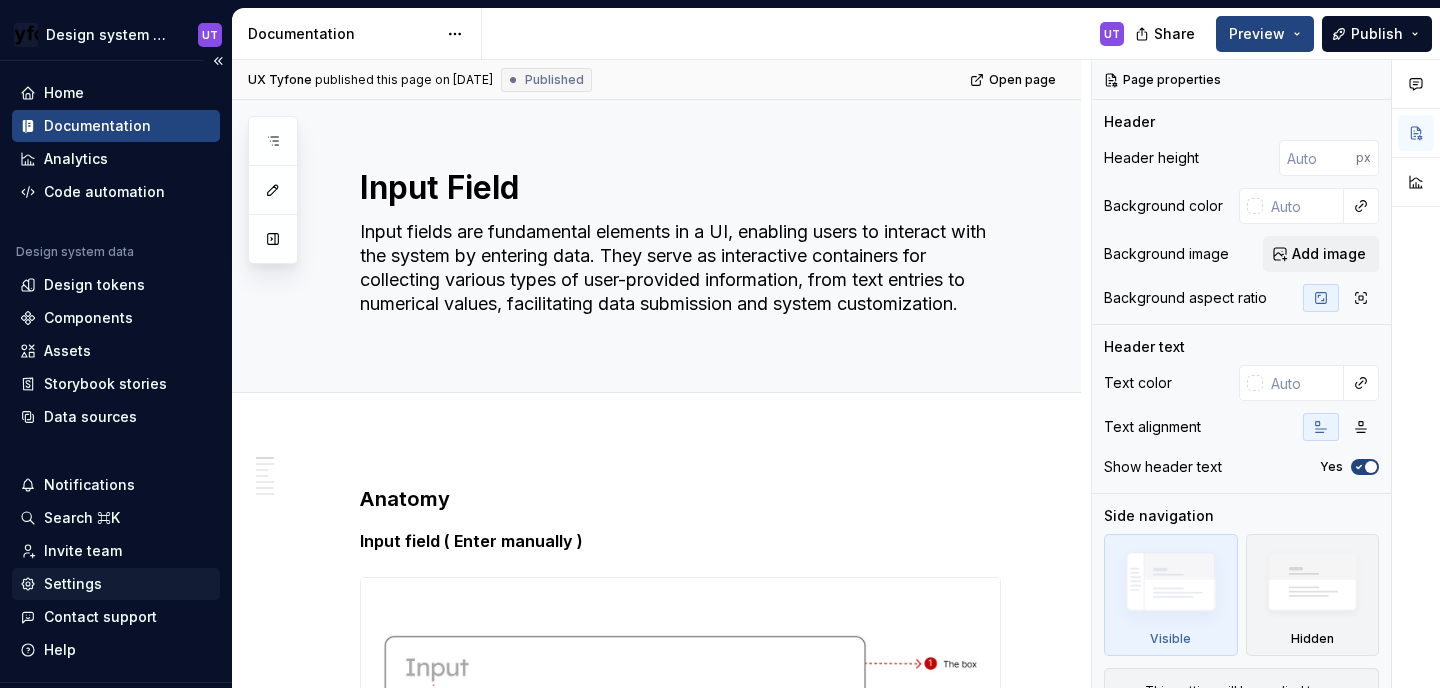 click on "Settings" at bounding box center (73, 584) 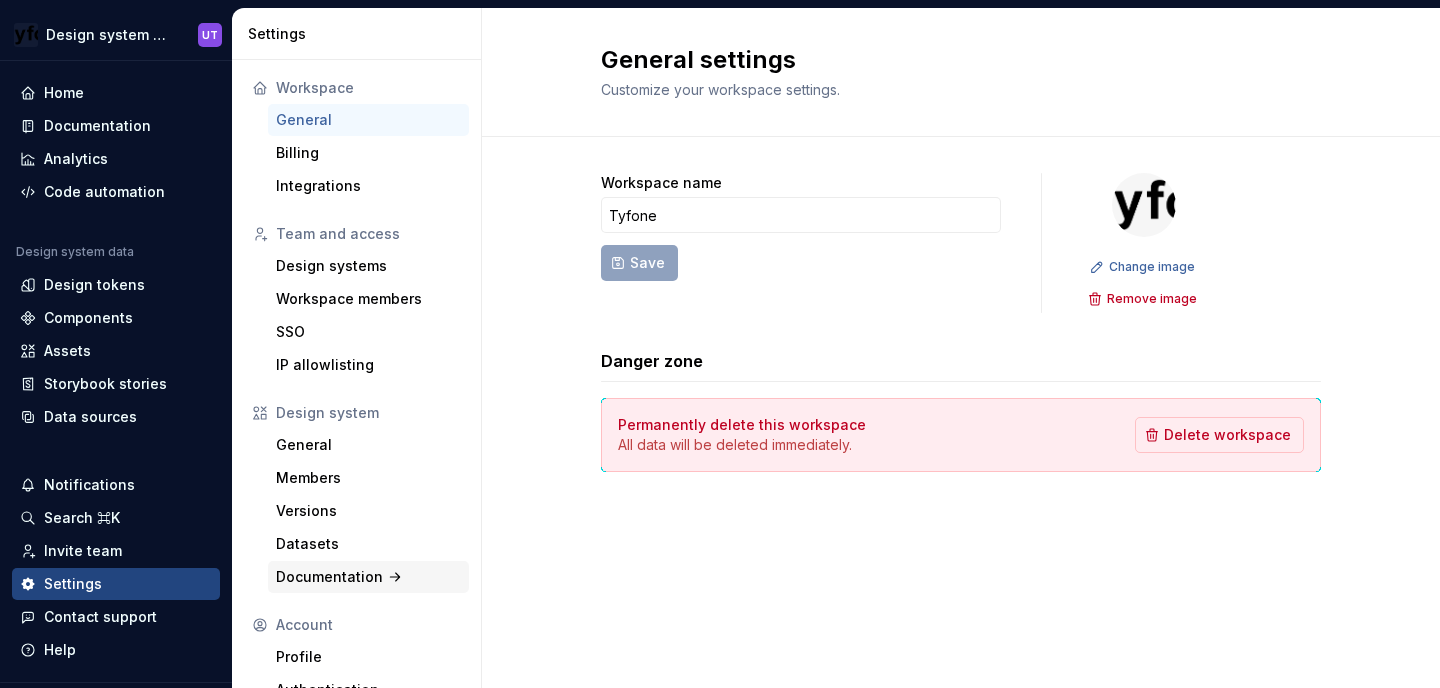 click on "Documentation" at bounding box center [368, 577] 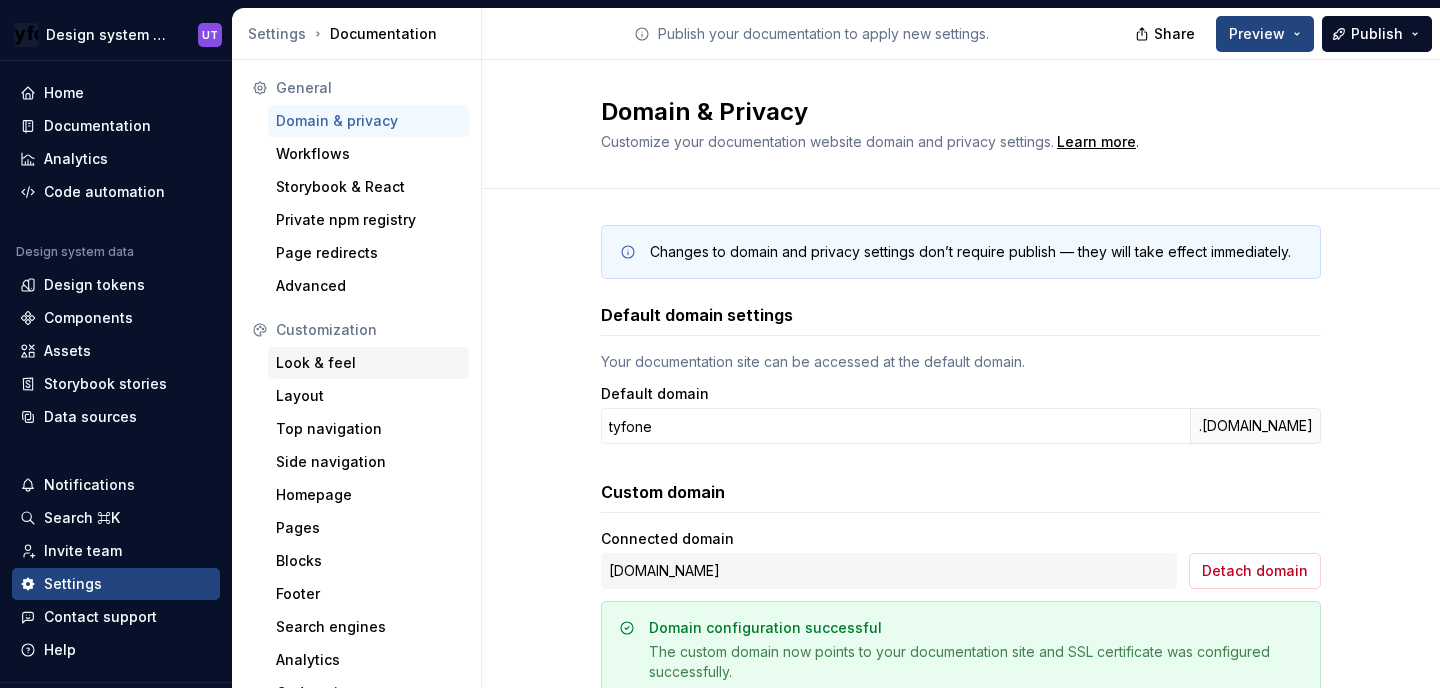 click on "Look & feel" at bounding box center [368, 363] 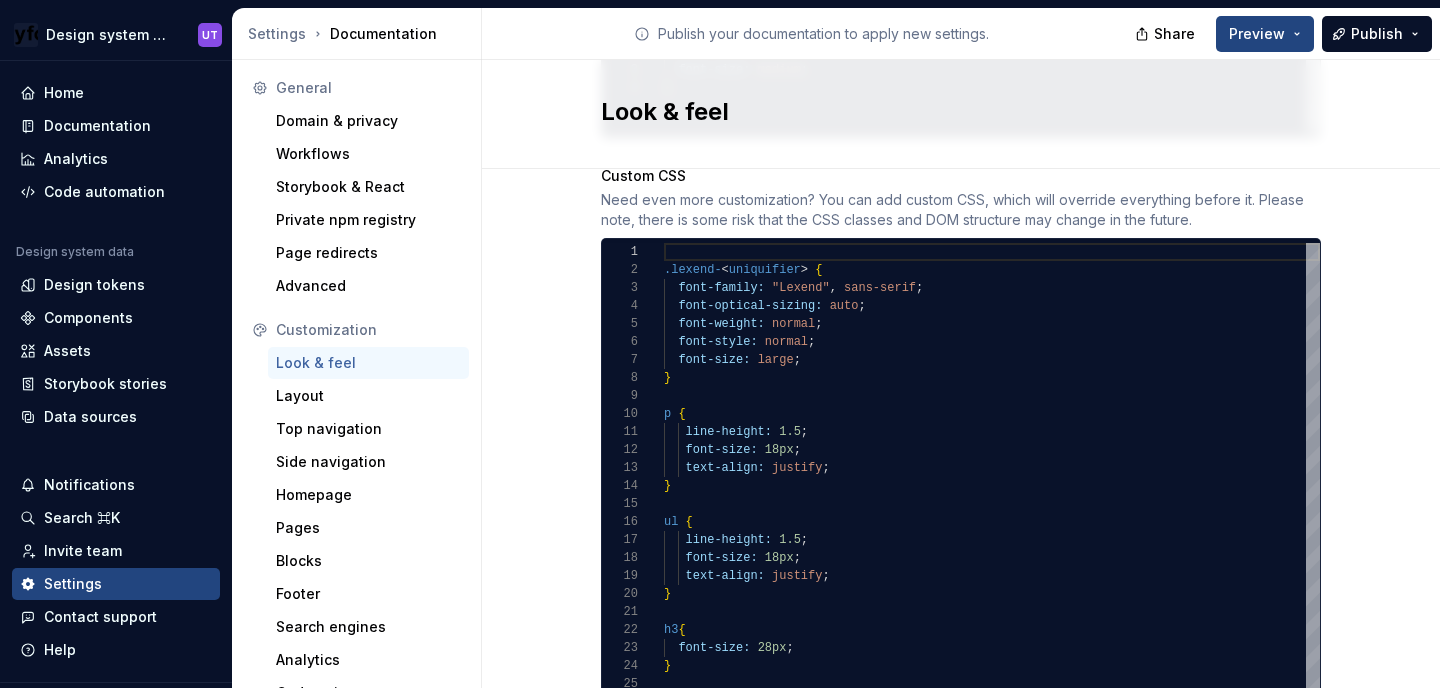 scroll, scrollTop: 1602, scrollLeft: 0, axis: vertical 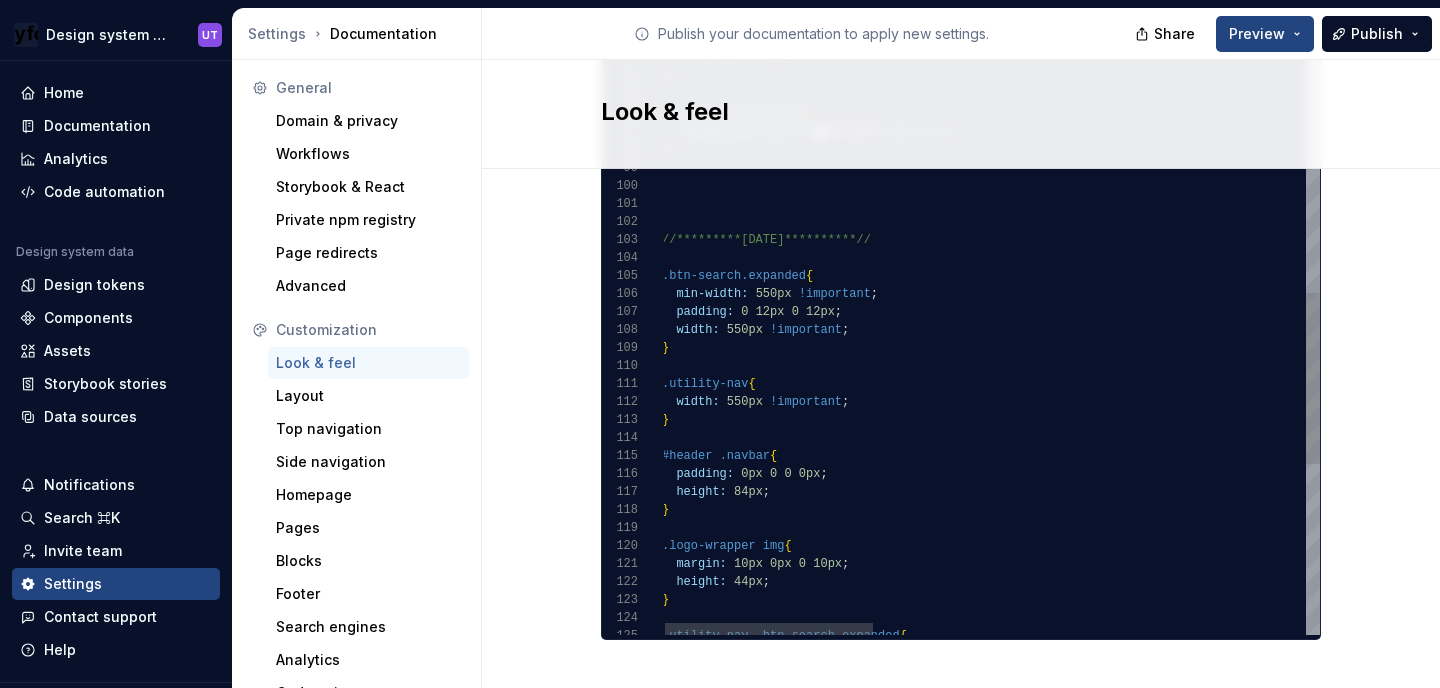 drag, startPoint x: 662, startPoint y: 253, endPoint x: 790, endPoint y: 410, distance: 202.56604 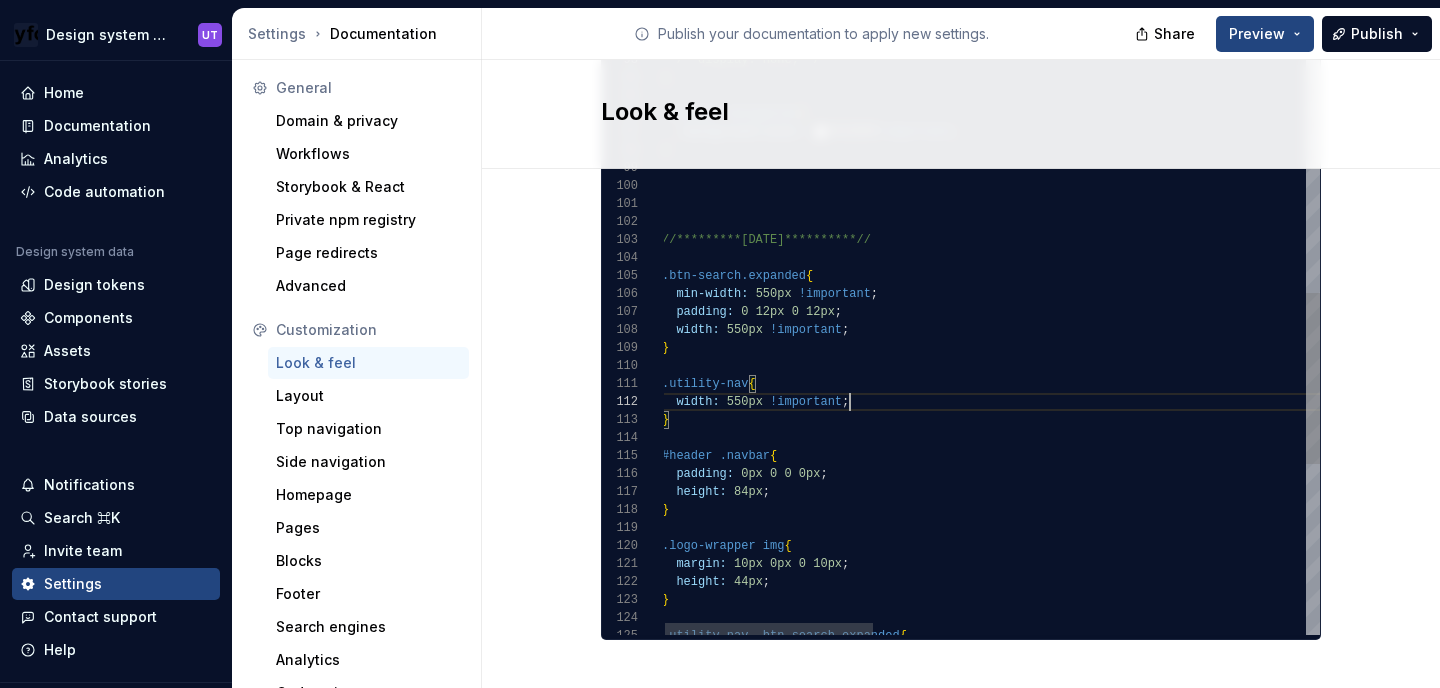 scroll, scrollTop: 18, scrollLeft: 187, axis: both 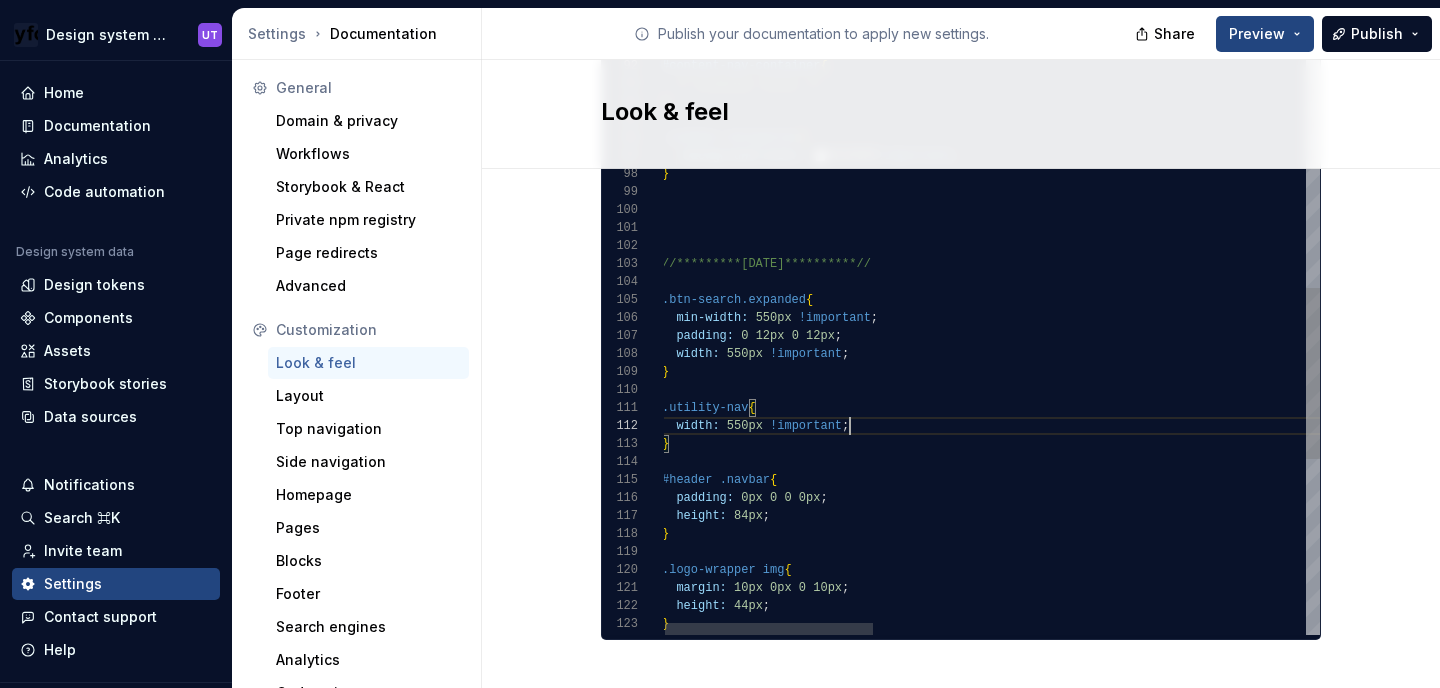 click on "**********" at bounding box center (1673, -108) 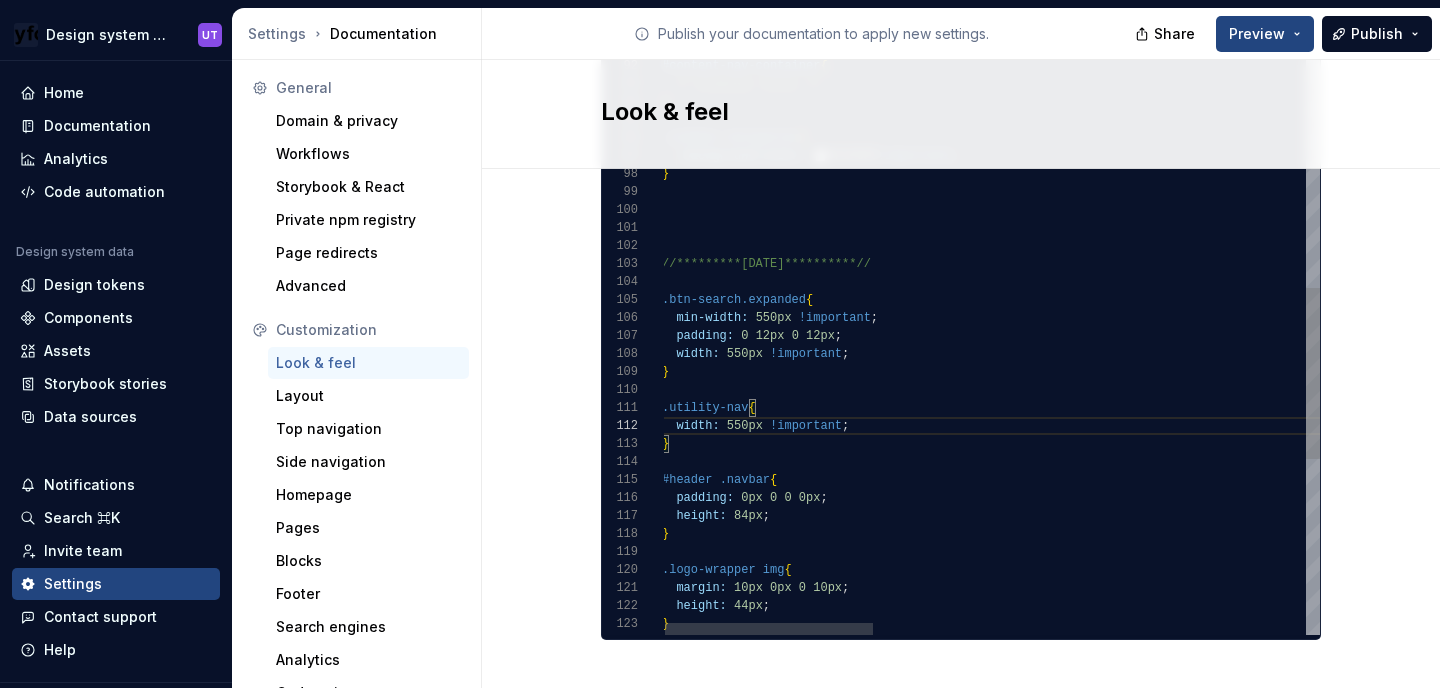 scroll, scrollTop: 36, scrollLeft: 14, axis: both 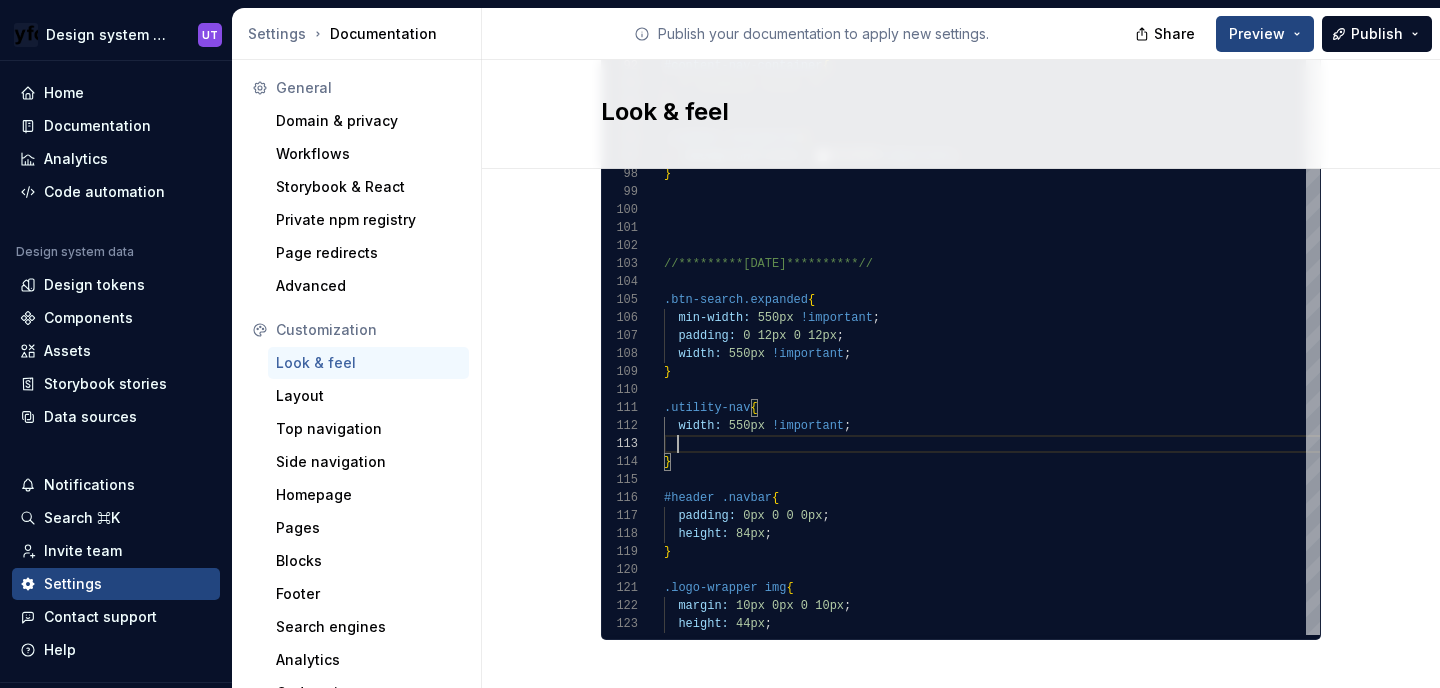 type on "**********" 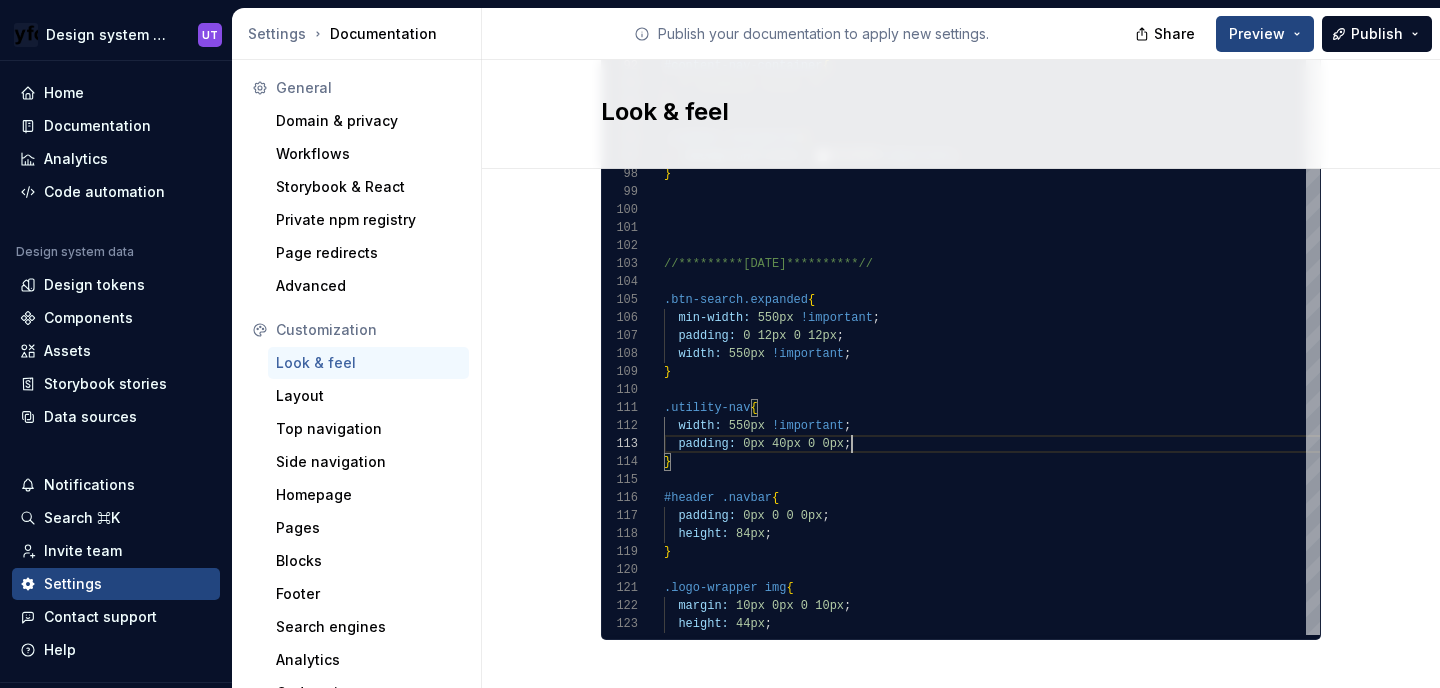 scroll, scrollTop: 36, scrollLeft: 187, axis: both 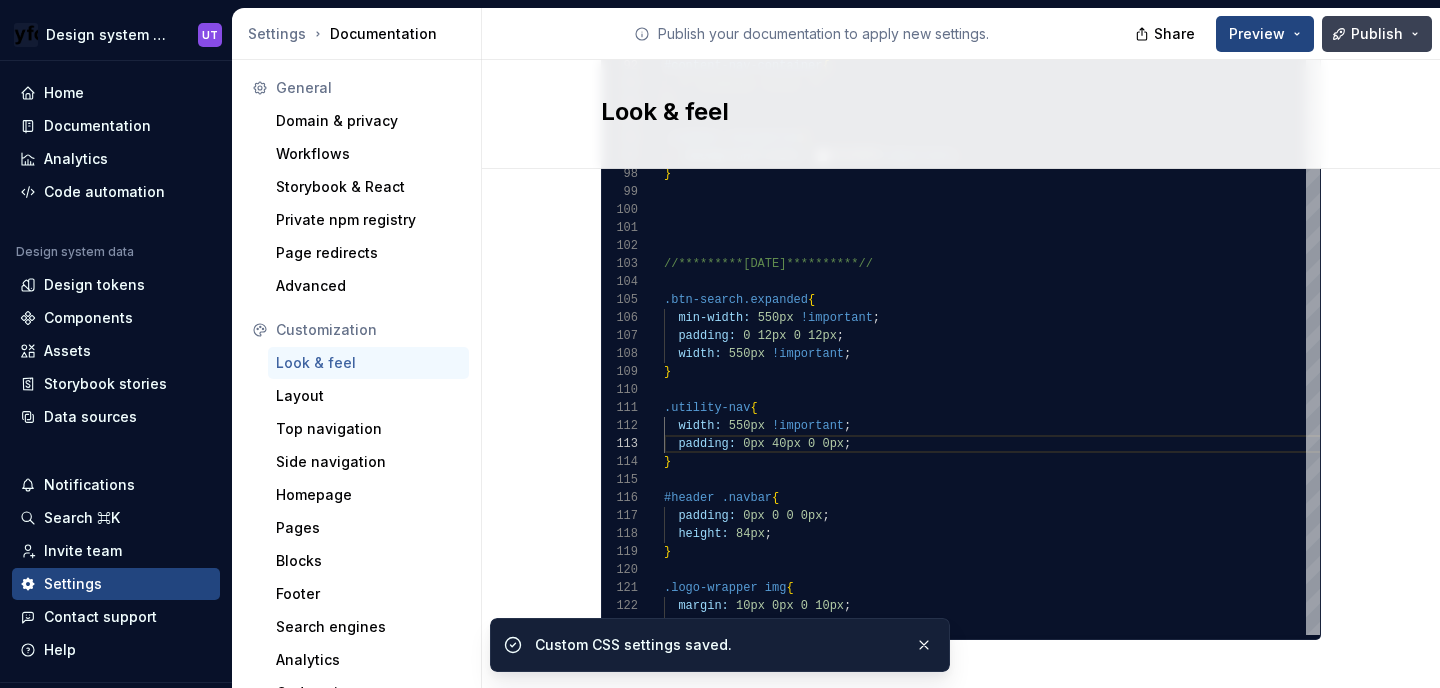 click on "Publish" at bounding box center (1377, 34) 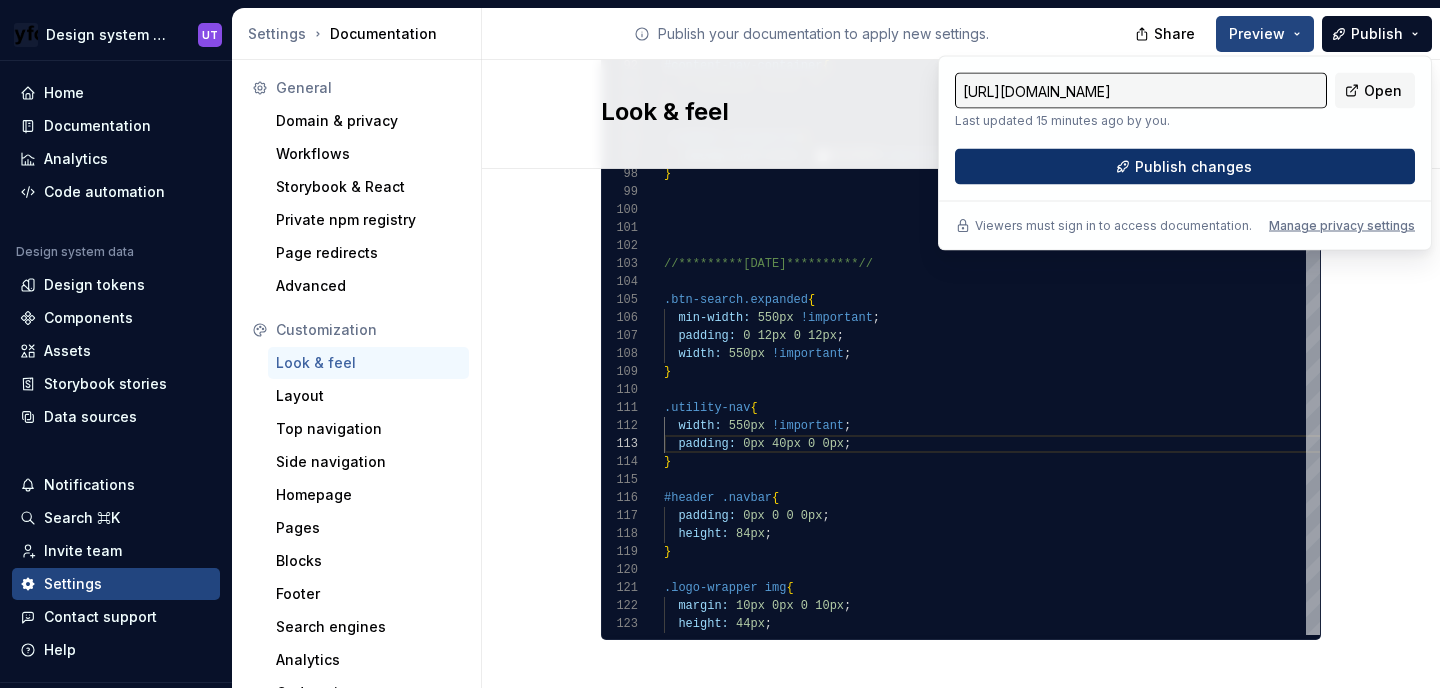 click on "Publish changes" at bounding box center (1193, 167) 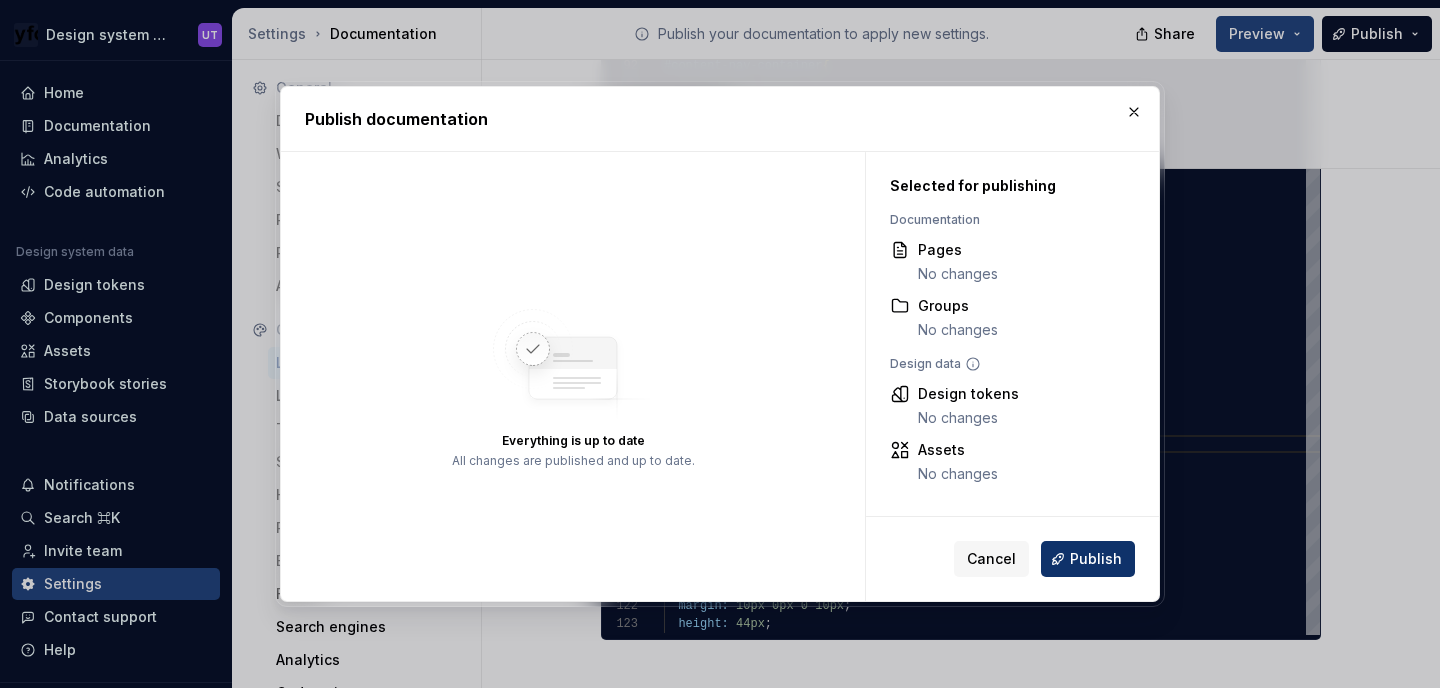 click on "Publish" at bounding box center (1096, 559) 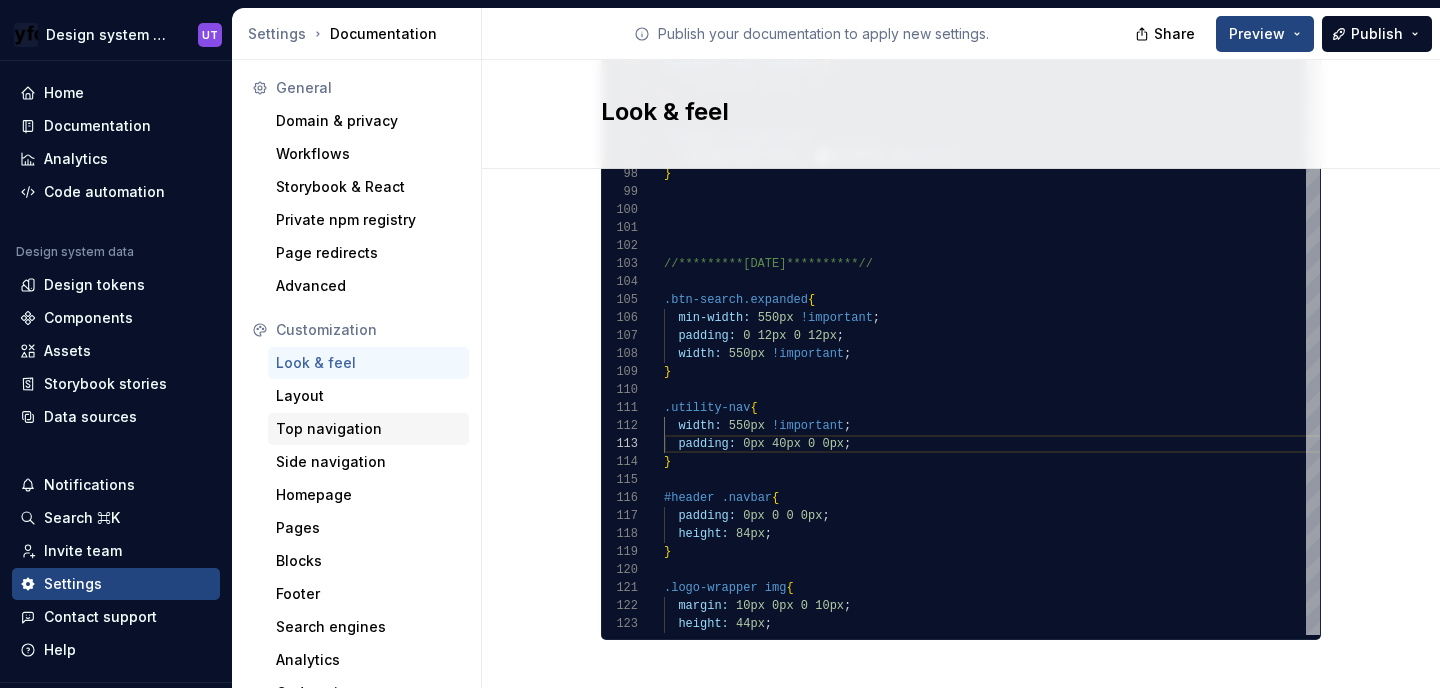 click on "Top navigation" at bounding box center (368, 429) 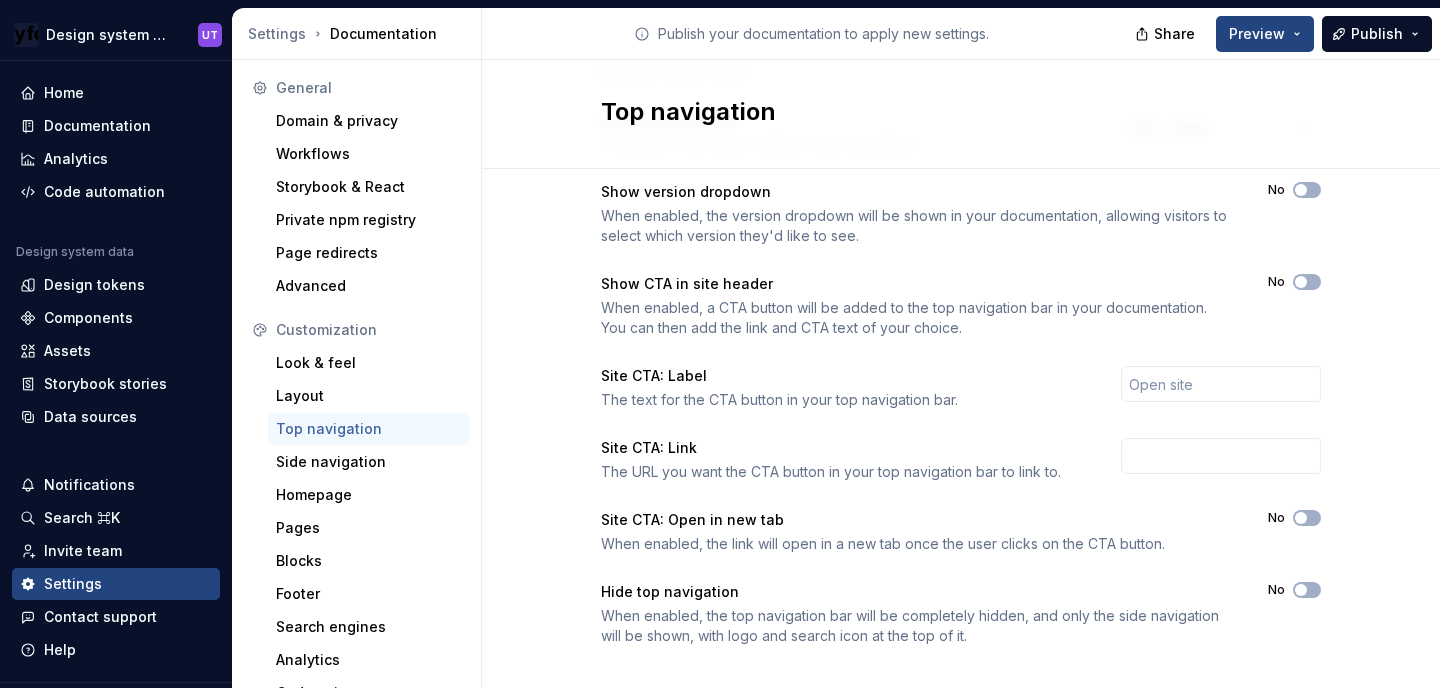 scroll, scrollTop: 397, scrollLeft: 0, axis: vertical 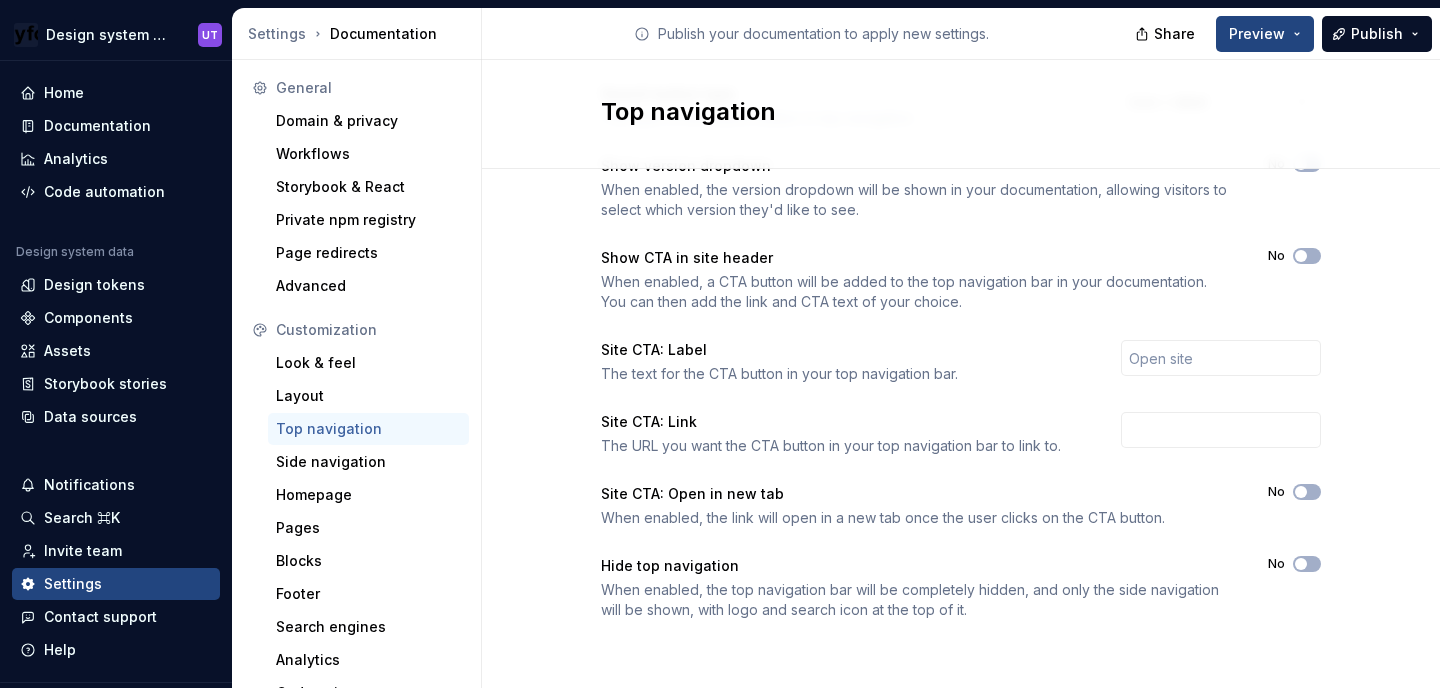 drag, startPoint x: 605, startPoint y: 354, endPoint x: 802, endPoint y: 351, distance: 197.02284 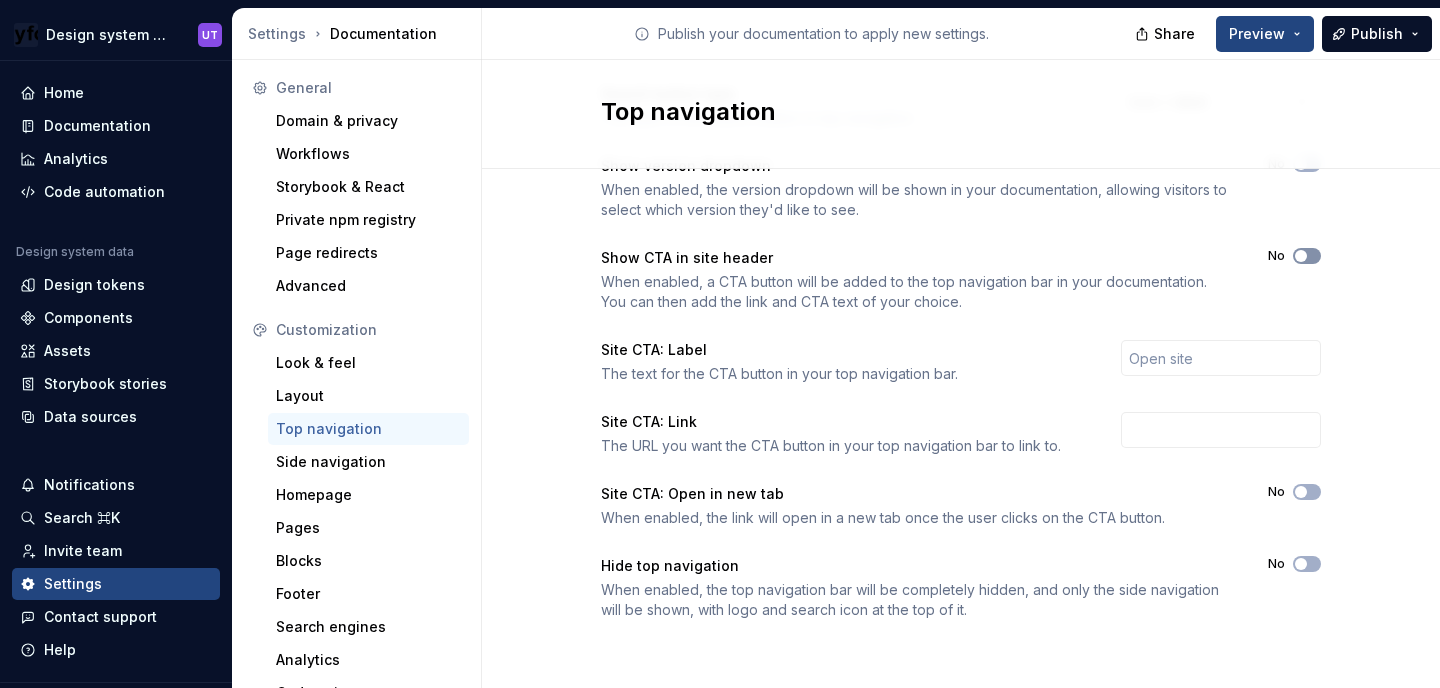 click at bounding box center [1301, 256] 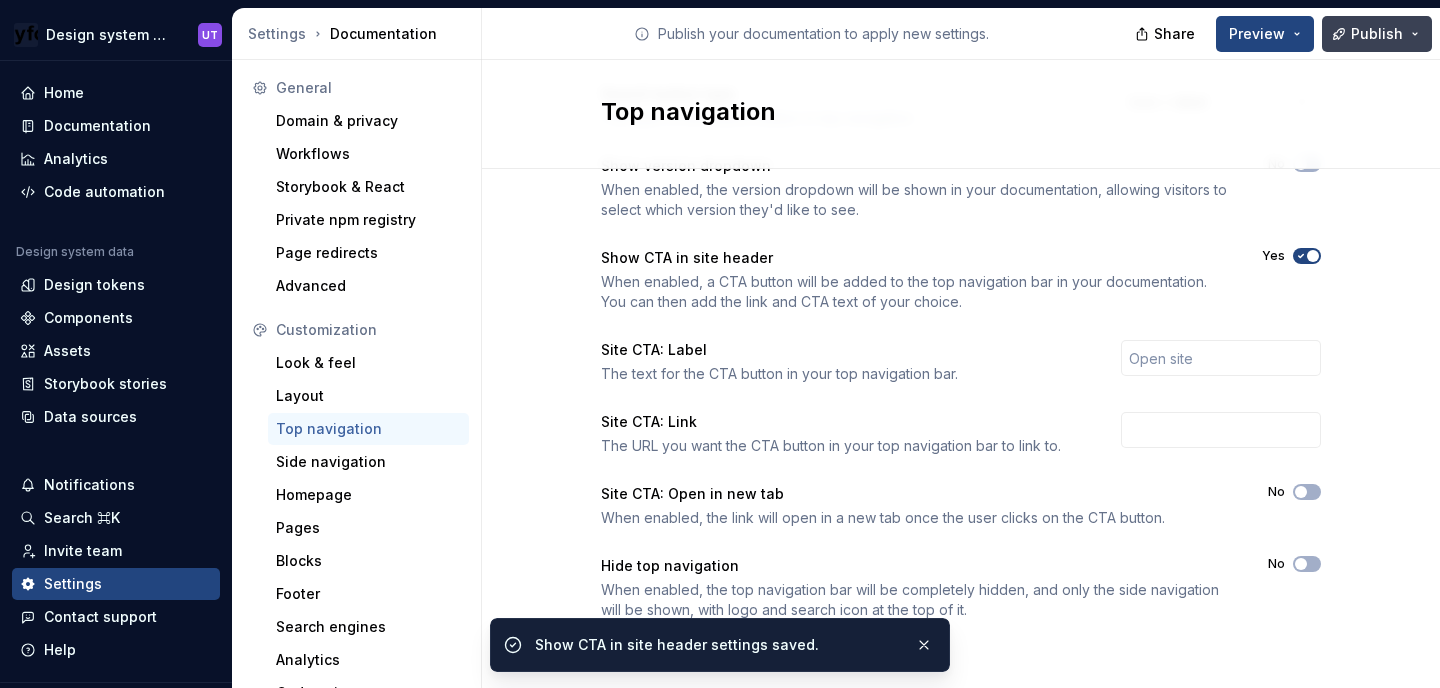 click on "Publish" at bounding box center (1377, 34) 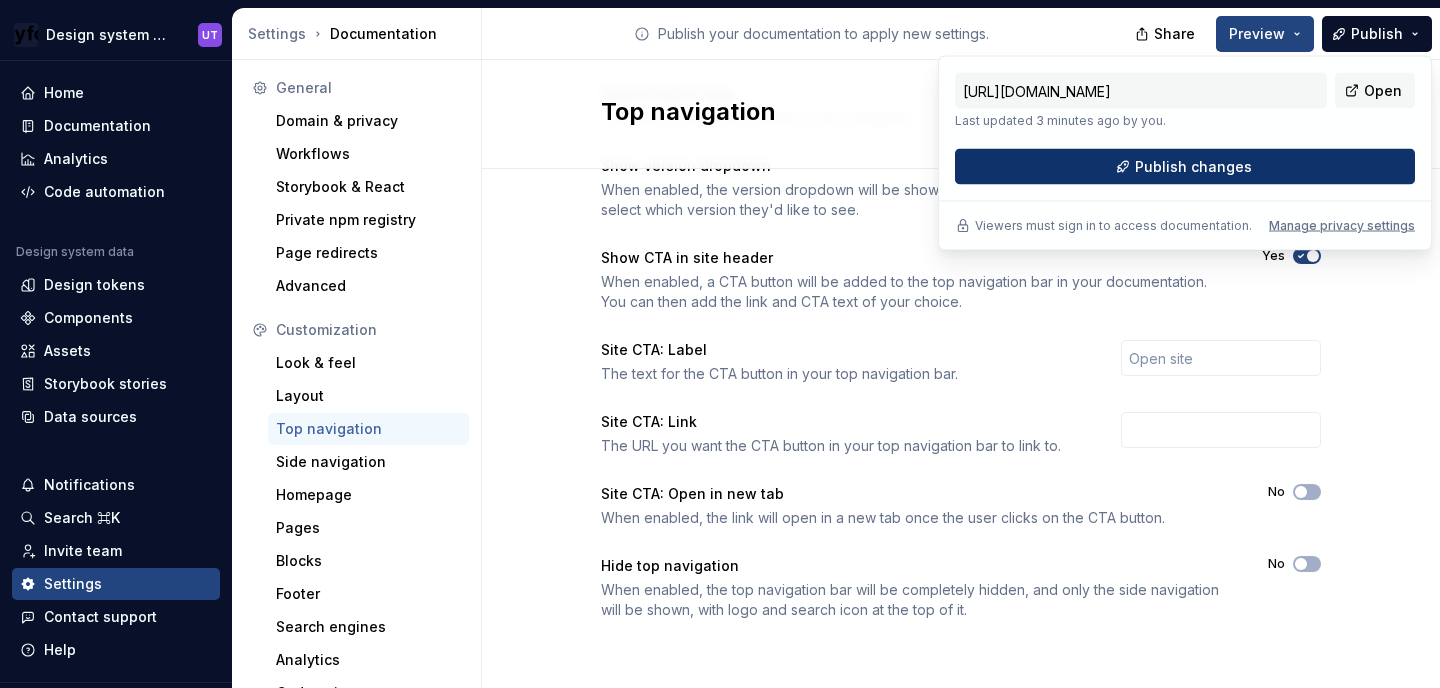 click on "Publish changes" at bounding box center [1193, 167] 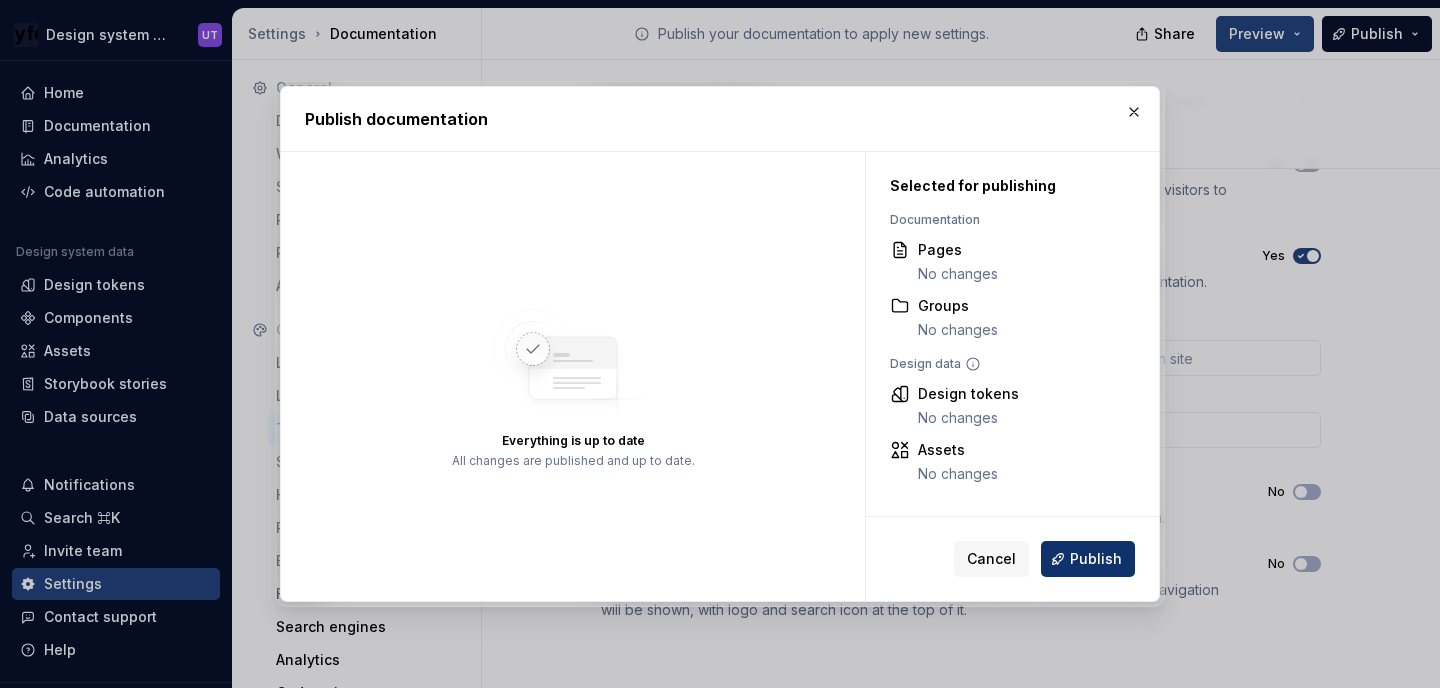 click on "Publish" at bounding box center (1088, 559) 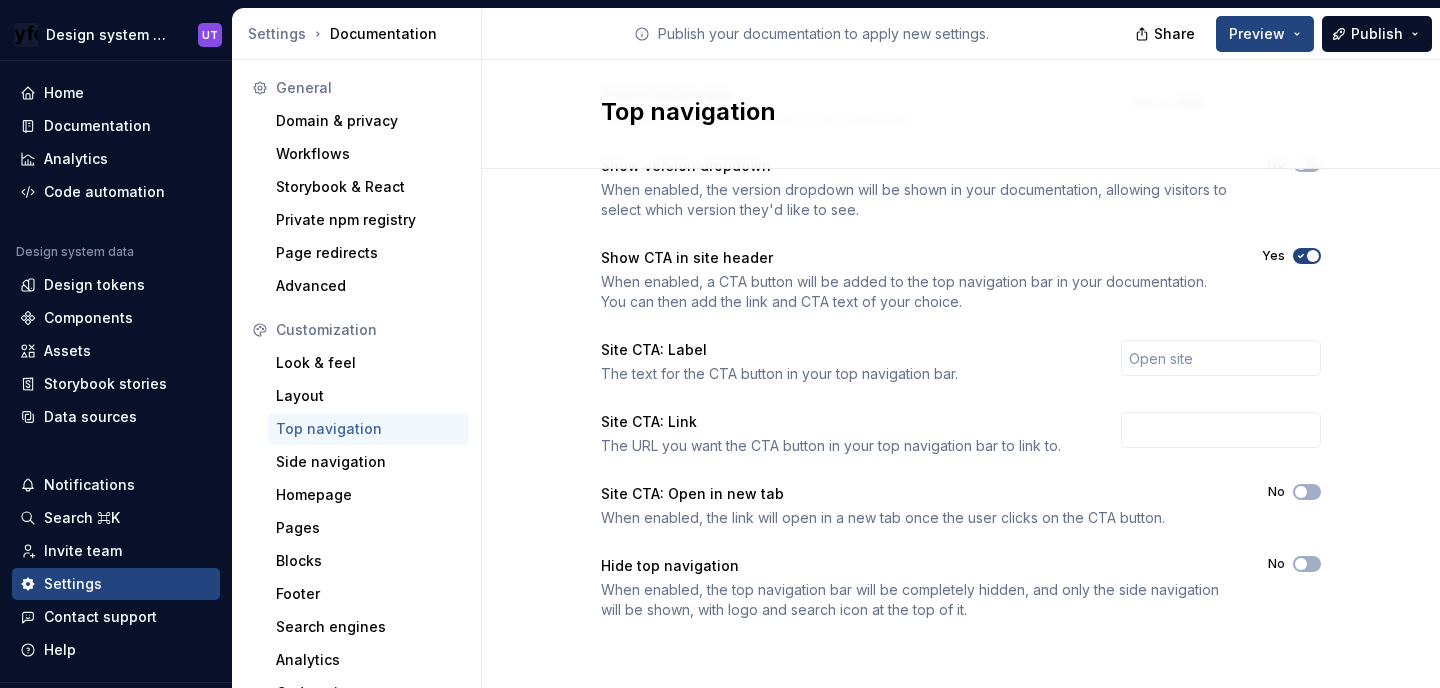 click at bounding box center (1313, 256) 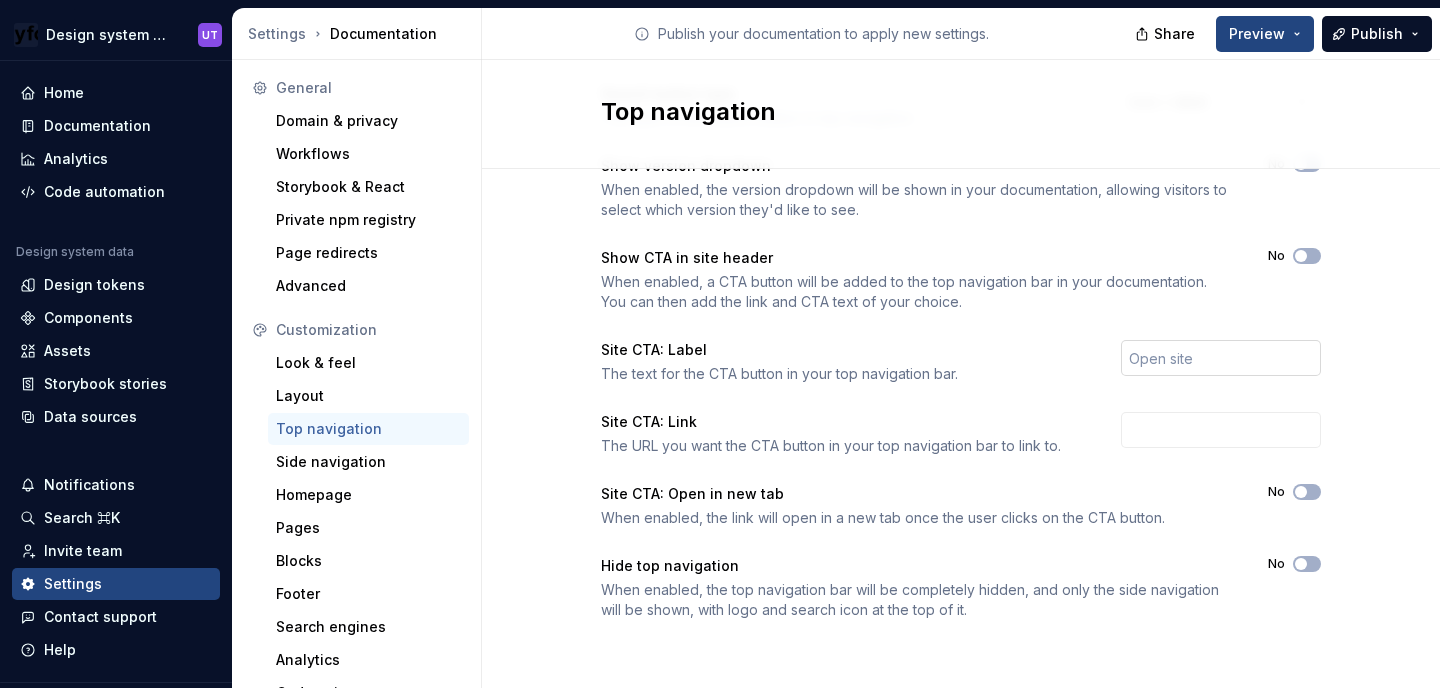 click at bounding box center [1221, 358] 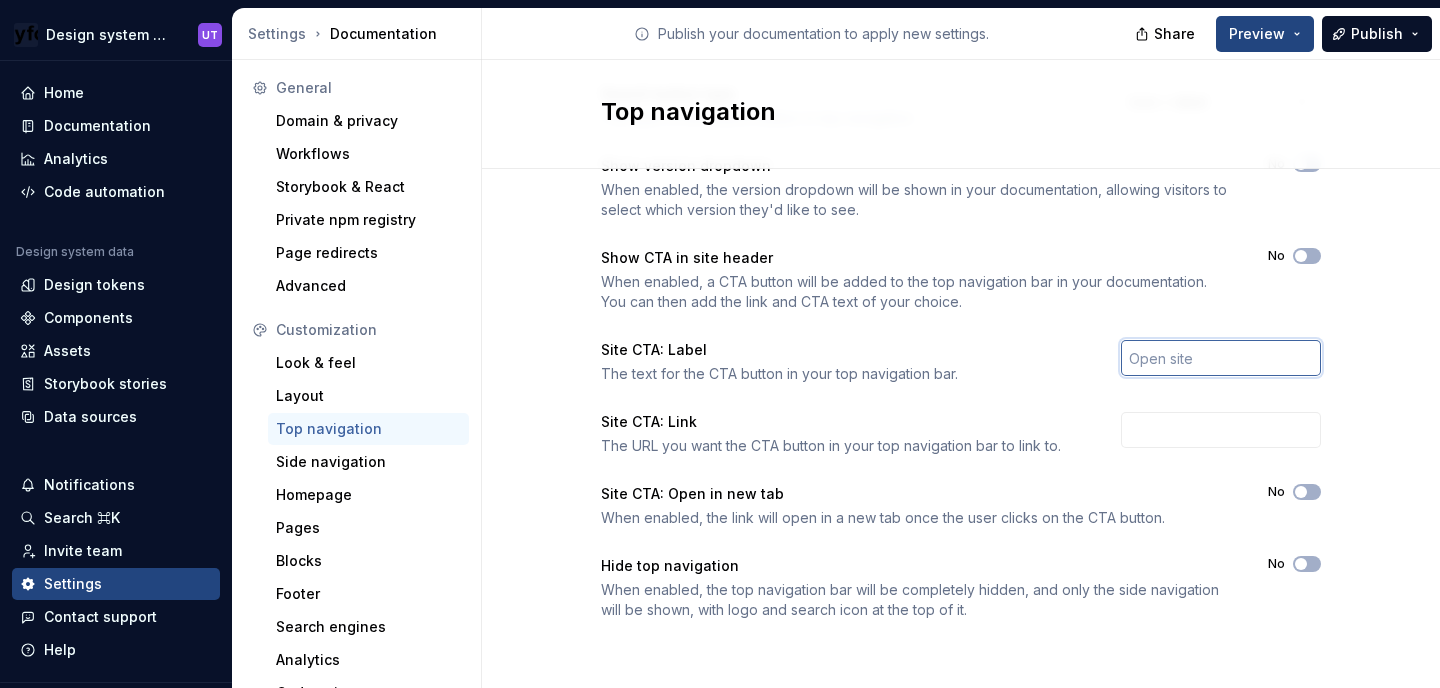 click at bounding box center [1221, 358] 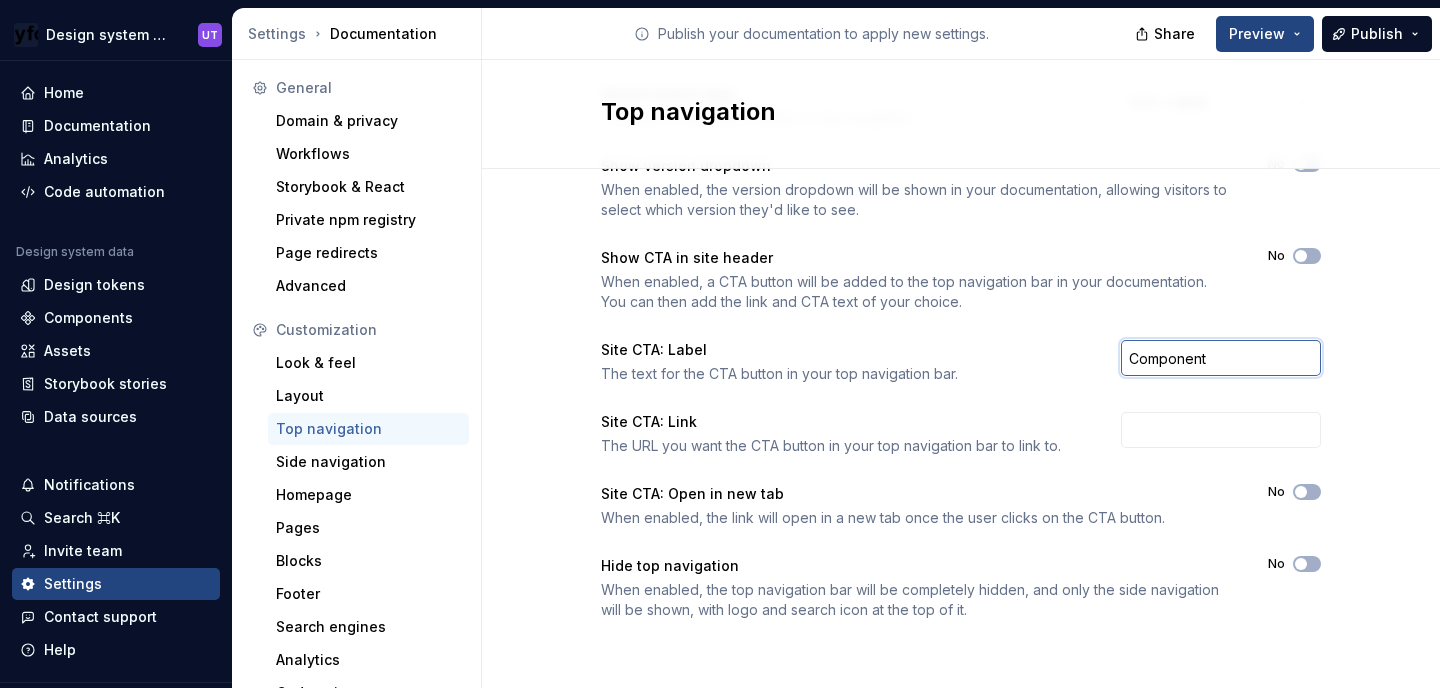 type on "Component" 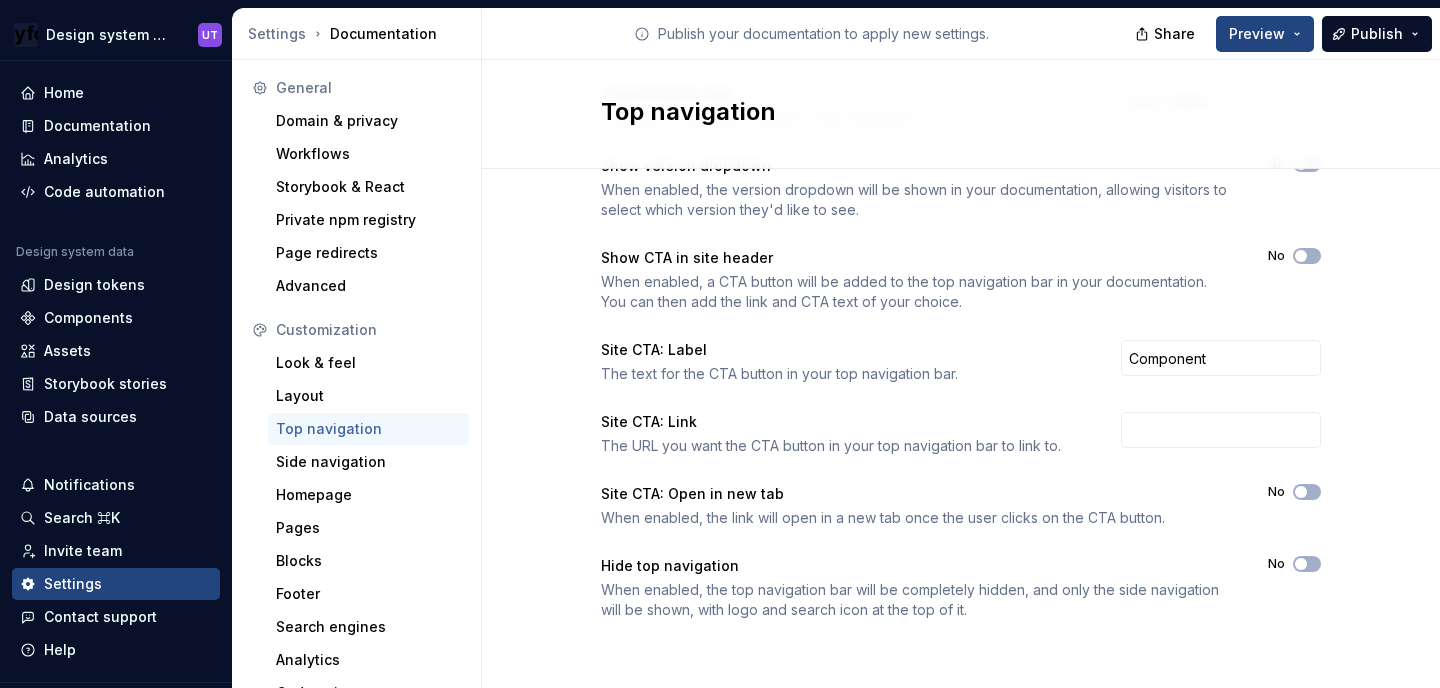 click on "Color style The overall color style used for the top navigation throughout your published documentation. Light Background color Used for the background of the top navigation bar. Should be complementary to your selected color style. #ffffffff Height Used to set the height of your top navigation bar, measured in pixels. Minimum height: 44px. 60 Search button type The type of the search button in top navigation. Icon + label Show version dropdown When enabled, the version dropdown will be shown in your documentation, allowing visitors to select which version they'd like to see. No Show CTA in site header When enabled, a CTA button will be added to the top navigation bar in your documentation. You can then  add the link and CTA text of your choice. No Site CTA: Label The text for the CTA button in your top navigation bar. Component Site CTA: Link The URL you want the CTA button in your top navigation bar to link to. Site CTA: Open in new tab No Hide top navigation No" at bounding box center (961, 234) 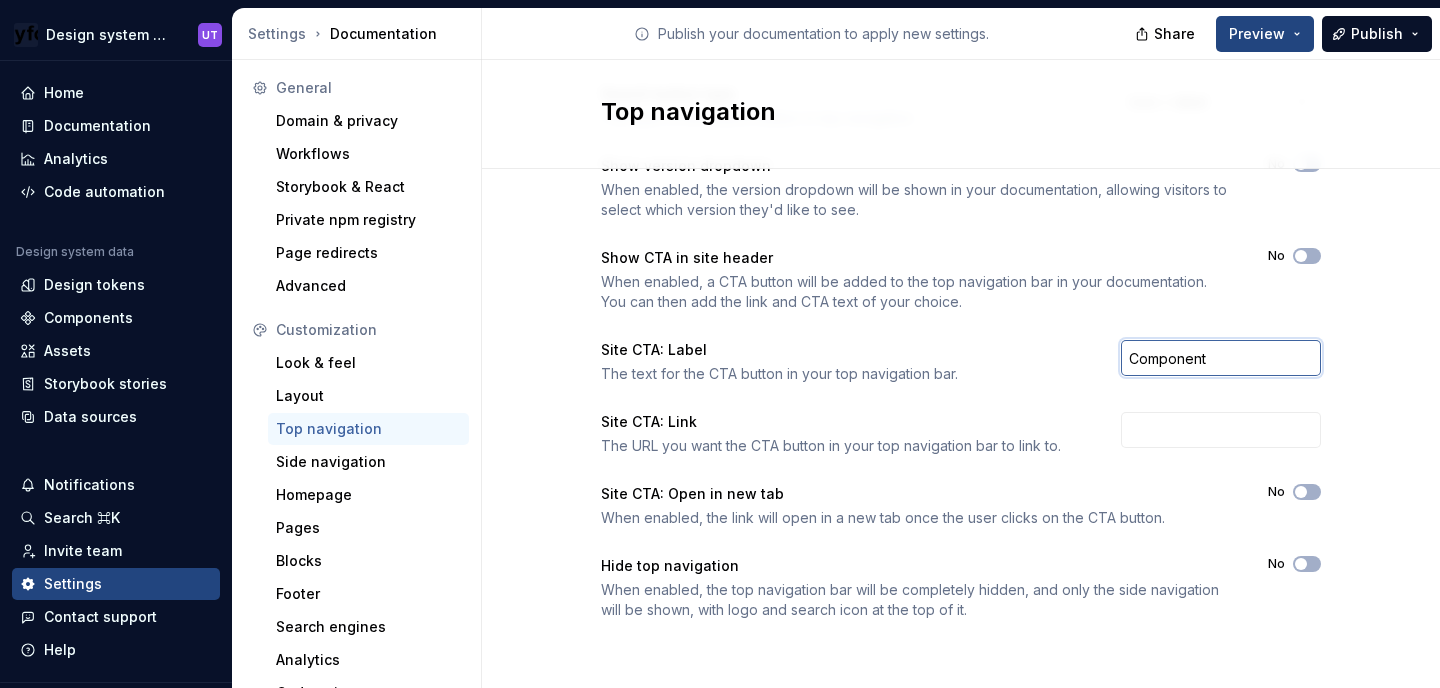 drag, startPoint x: 1239, startPoint y: 354, endPoint x: 1058, endPoint y: 353, distance: 181.00276 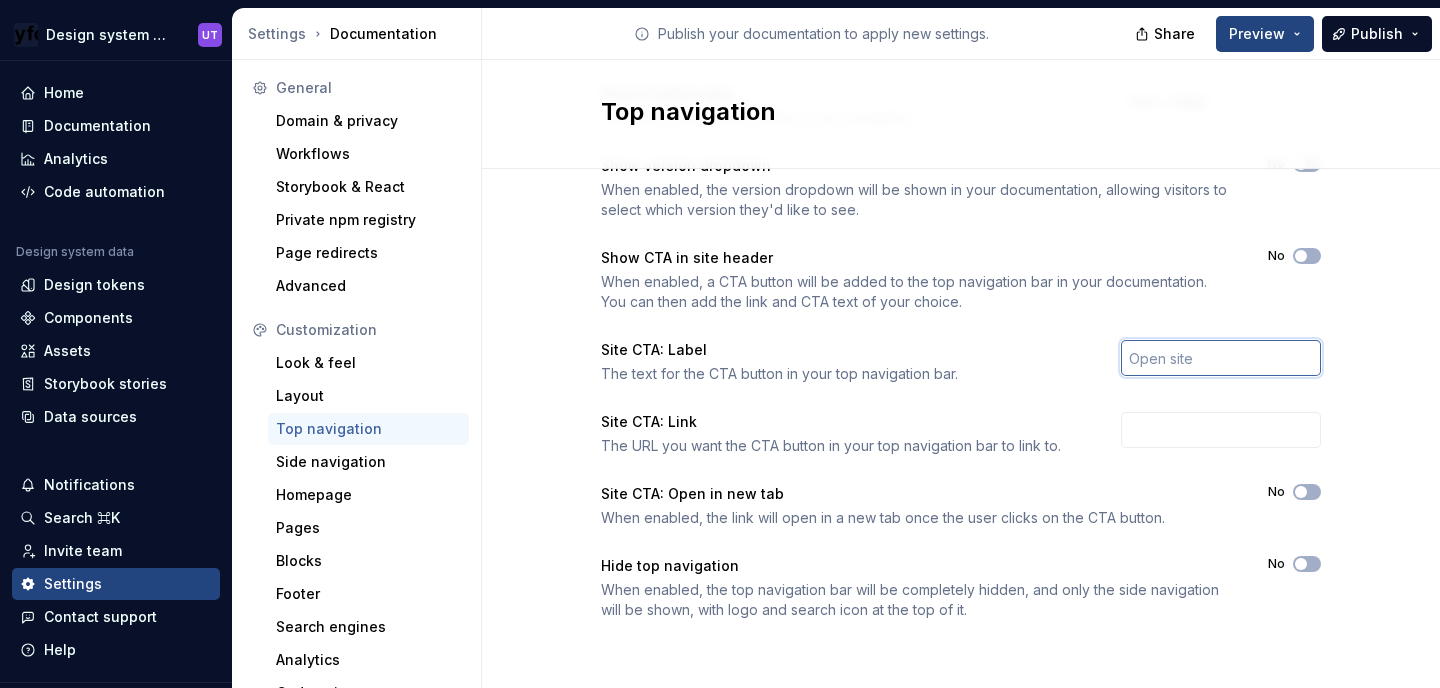 type 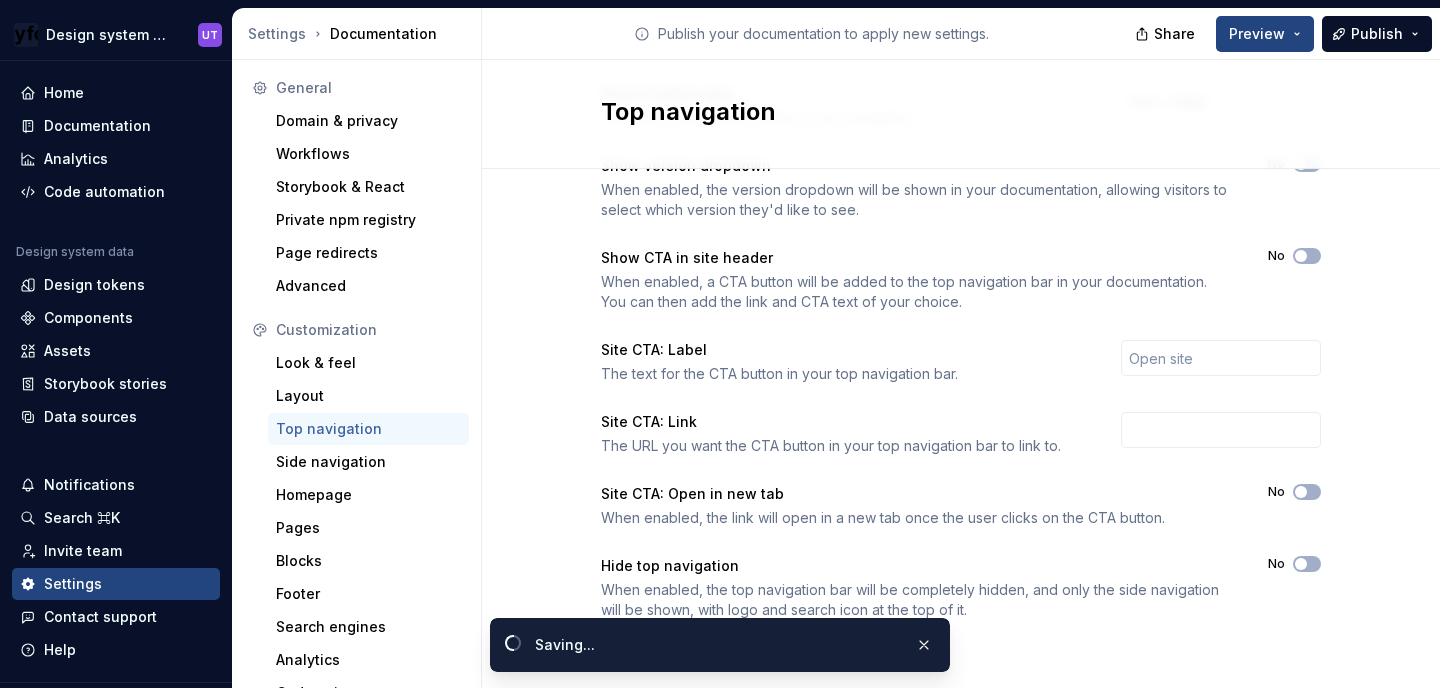 click on "Color style The overall color style used for the top navigation throughout your published documentation. Light Background color Used for the background of the top navigation bar. Should be complementary to your selected color style. #ffffffff Height Used to set the height of your top navigation bar, measured in pixels. Minimum height: 44px. 60 Search button type The type of the search button in top navigation. Icon + label Show version dropdown When enabled, the version dropdown will be shown in your documentation, allowing visitors to select which version they'd like to see. No Show CTA in site header When enabled, a CTA button will be added to the top navigation bar in your documentation. You can then  add the link and CTA text of your choice. No Site CTA: Label The text for the CTA button in your top navigation bar. Site CTA: Link The URL you want the CTA button in your top navigation bar to link to. Site CTA: Open in new tab No Hide top navigation No" at bounding box center (961, 234) 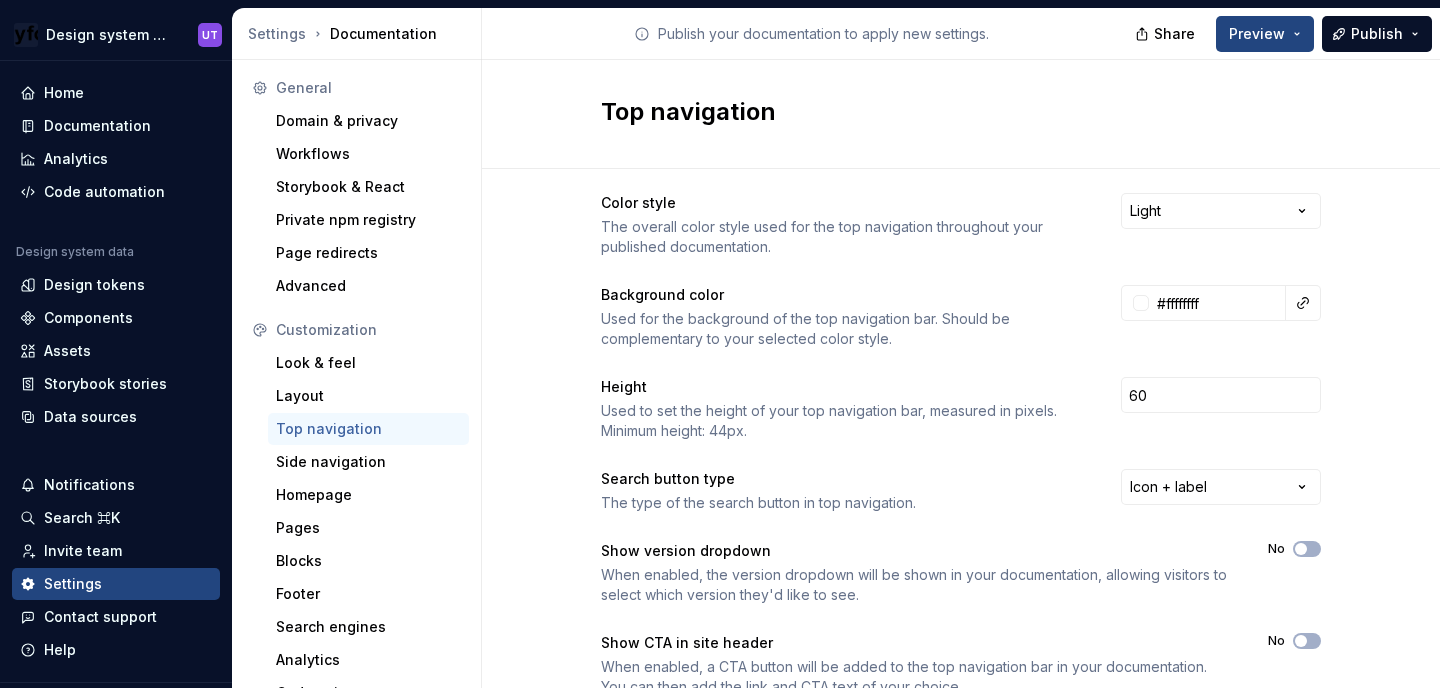 scroll, scrollTop: 0, scrollLeft: 0, axis: both 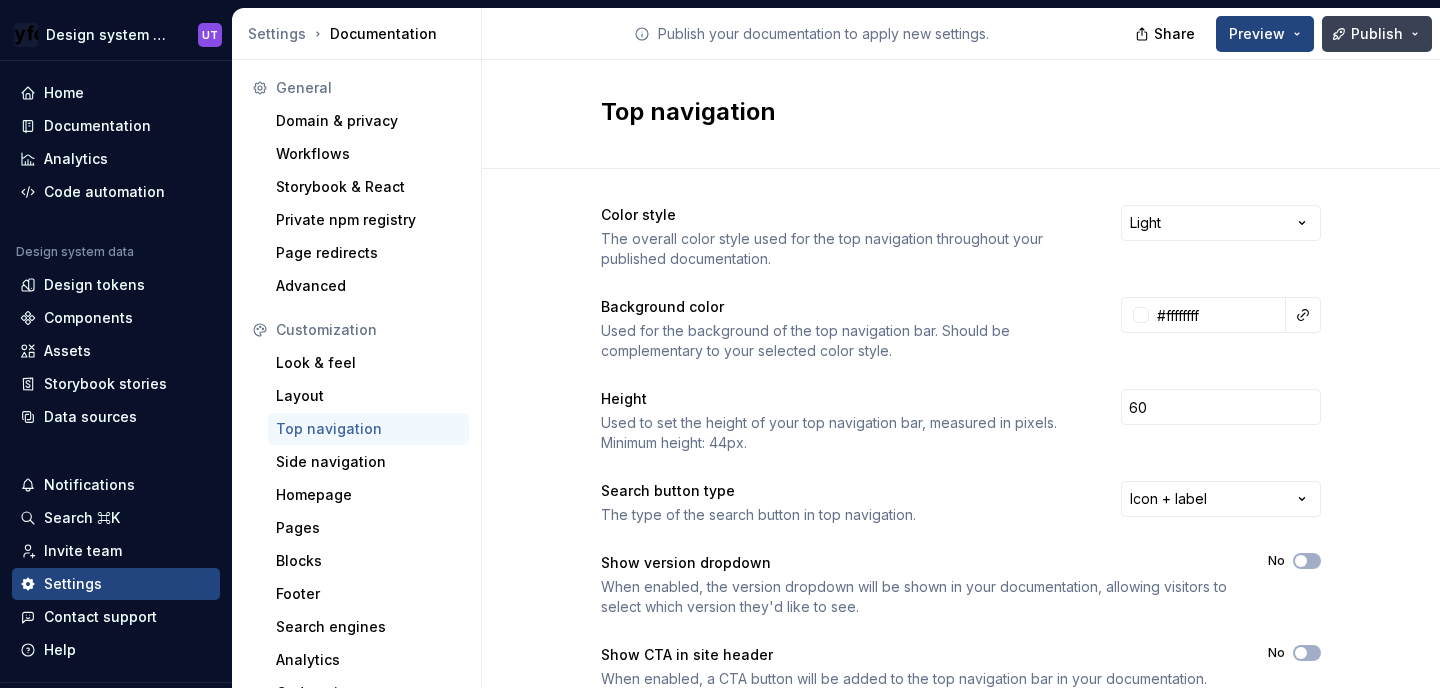 click on "Publish" at bounding box center [1377, 34] 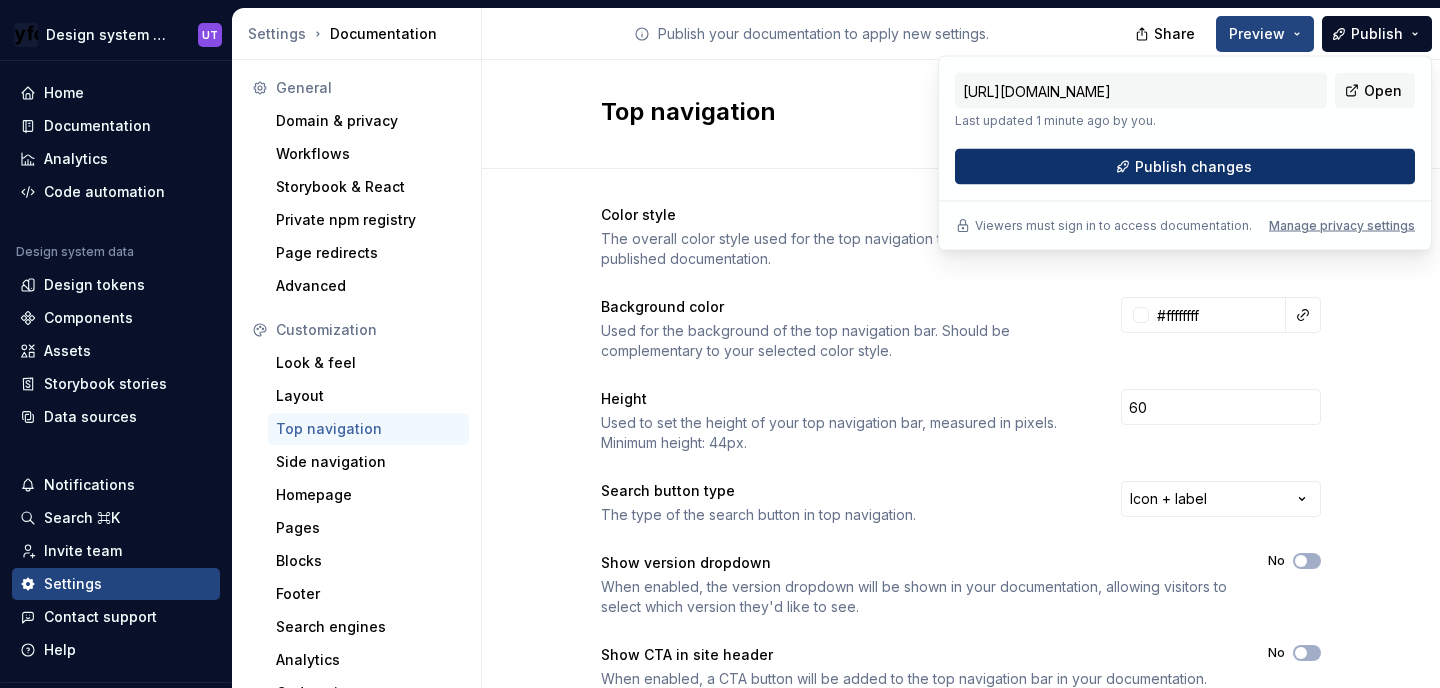 click on "Publish changes" at bounding box center [1193, 167] 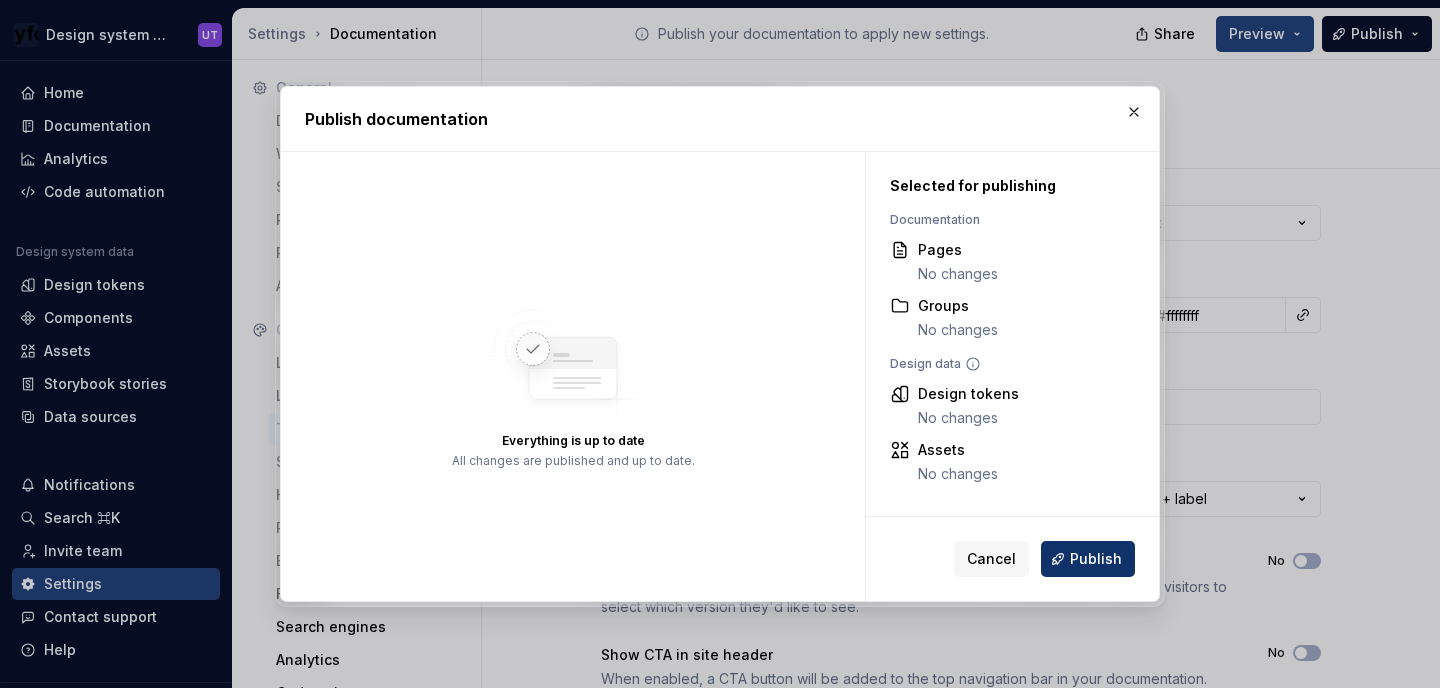 click on "Publish" at bounding box center (1088, 559) 